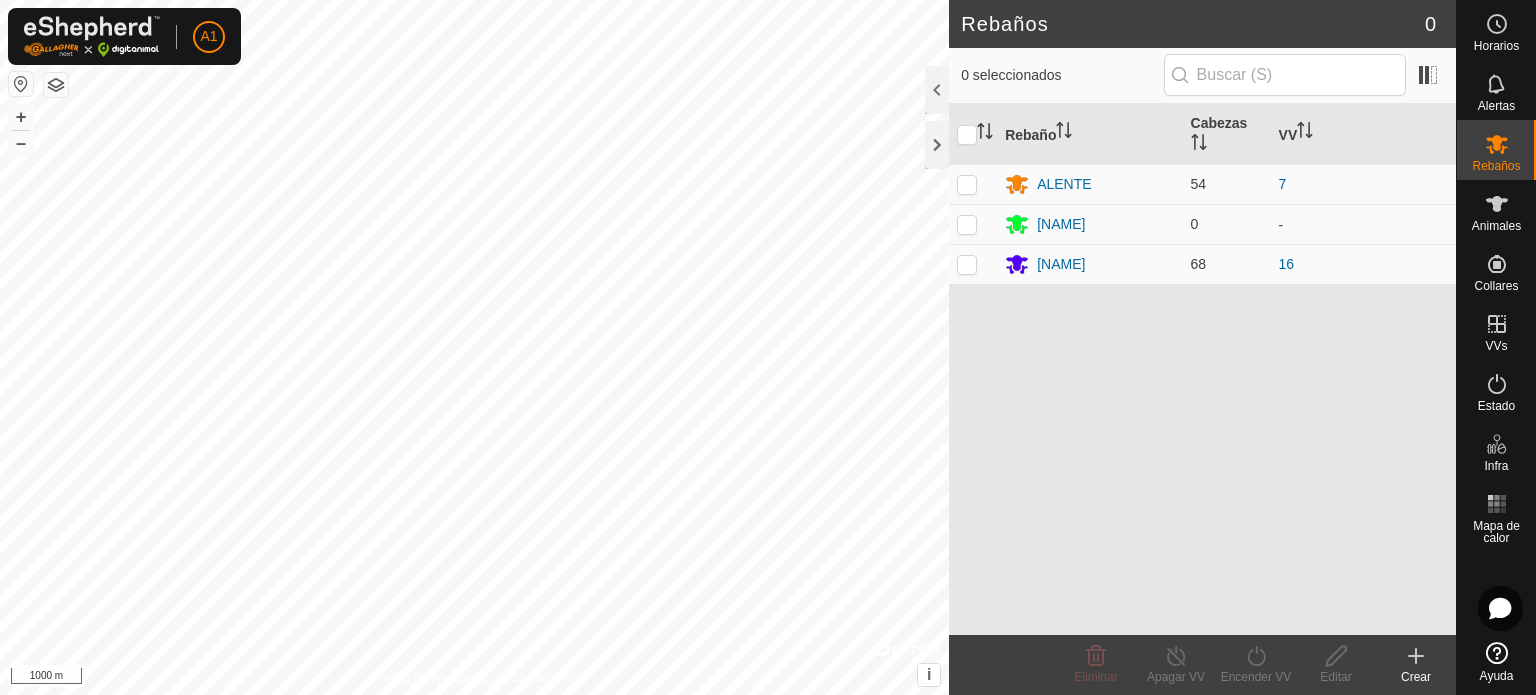 scroll, scrollTop: 0, scrollLeft: 0, axis: both 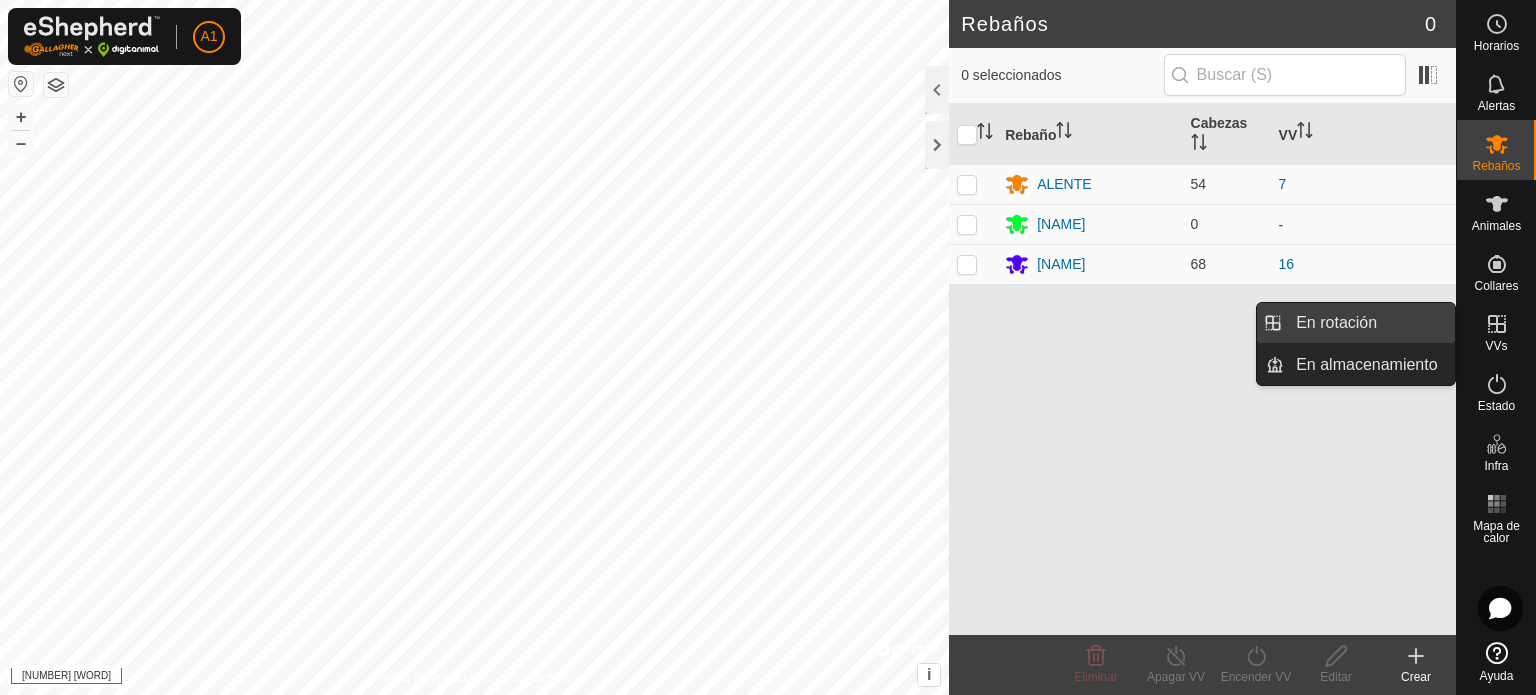 click on "En rotación" at bounding box center (1369, 323) 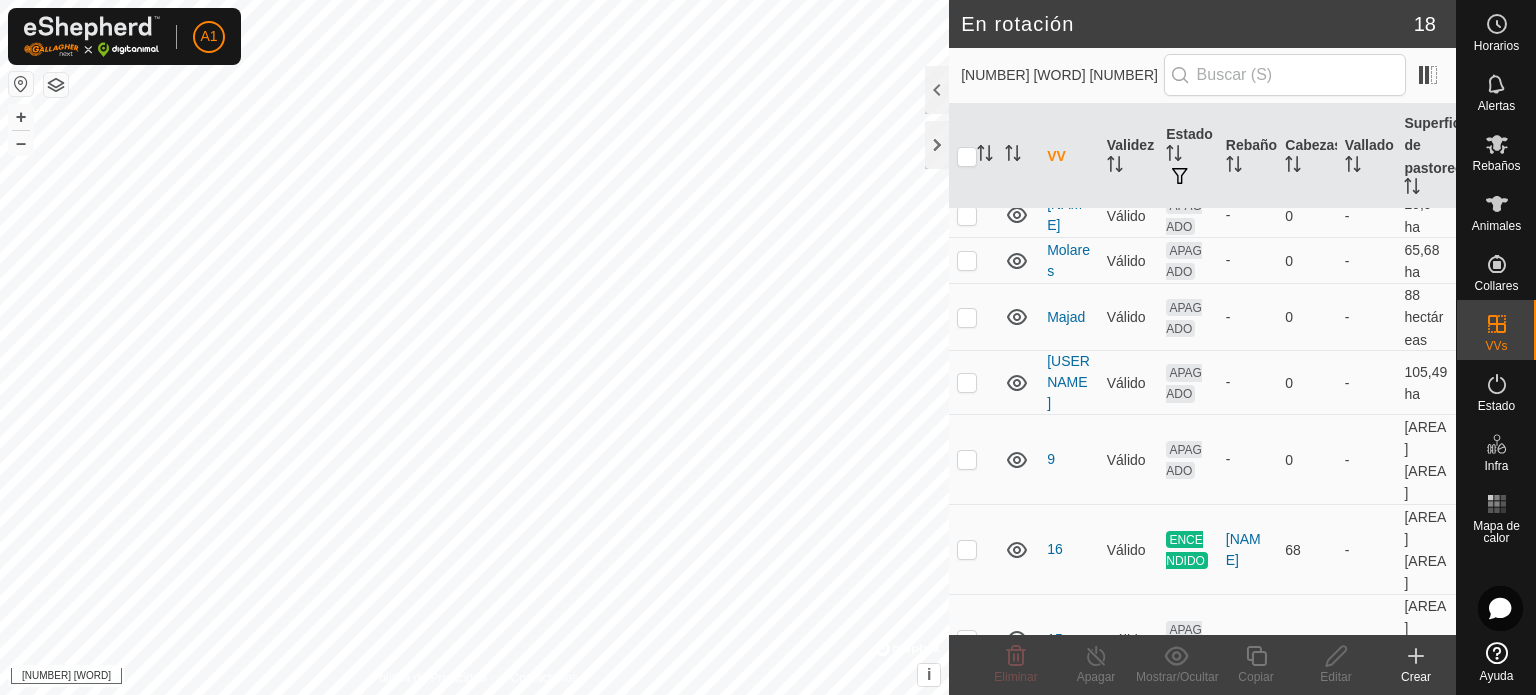scroll, scrollTop: 212, scrollLeft: 0, axis: vertical 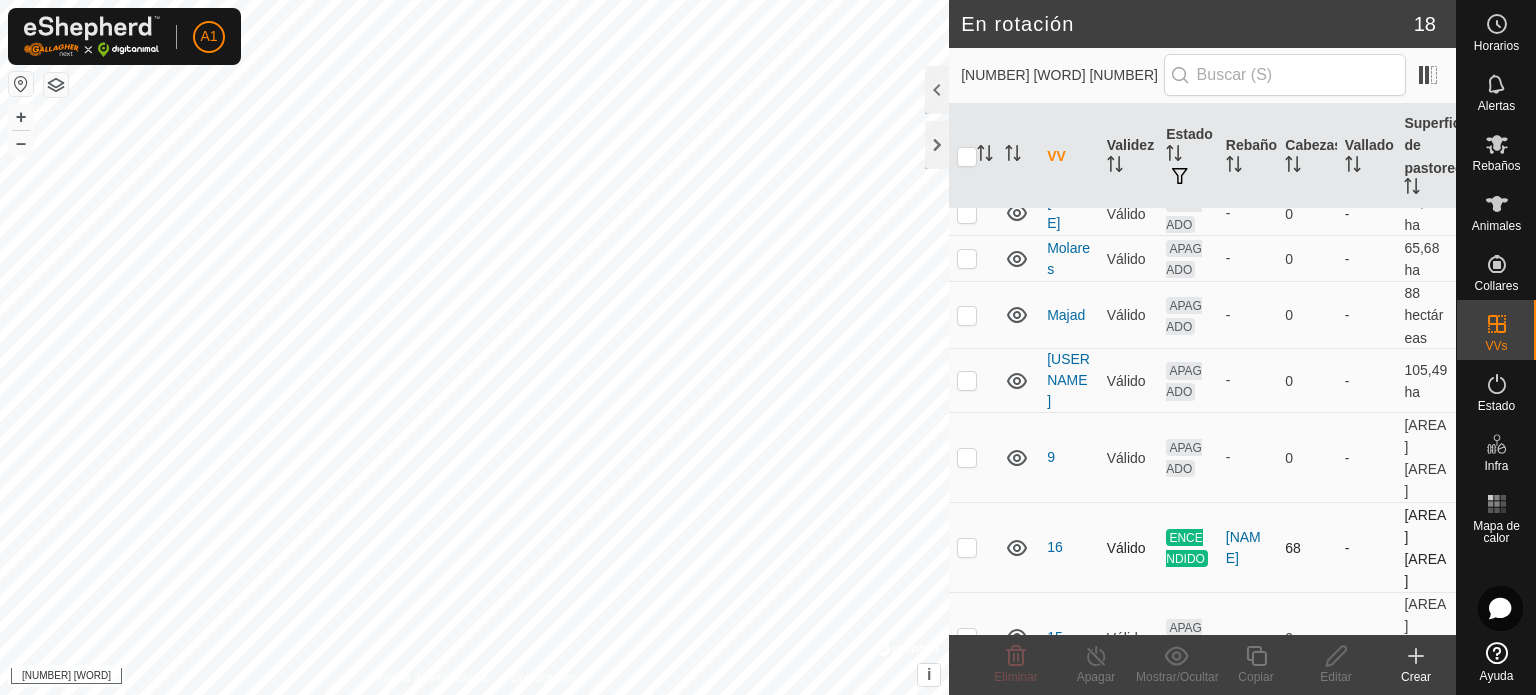 click at bounding box center (967, 547) 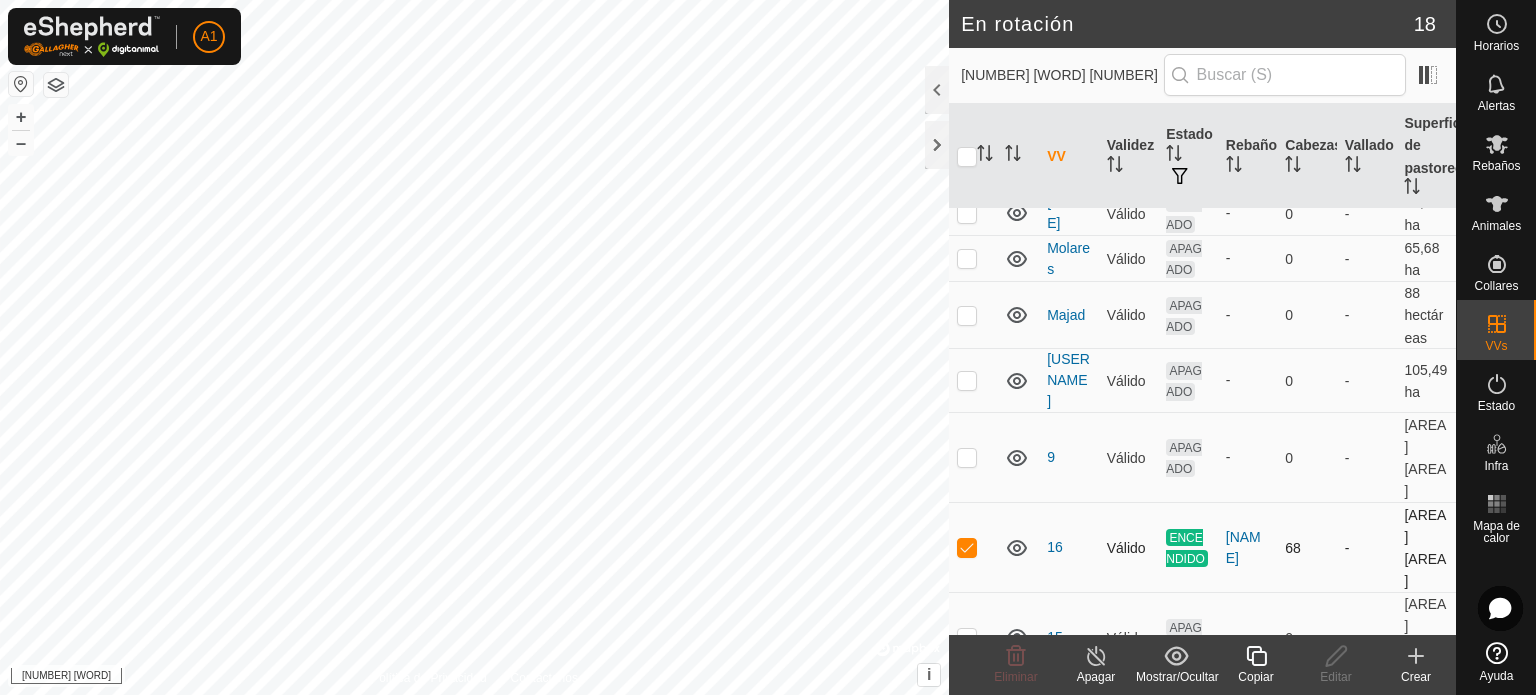 click at bounding box center (967, 547) 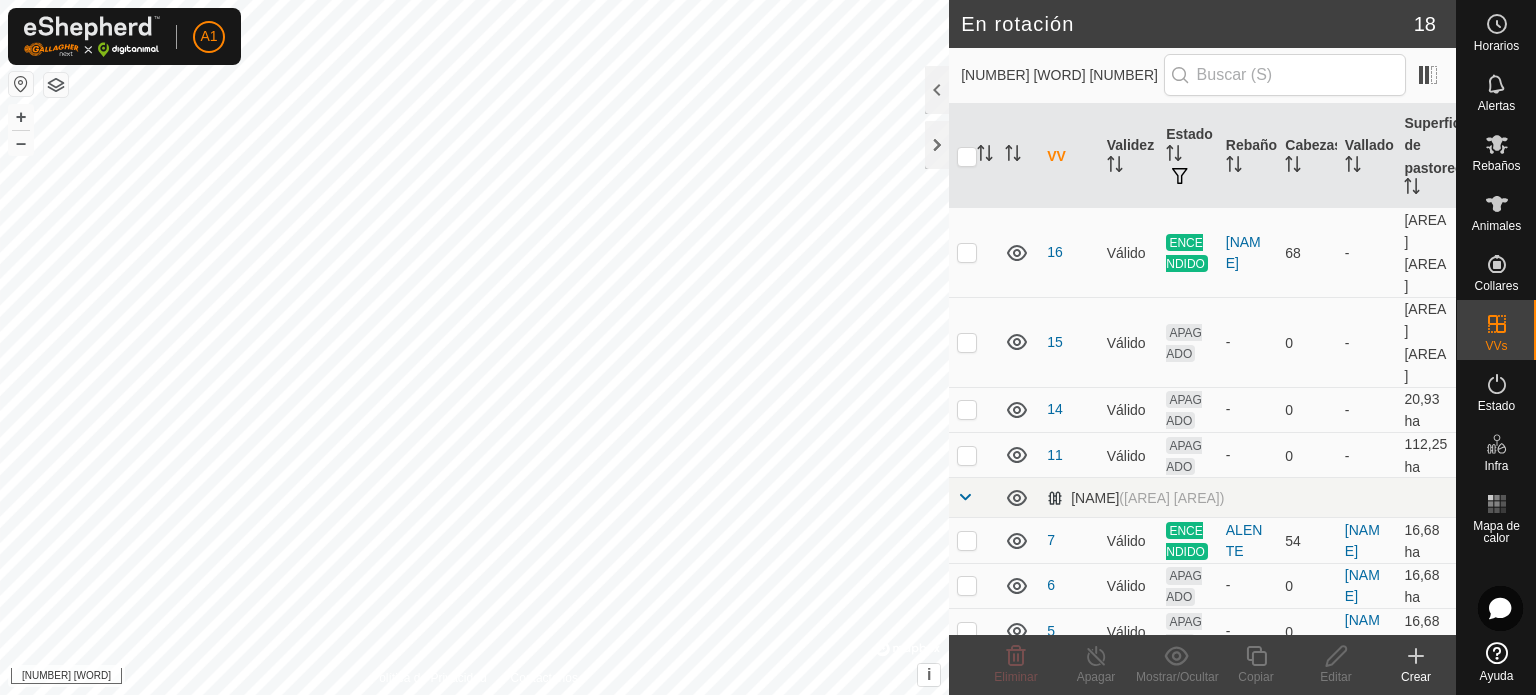 scroll, scrollTop: 512, scrollLeft: 0, axis: vertical 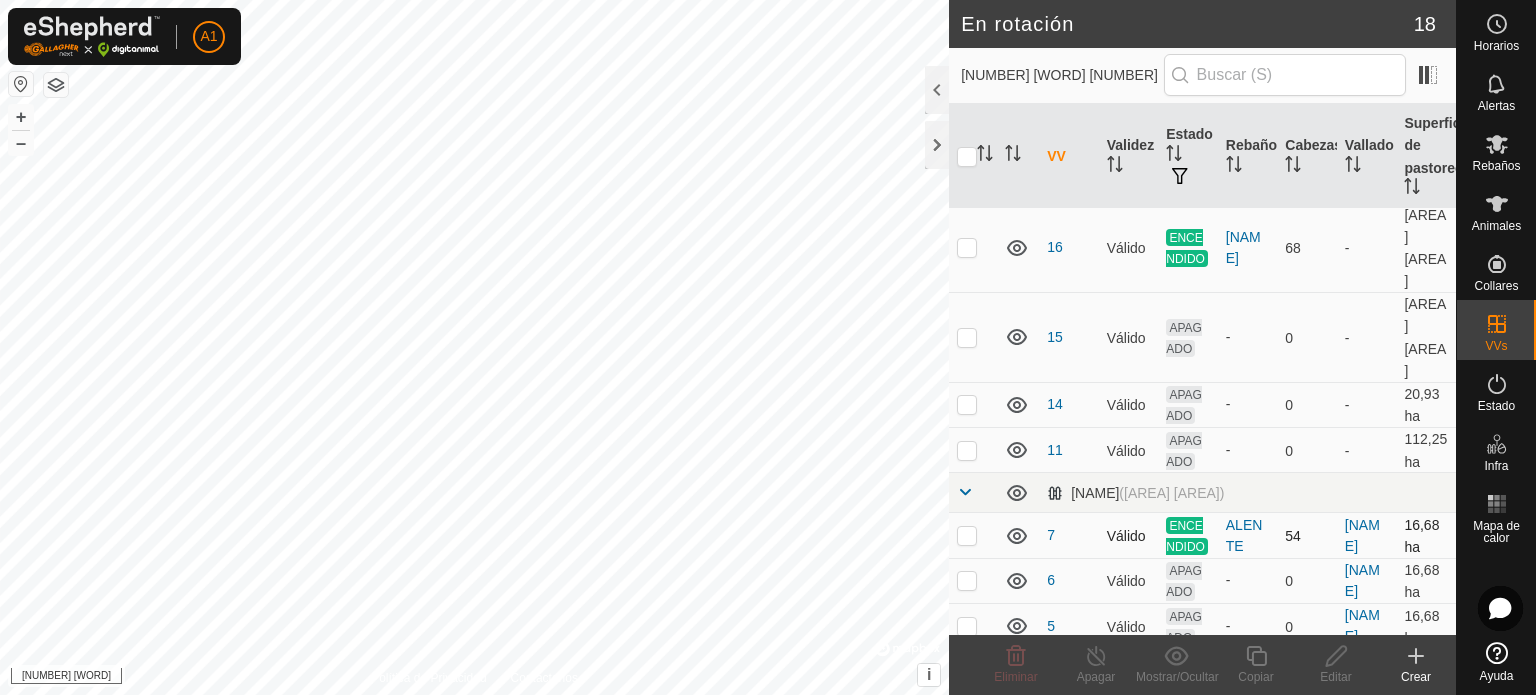 click at bounding box center [967, 535] 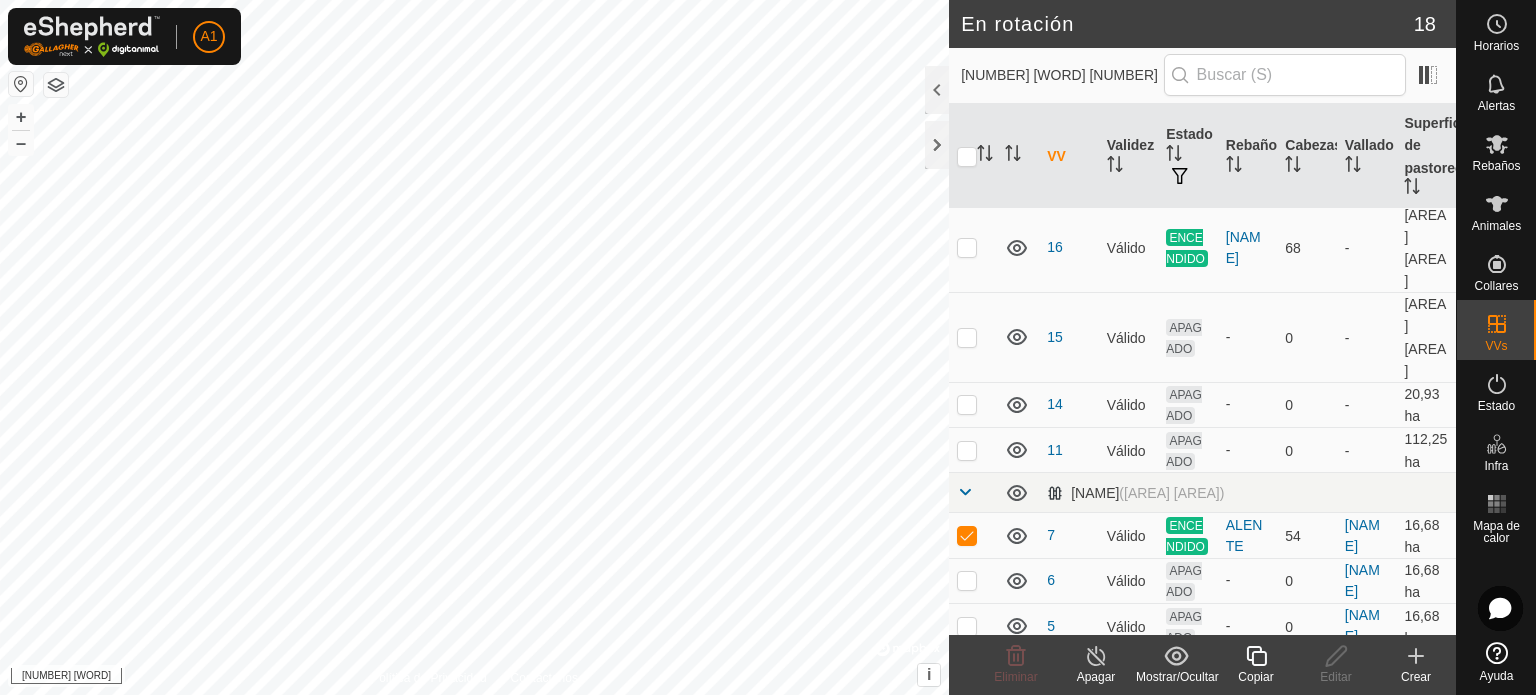 click 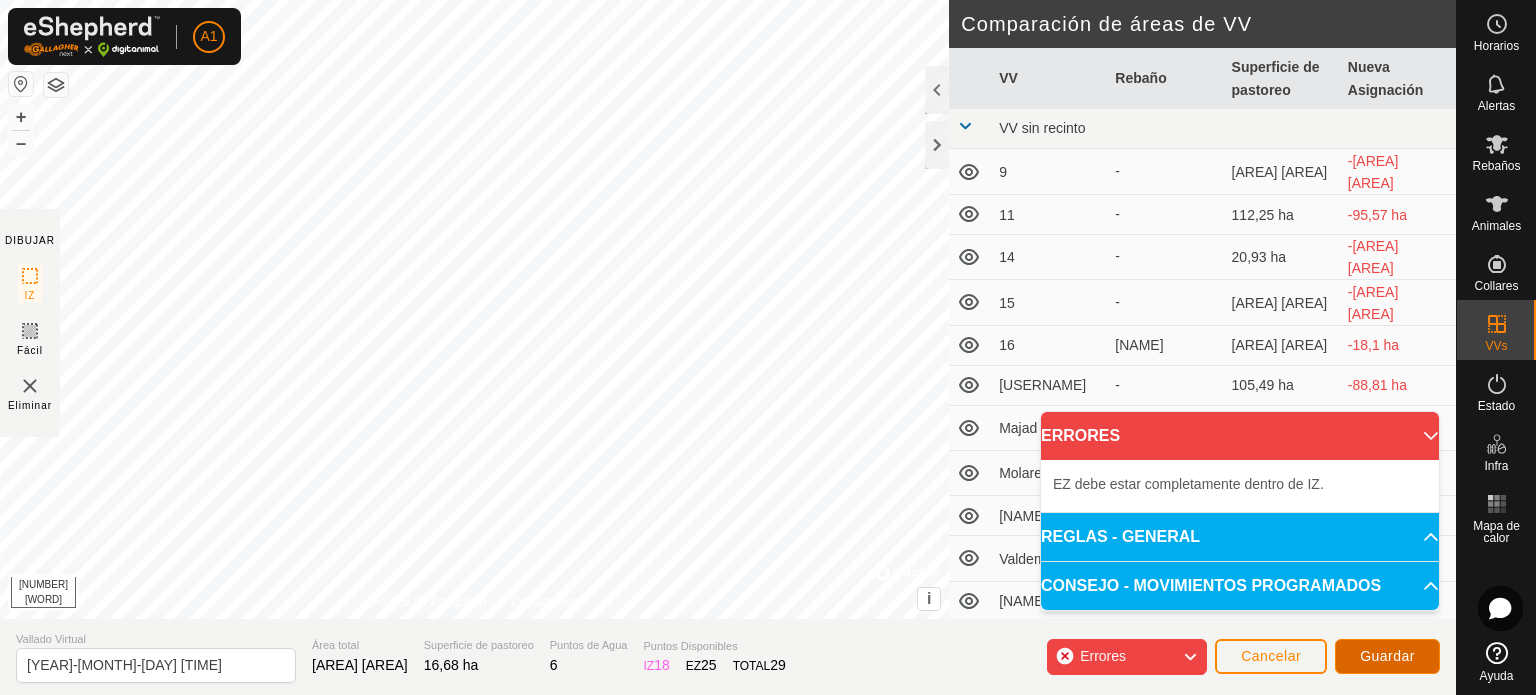 click on "Guardar" 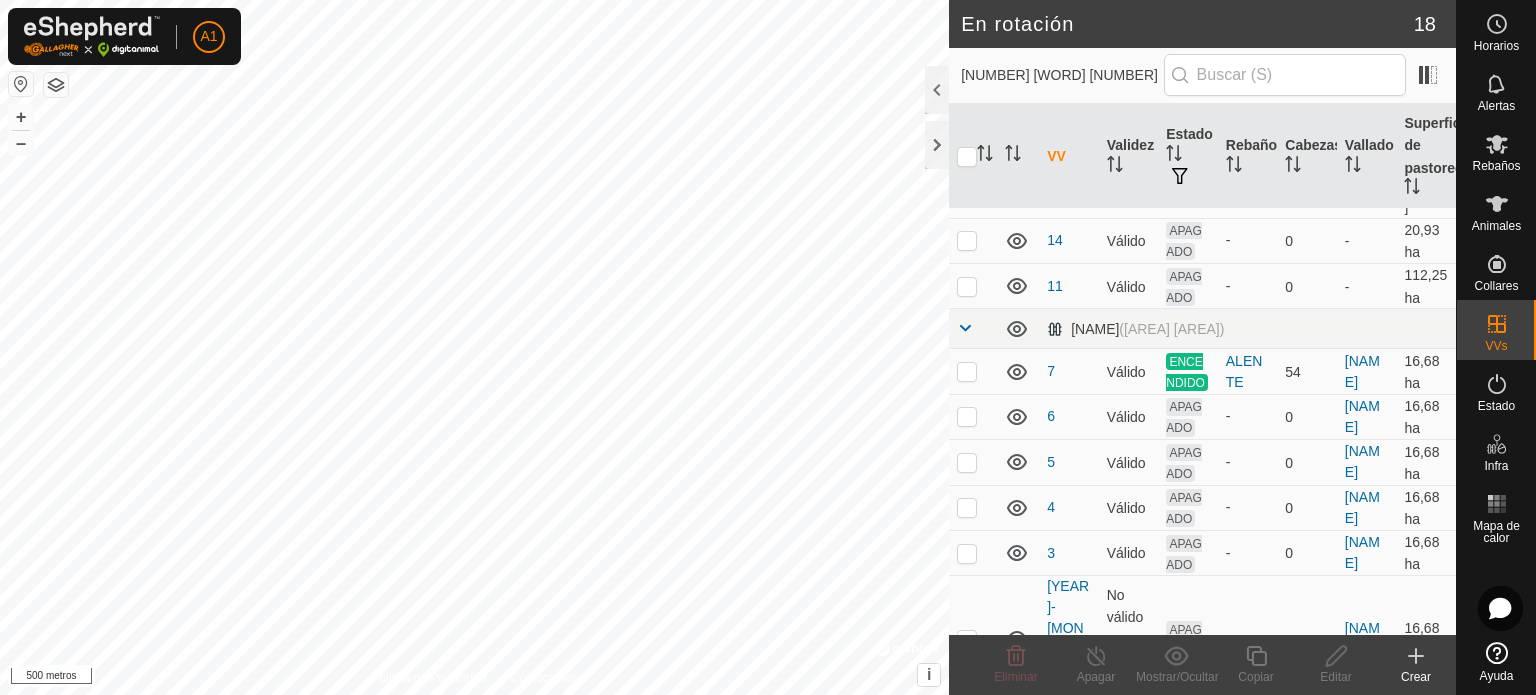 scroll, scrollTop: 735, scrollLeft: 0, axis: vertical 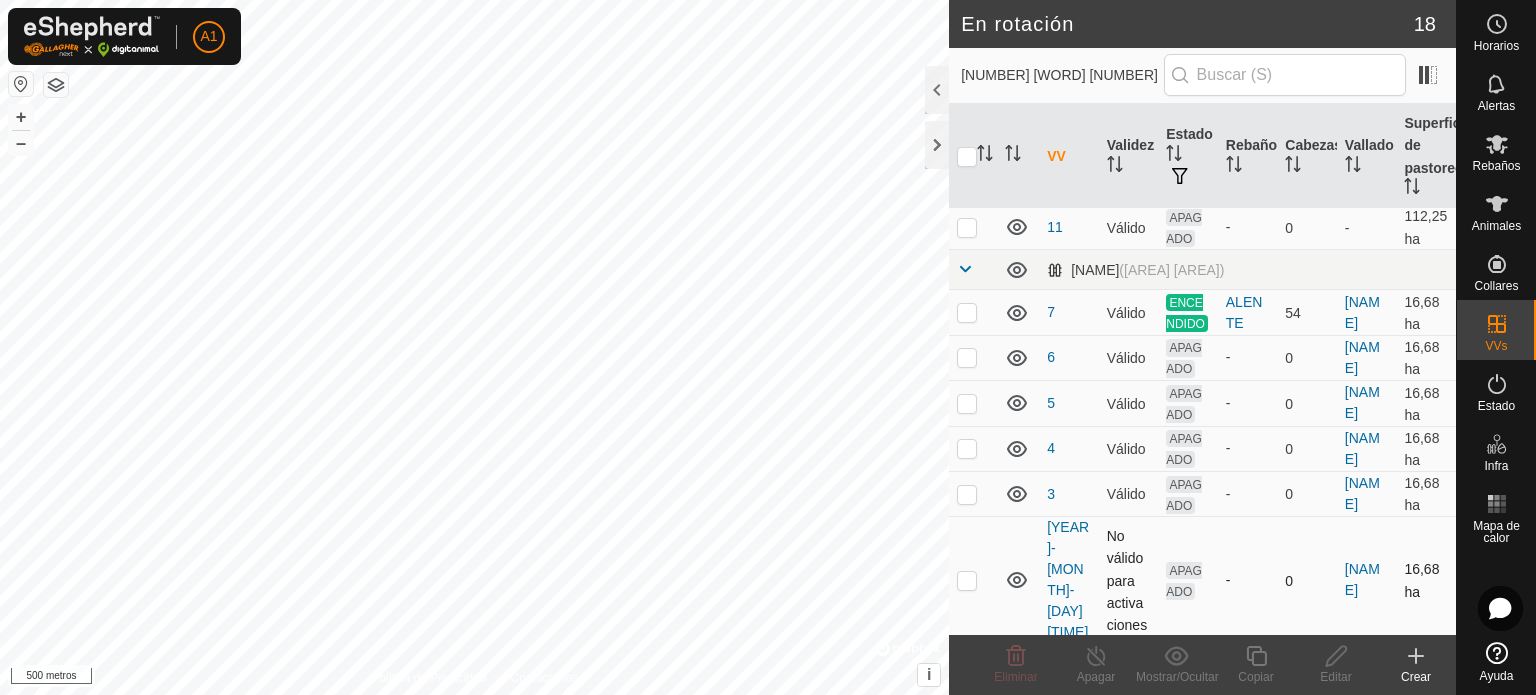 click at bounding box center (967, 580) 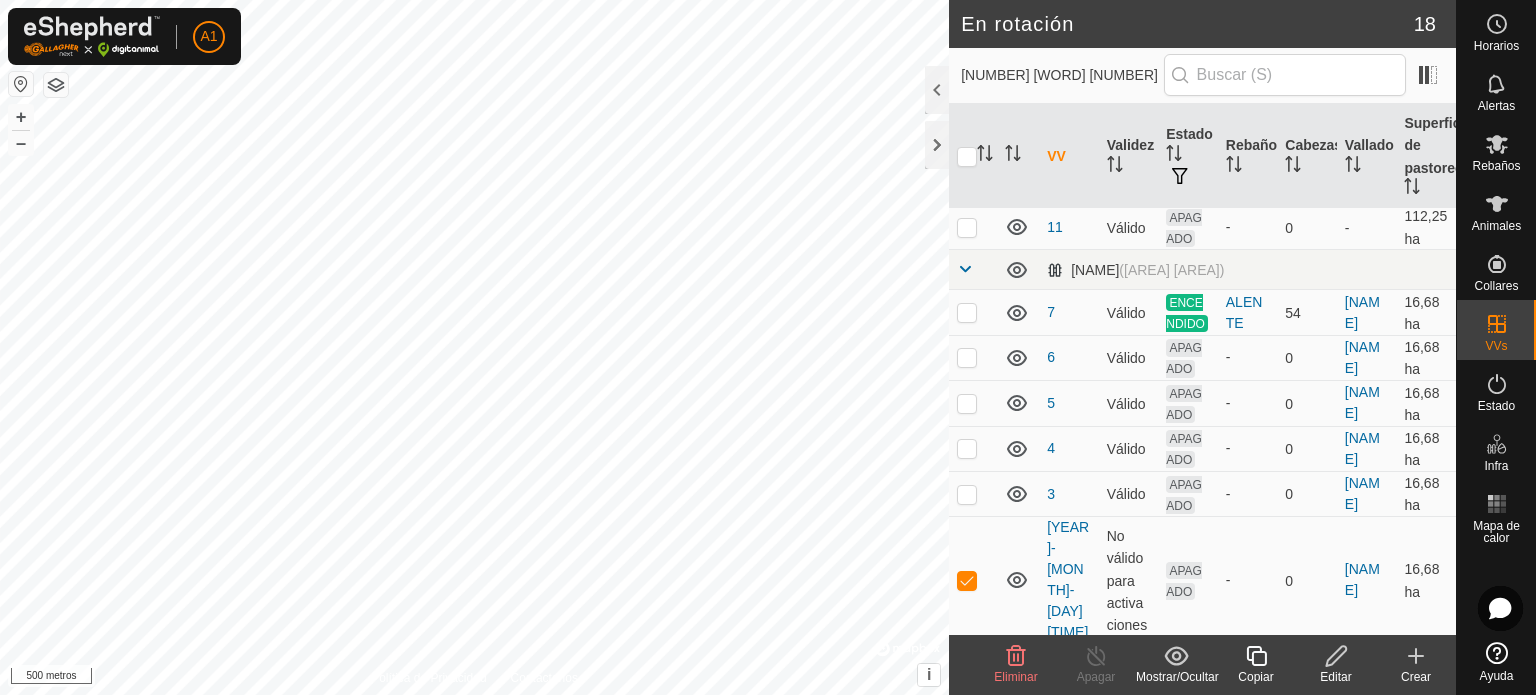 click on "Editar" 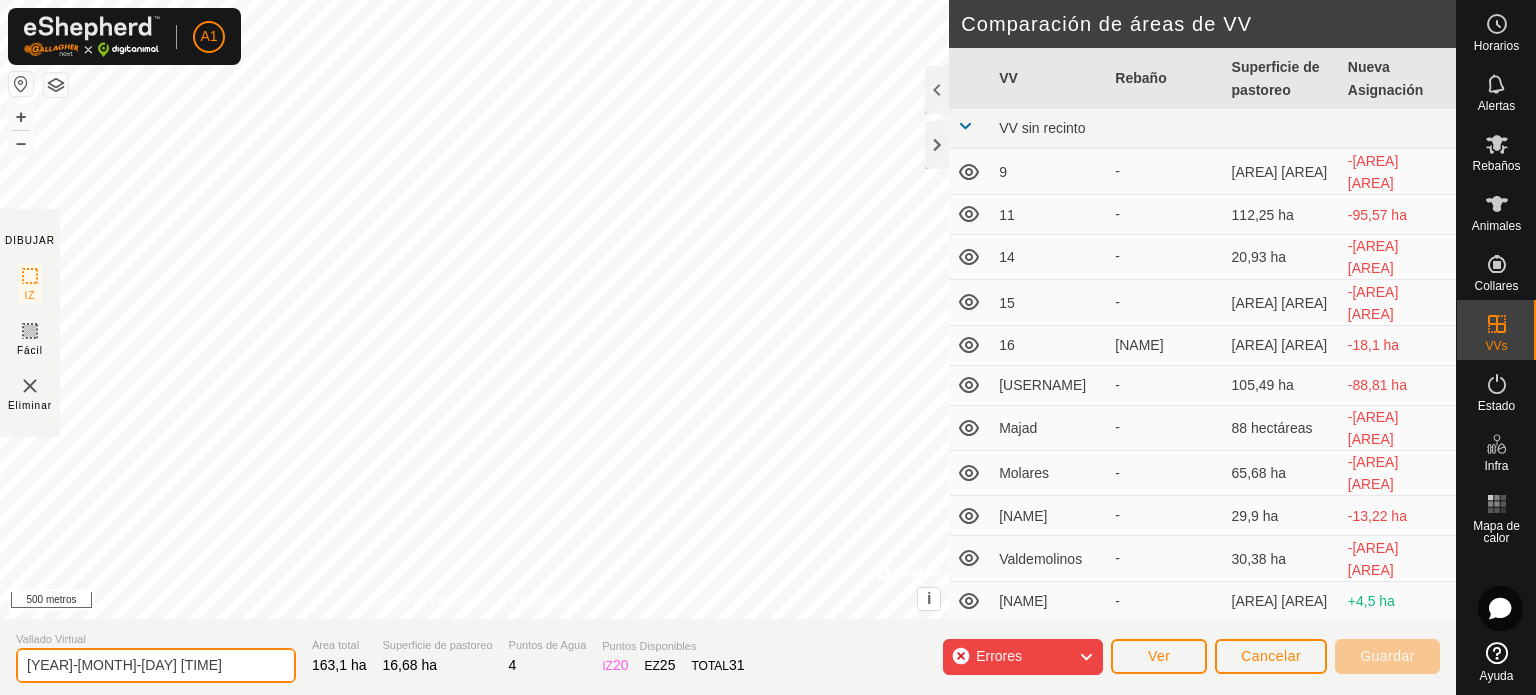 drag, startPoint x: 213, startPoint y: 660, endPoint x: 0, endPoint y: 647, distance: 213.39635 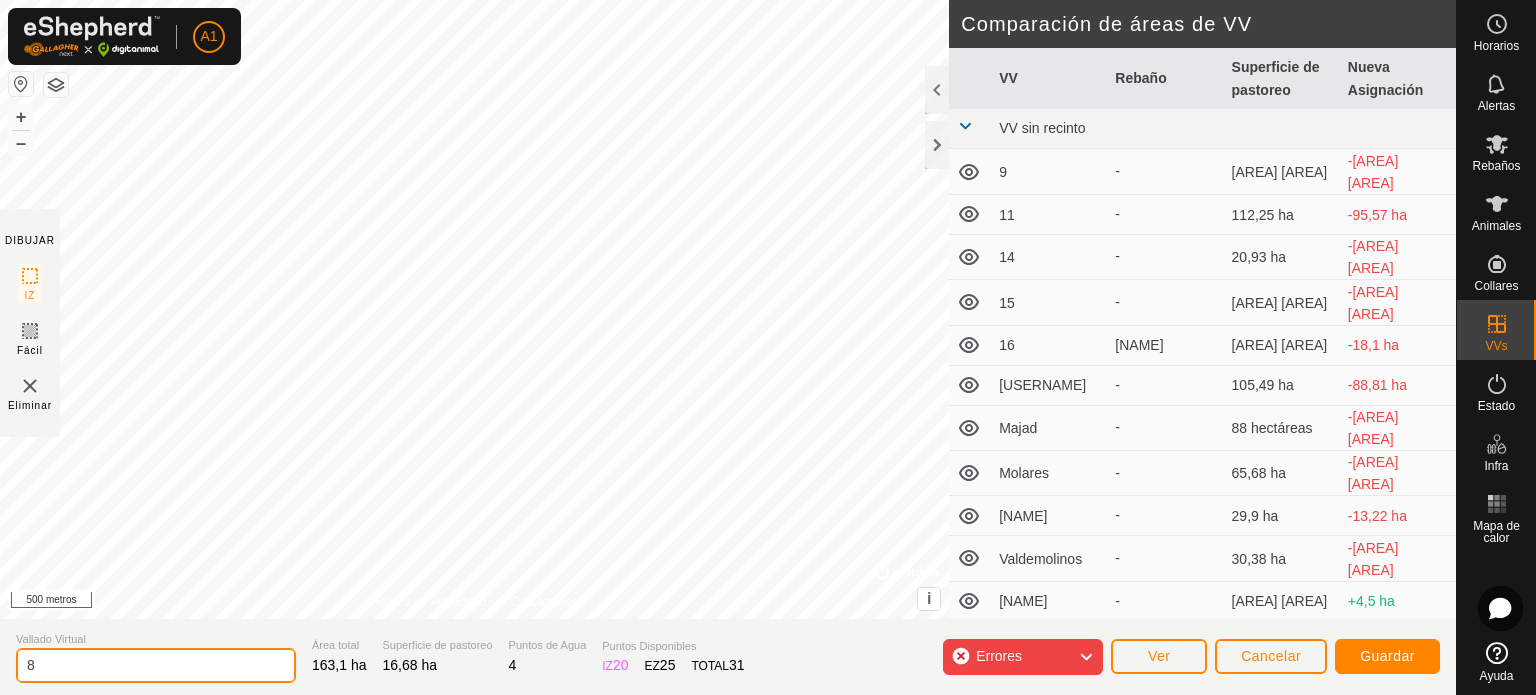 type on "8" 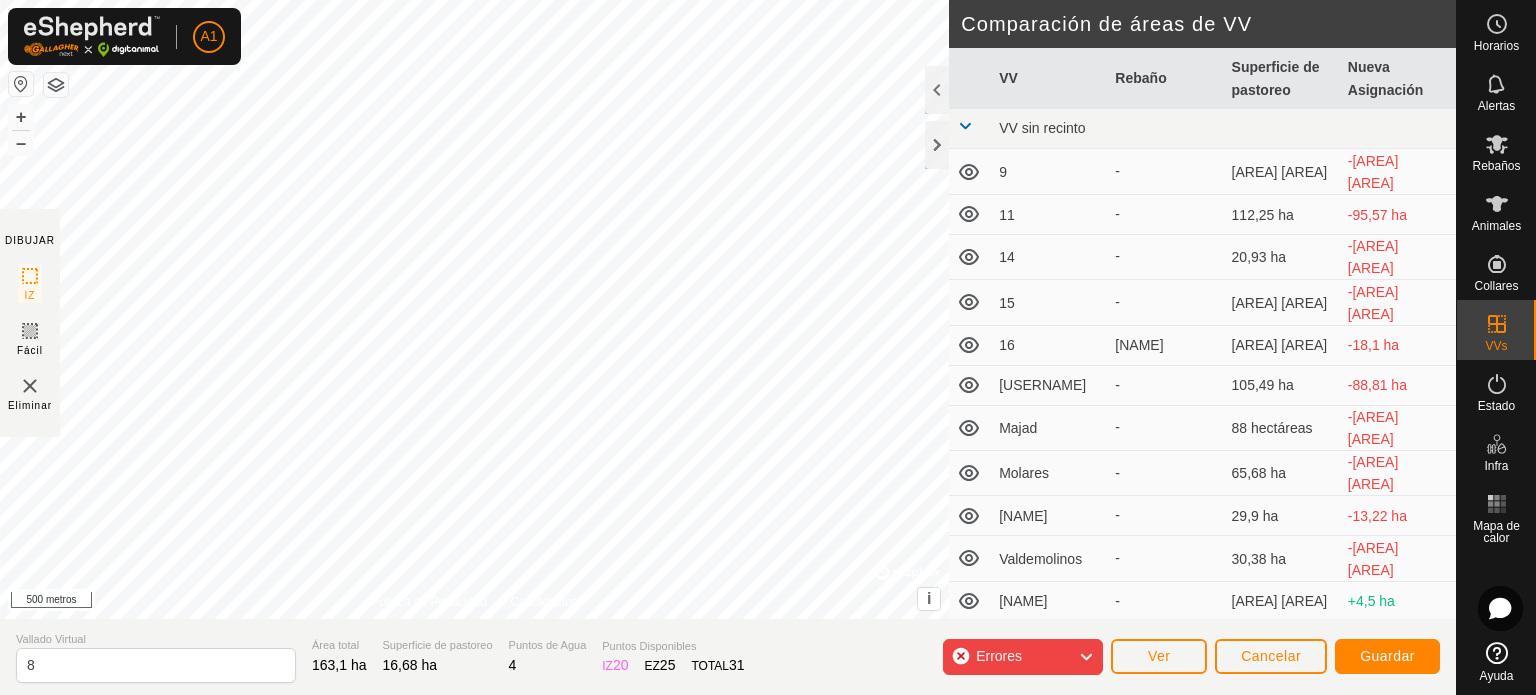 click 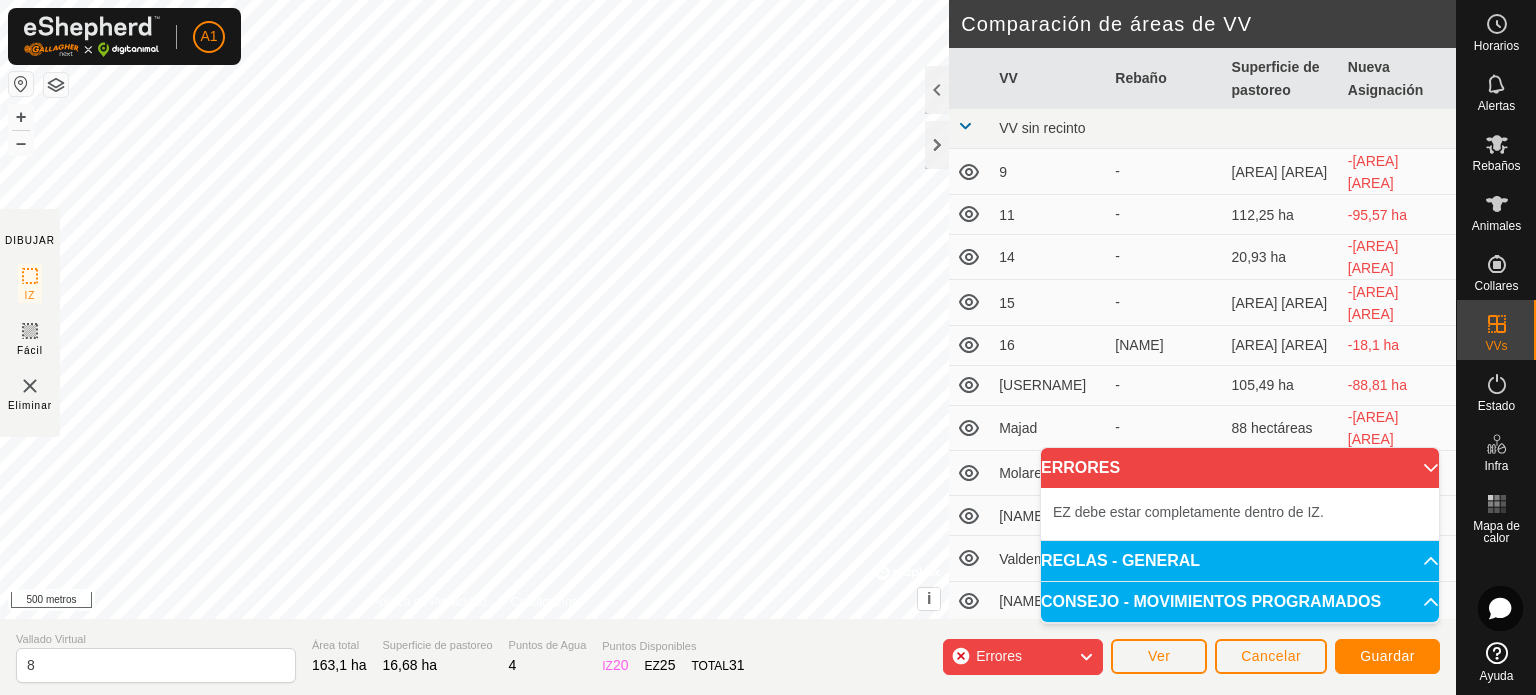 click 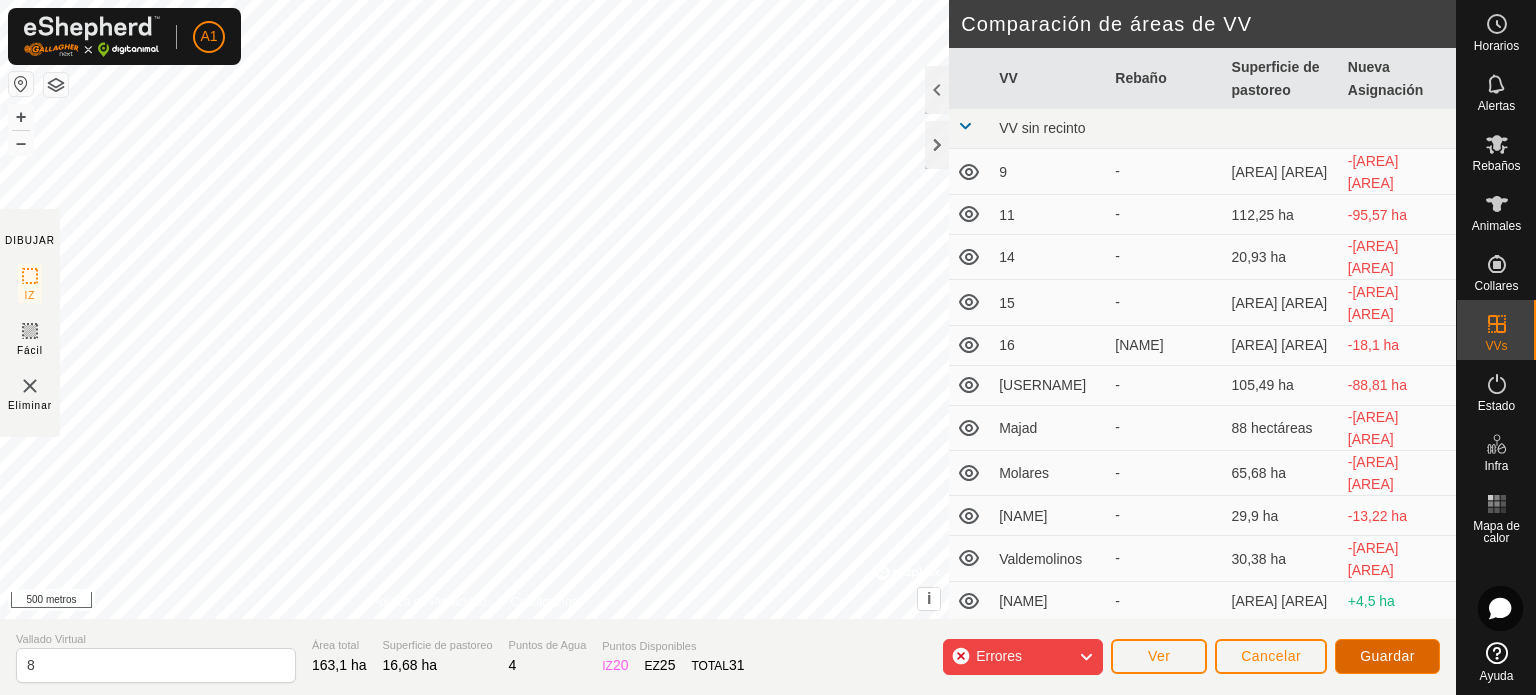 click on "Guardar" 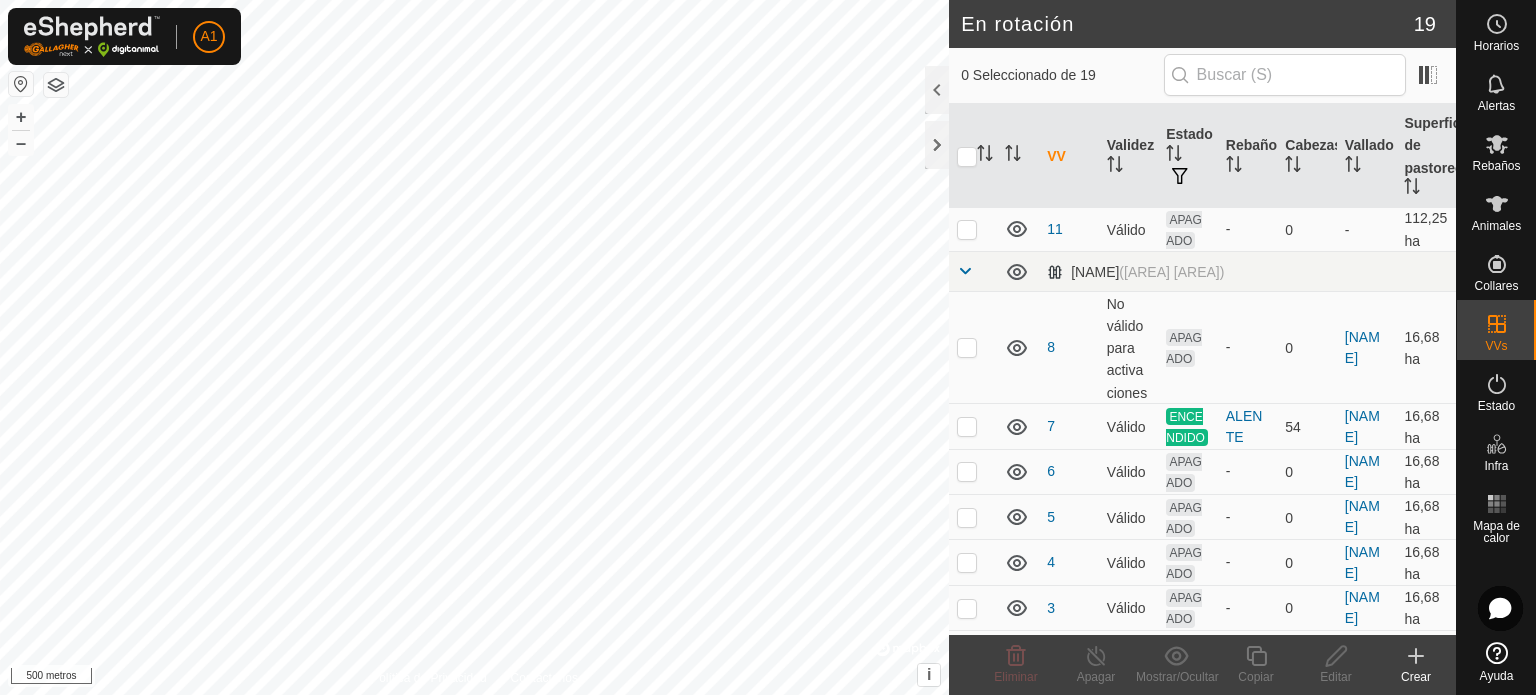 scroll, scrollTop: 735, scrollLeft: 0, axis: vertical 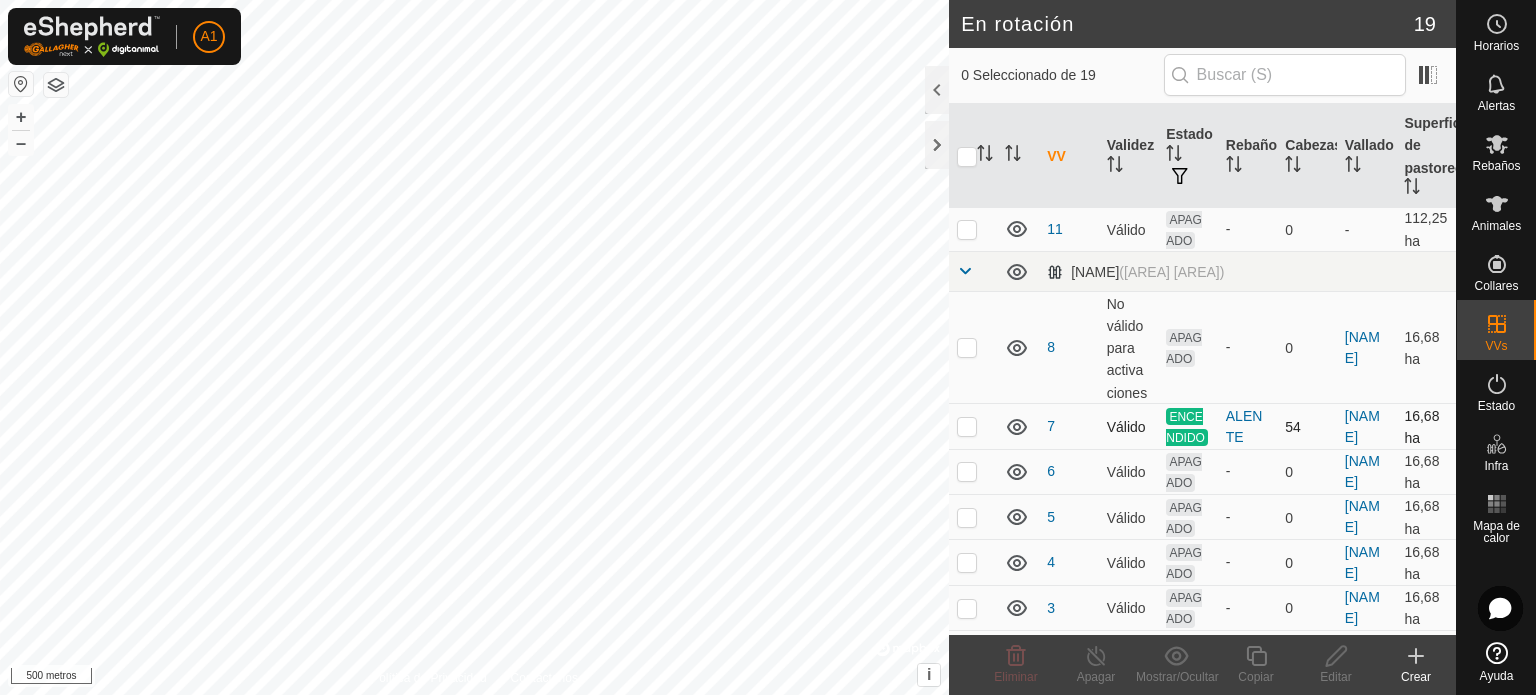 click at bounding box center (967, 426) 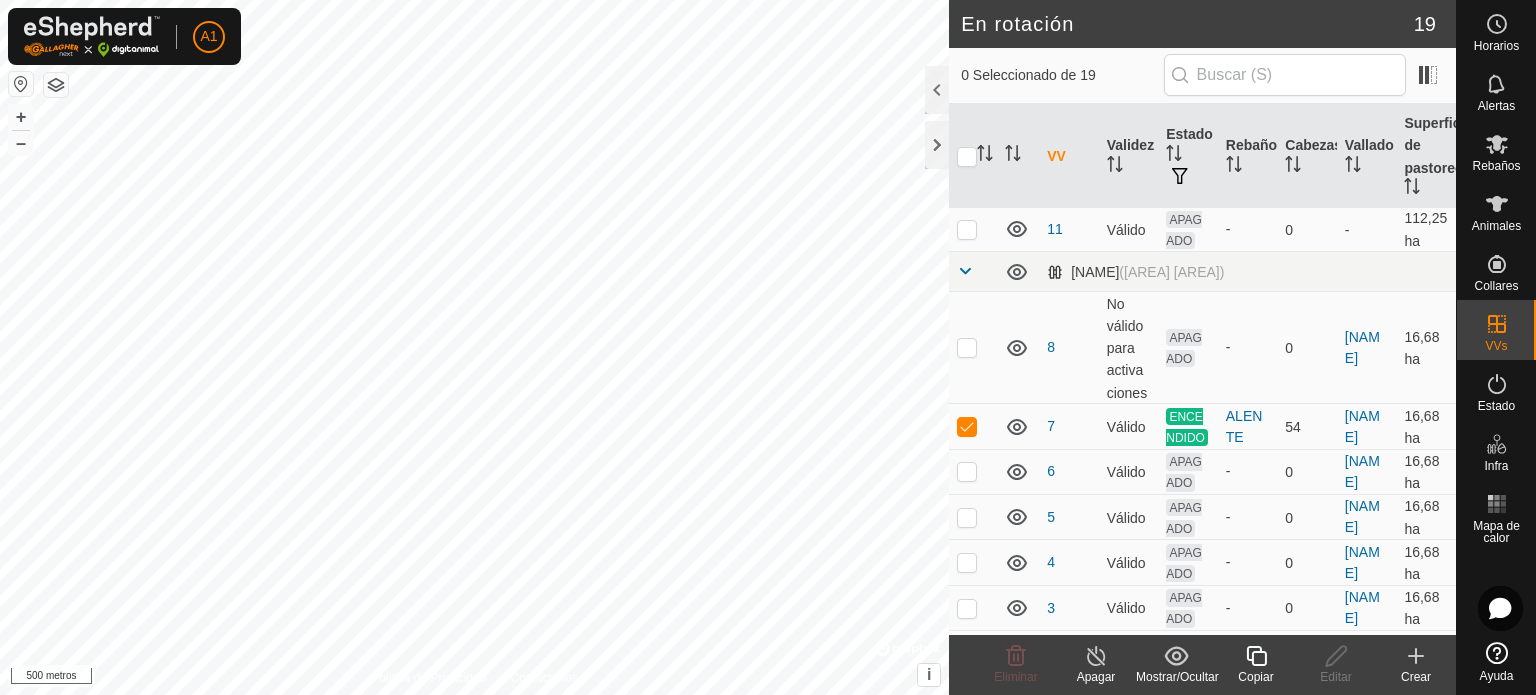 click on "Copiar" 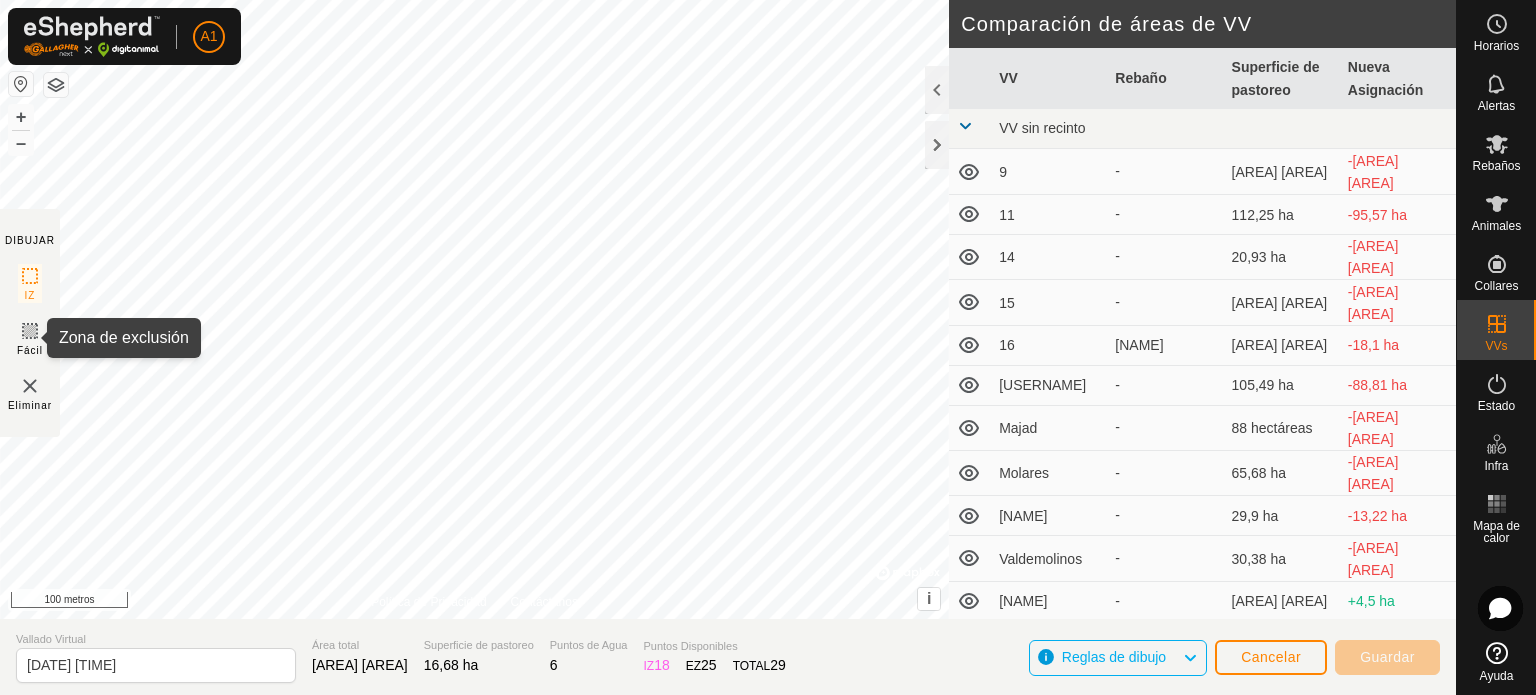 click 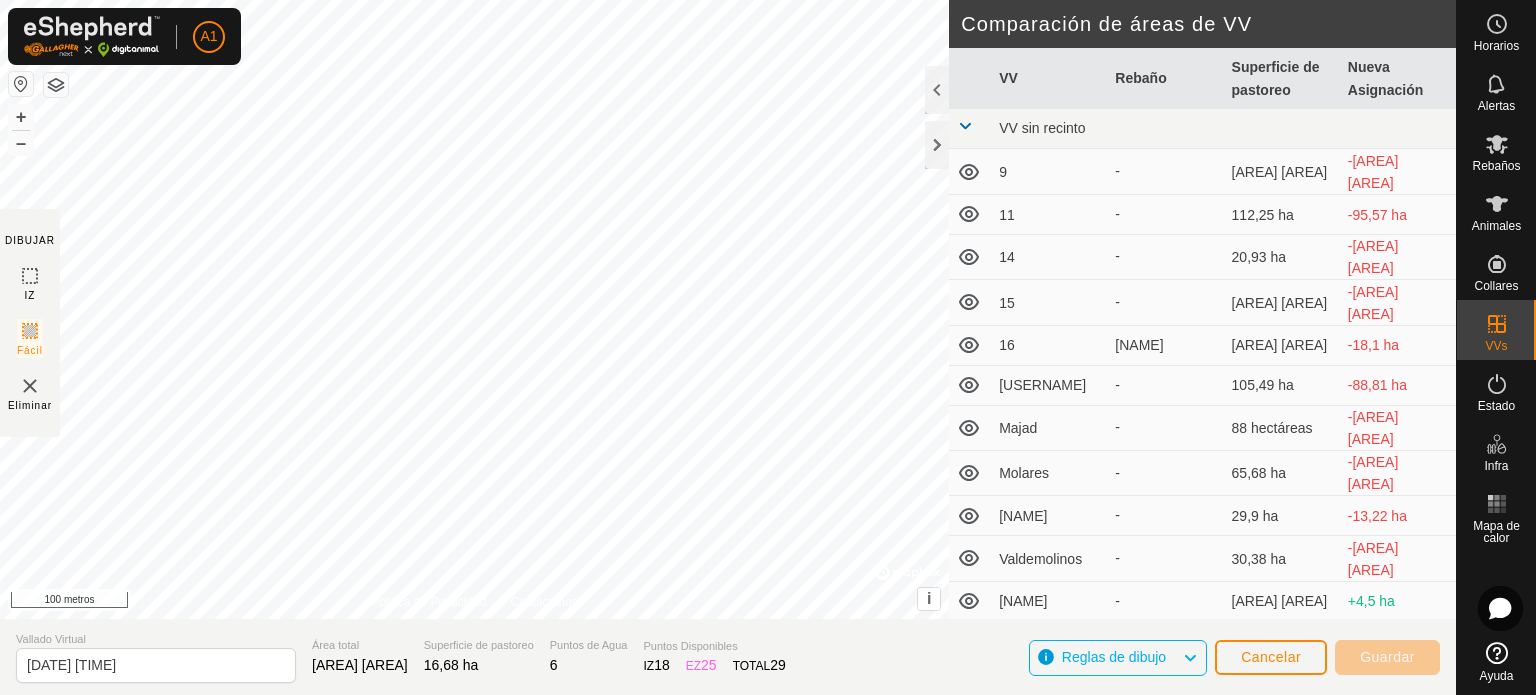 click on "Eliminar" 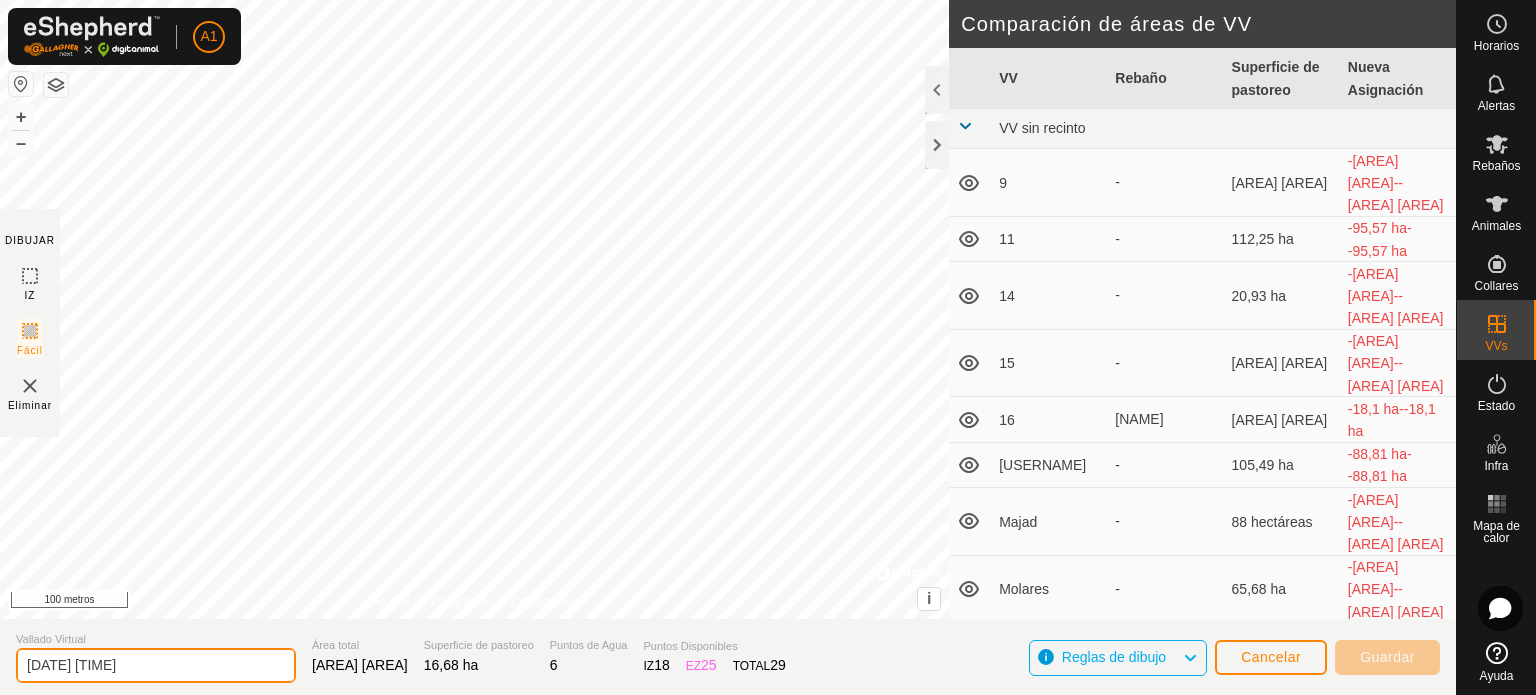 drag, startPoint x: 191, startPoint y: 667, endPoint x: 0, endPoint y: 670, distance: 191.02356 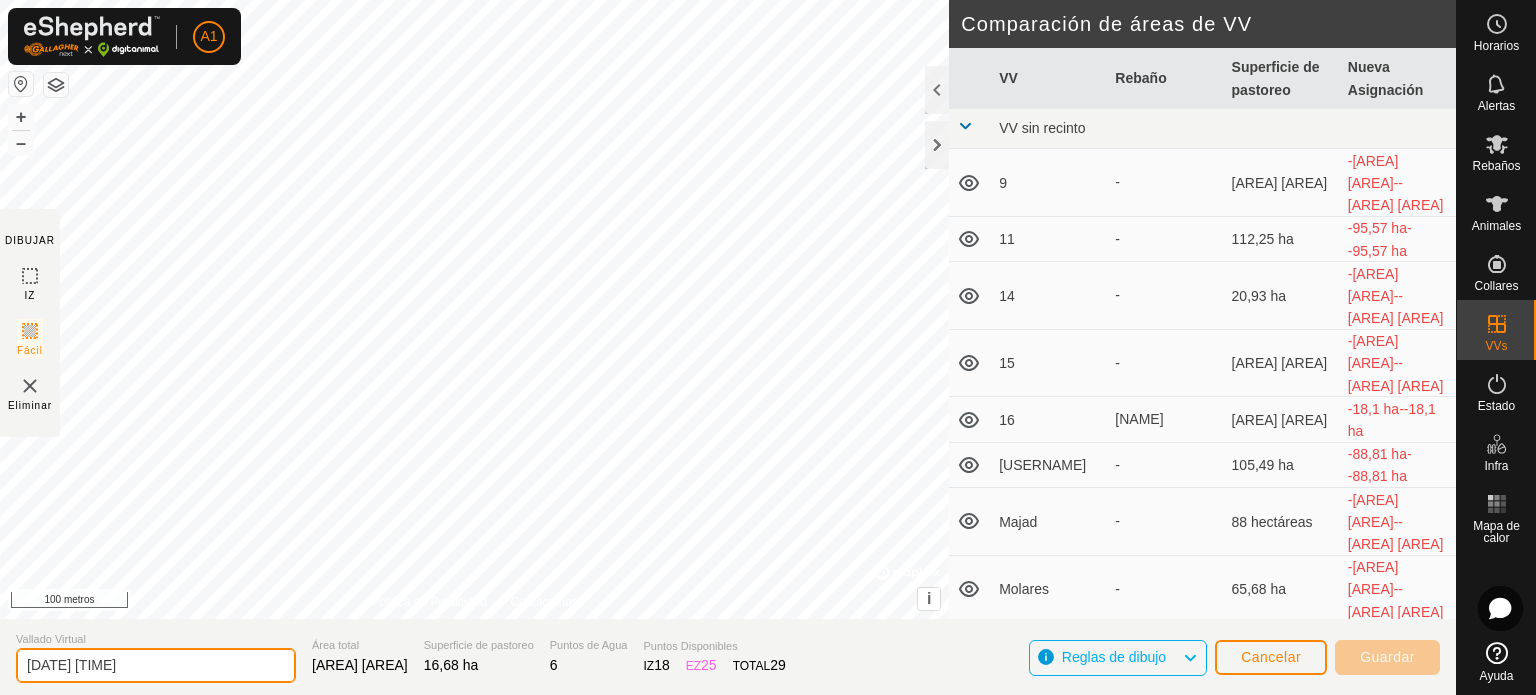 type on "9" 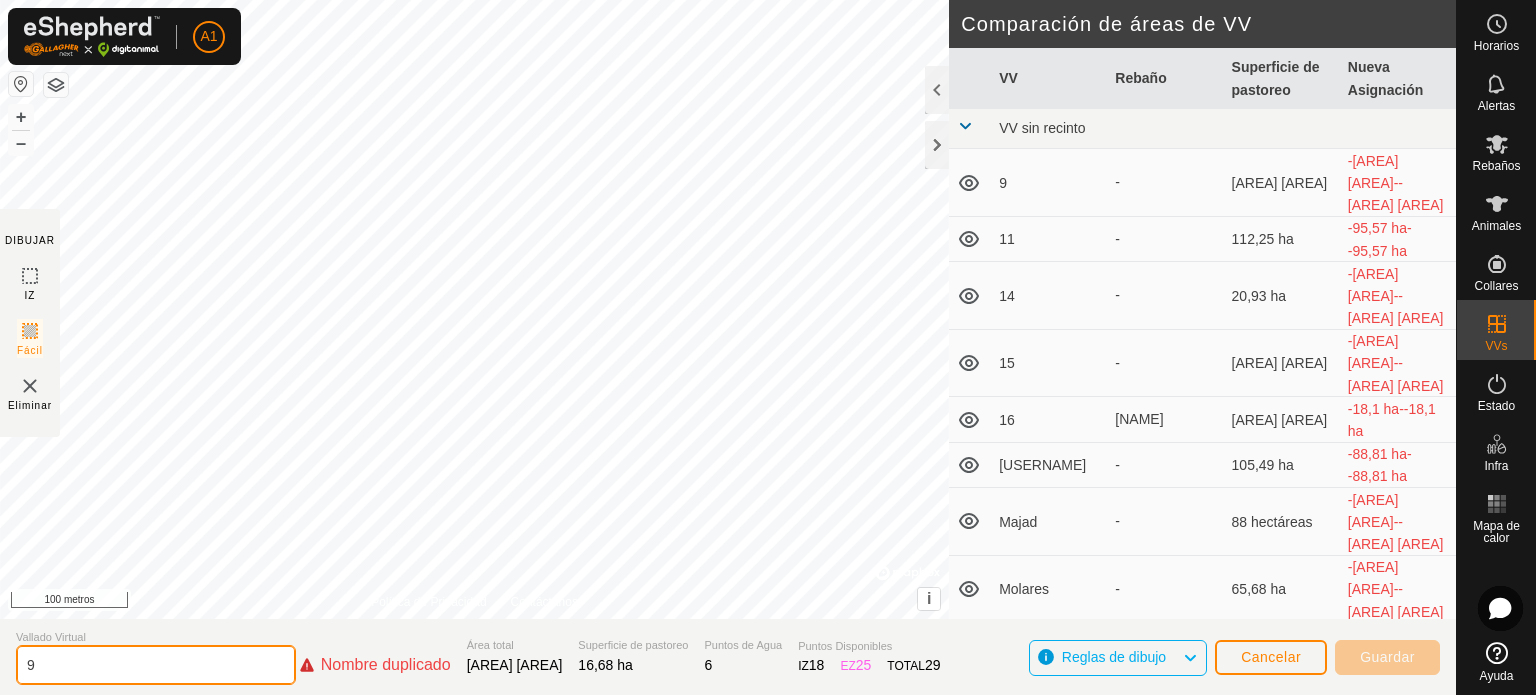click on "9" 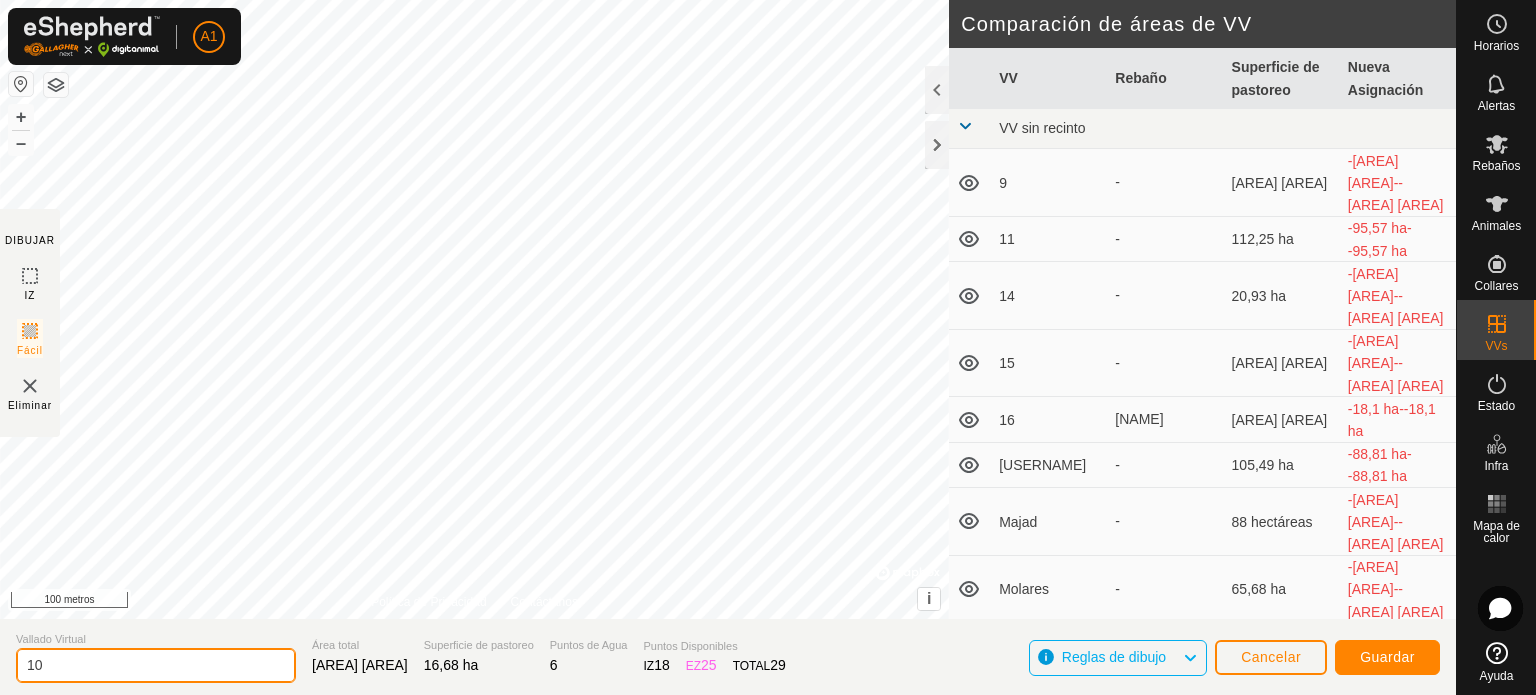 type on "10" 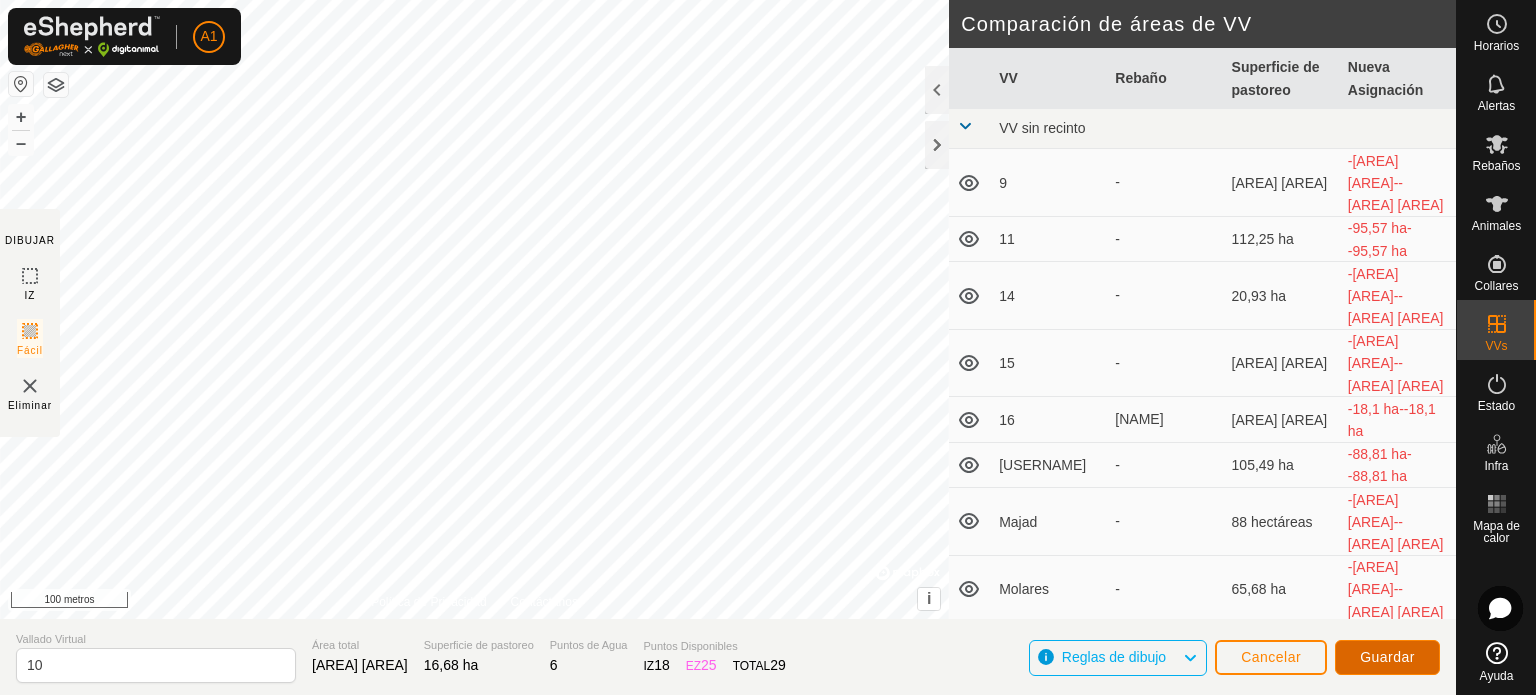 click on "Guardar" 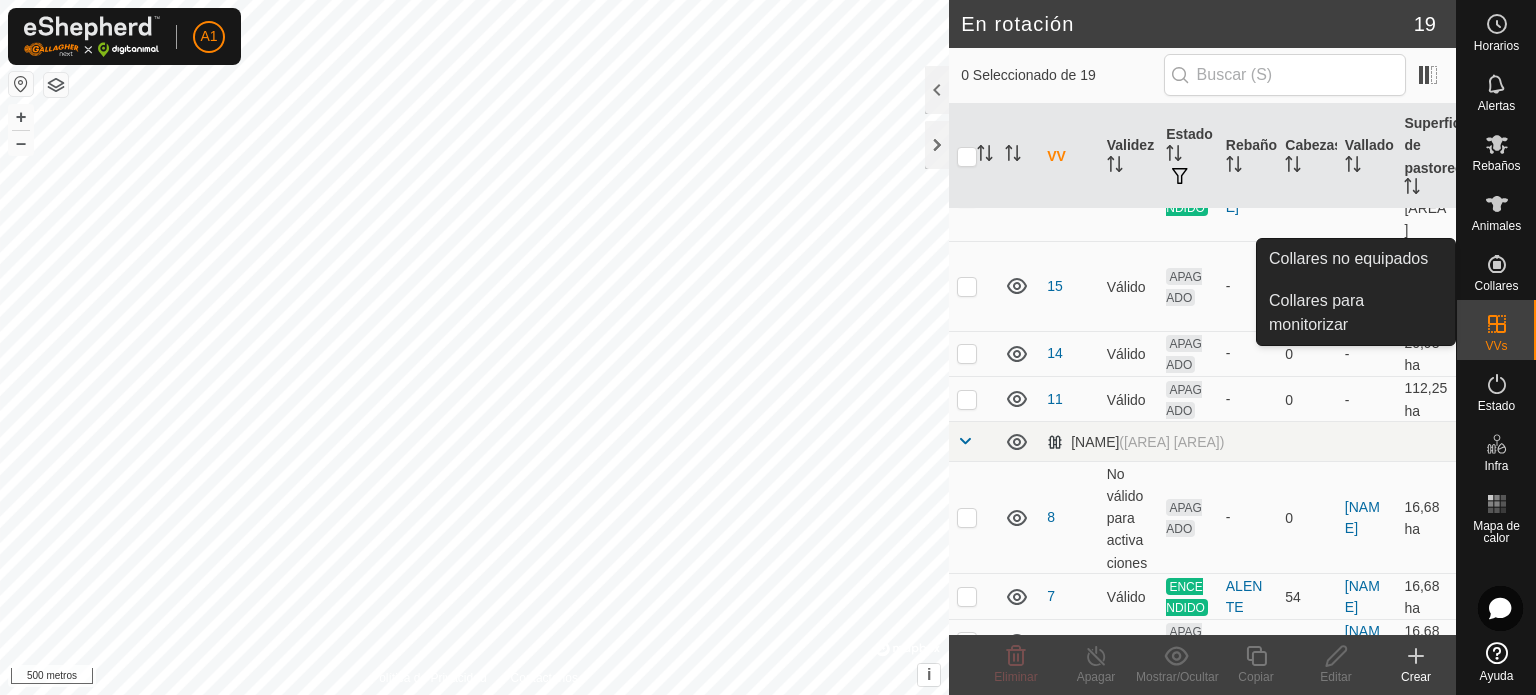 scroll, scrollTop: 584, scrollLeft: 0, axis: vertical 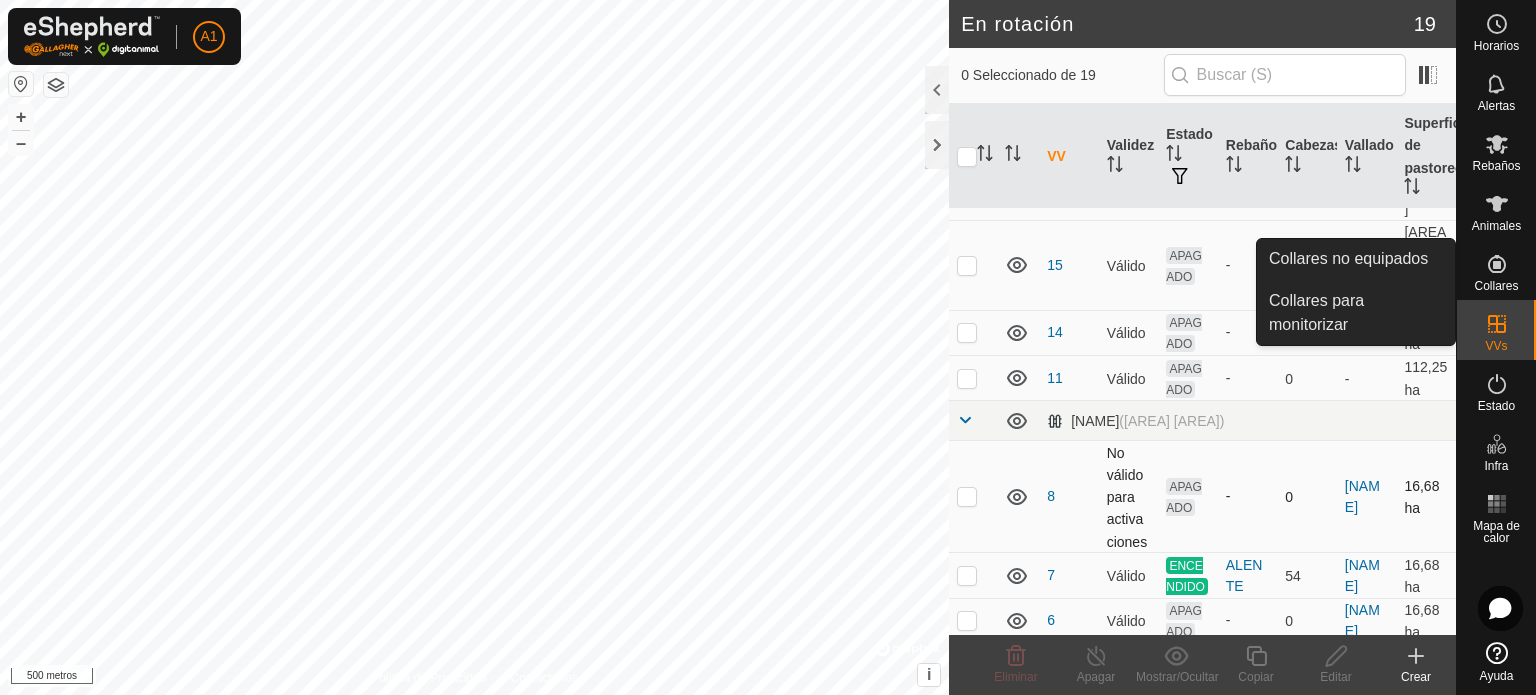 click at bounding box center [967, 496] 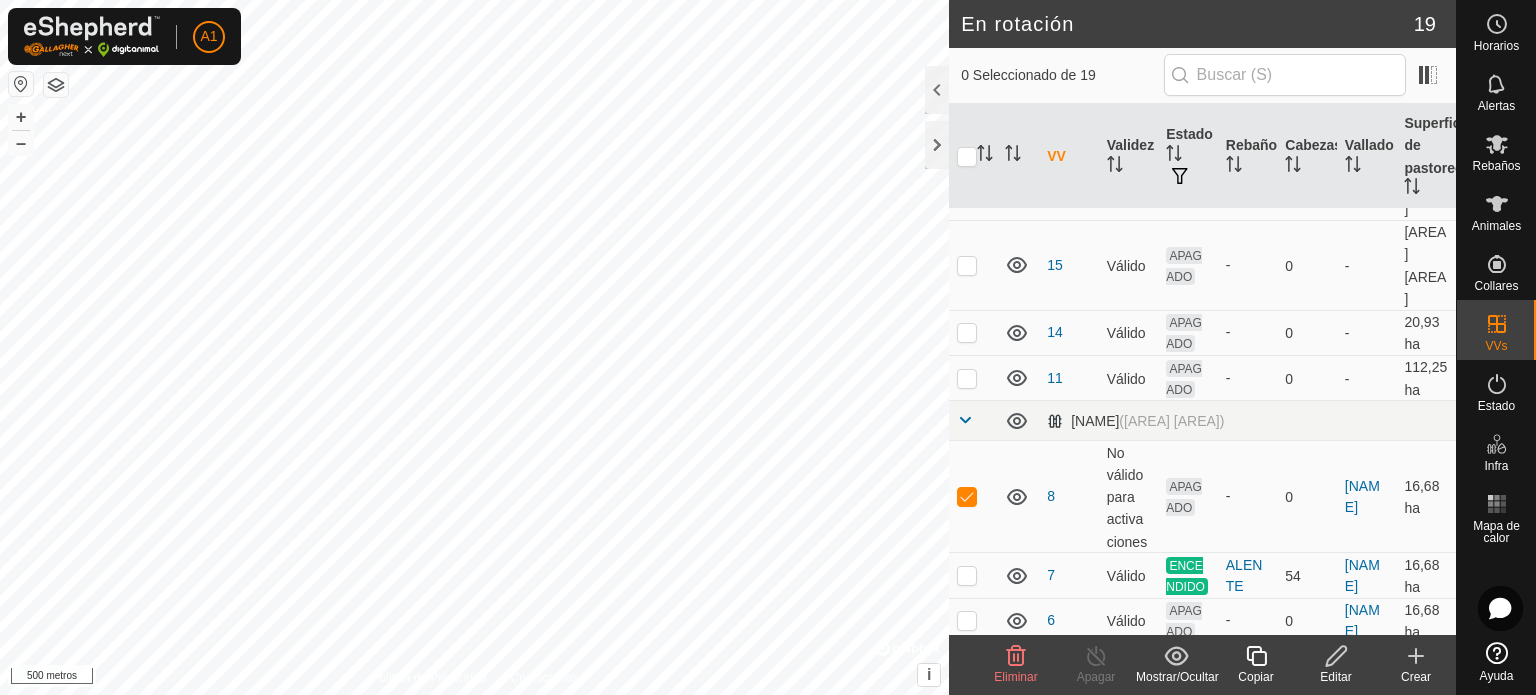 click on "Eliminar" 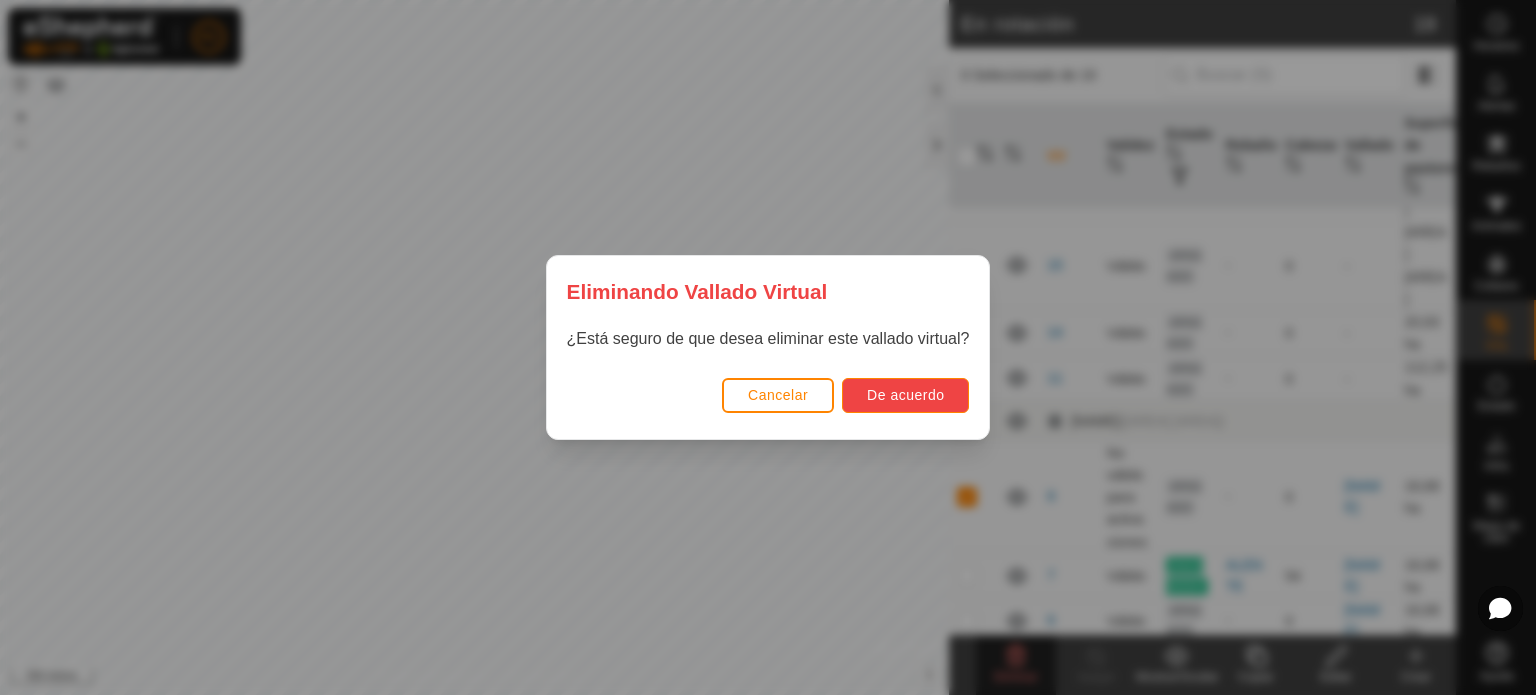 click on "De acuerdo" at bounding box center [905, 395] 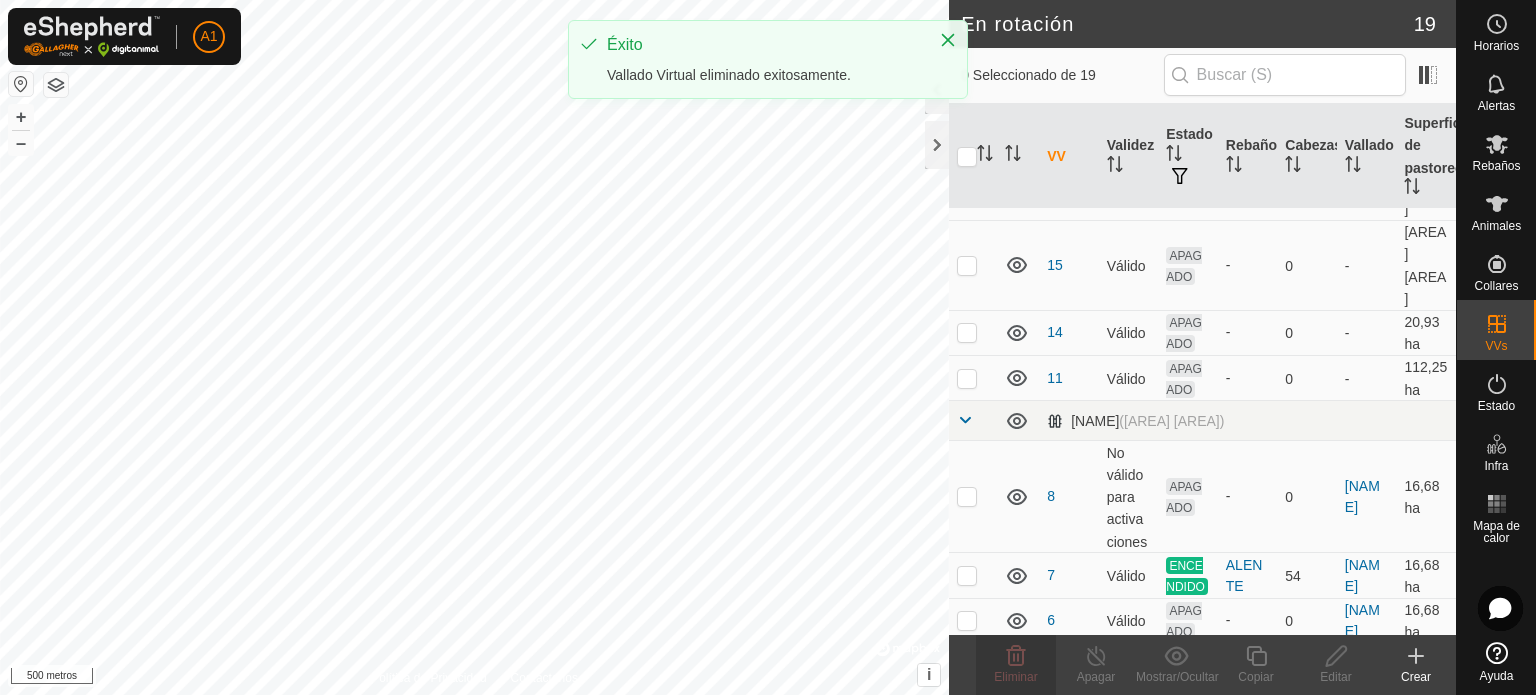 checkbox on "false" 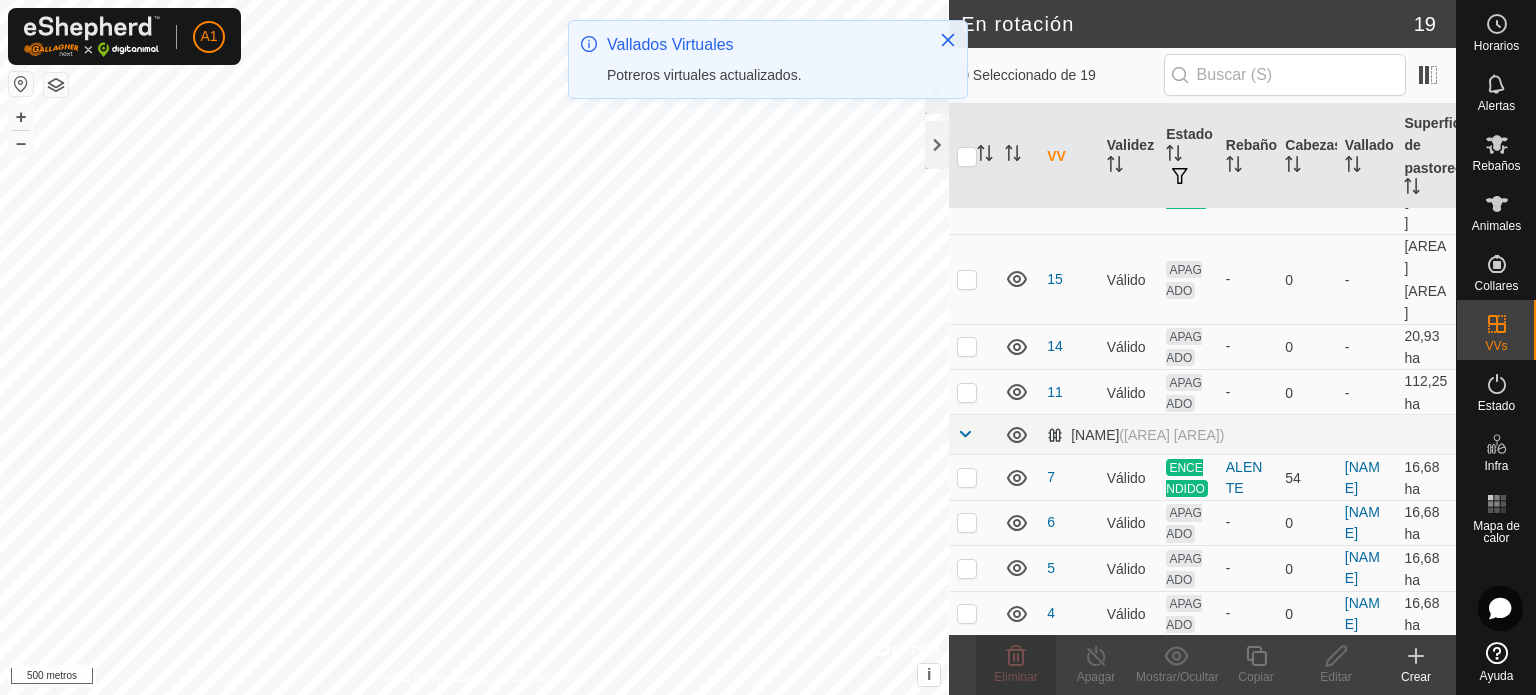 scroll, scrollTop: 584, scrollLeft: 0, axis: vertical 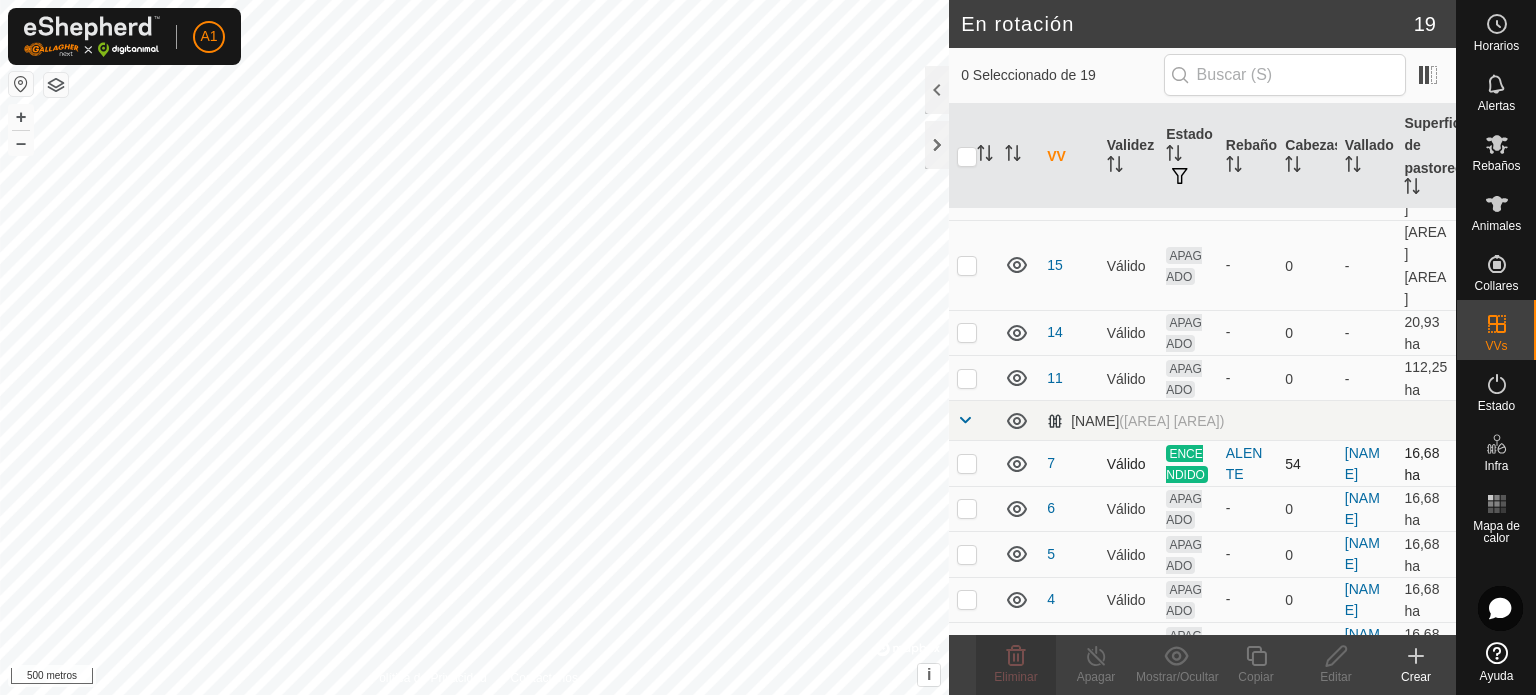 click at bounding box center (967, 463) 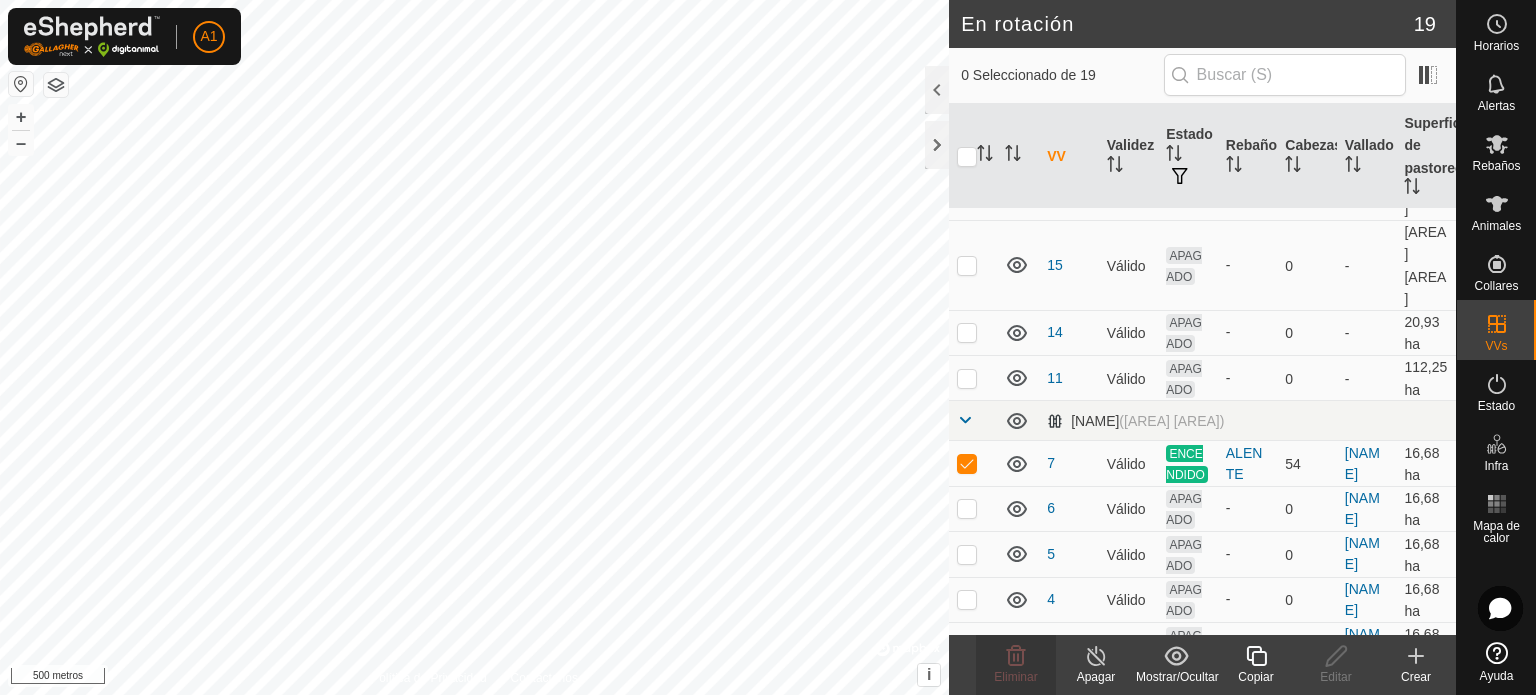 click 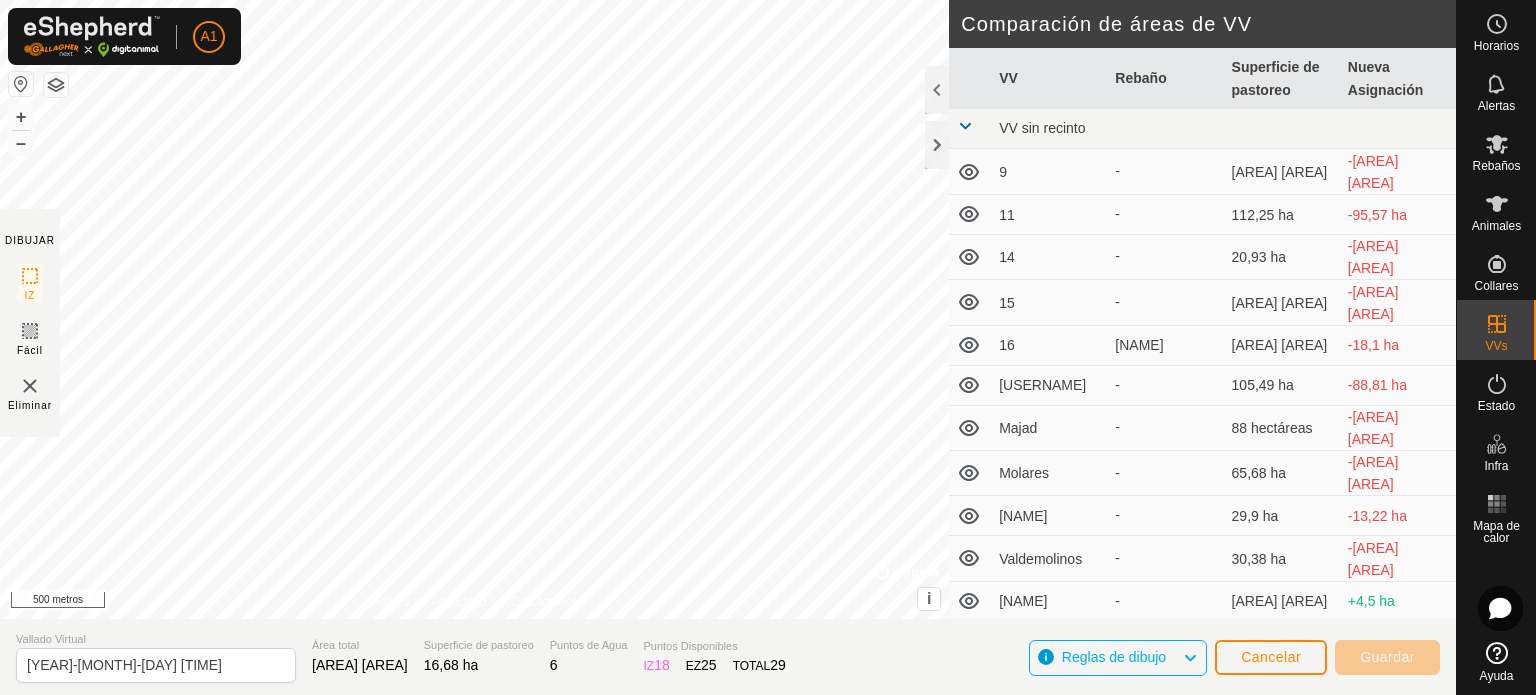 click on "Eliminar" 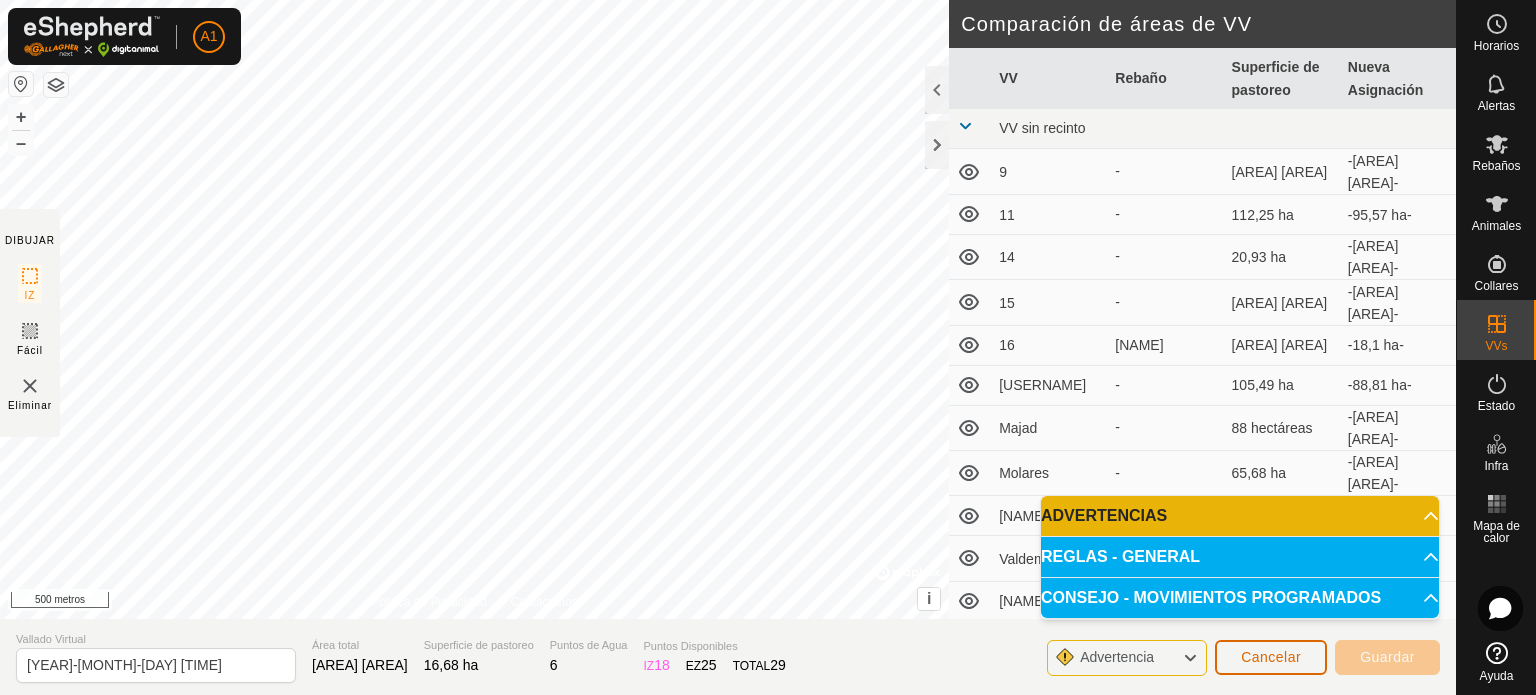 click on "Cancelar" 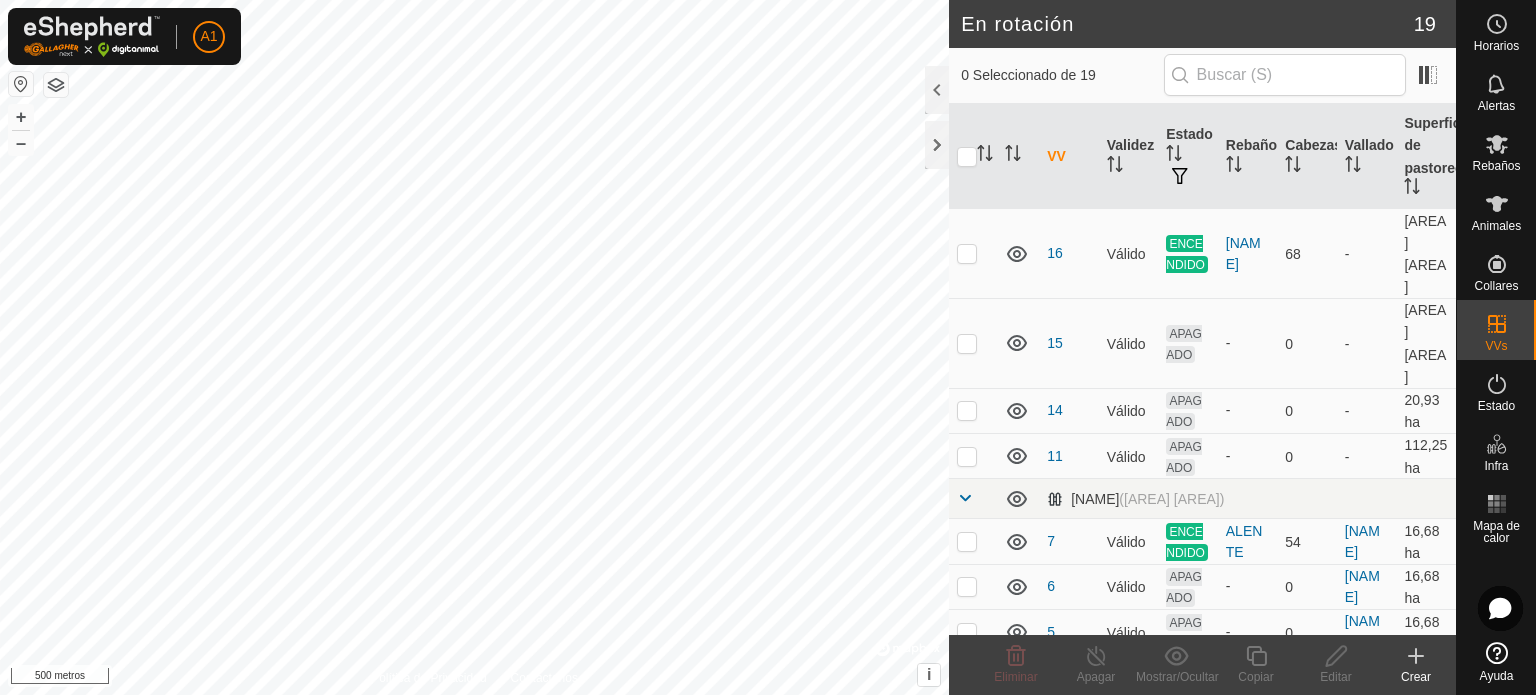 scroll, scrollTop: 547, scrollLeft: 0, axis: vertical 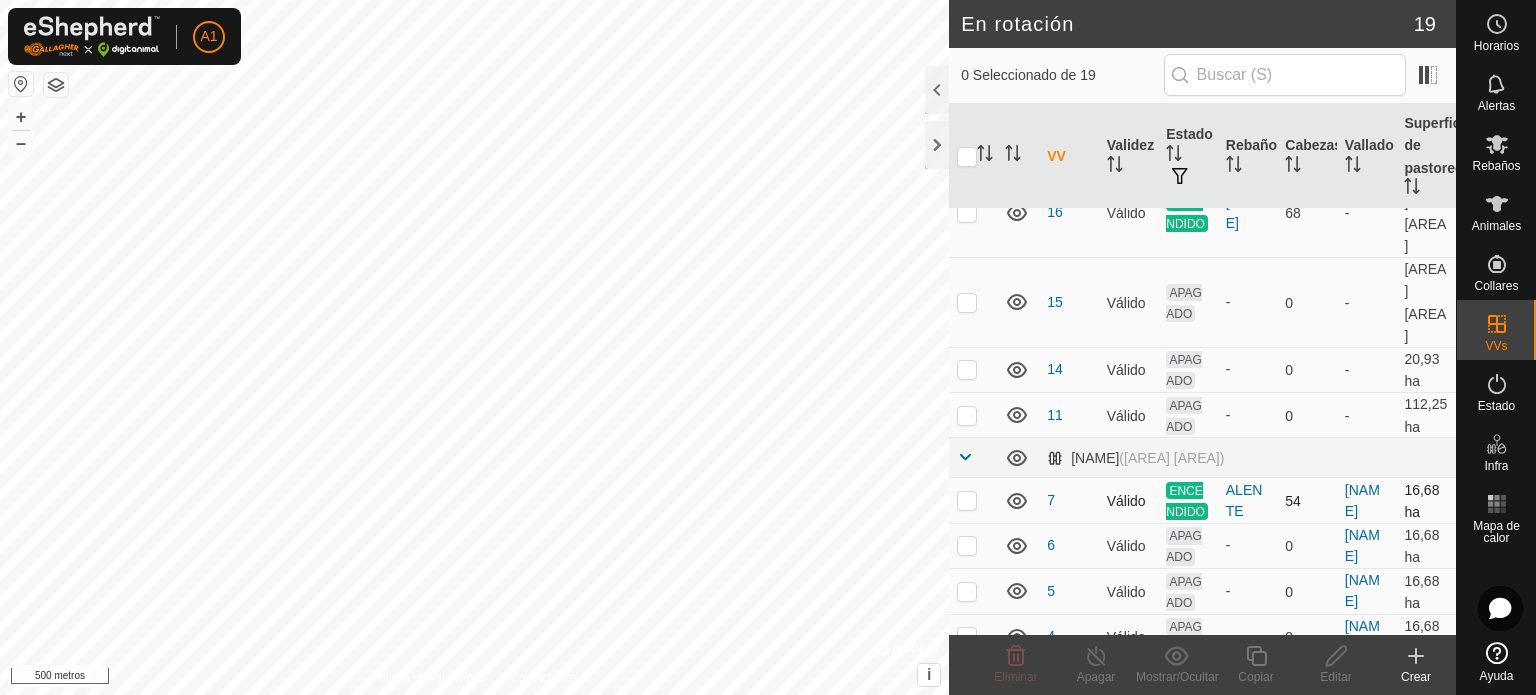 click at bounding box center (967, 500) 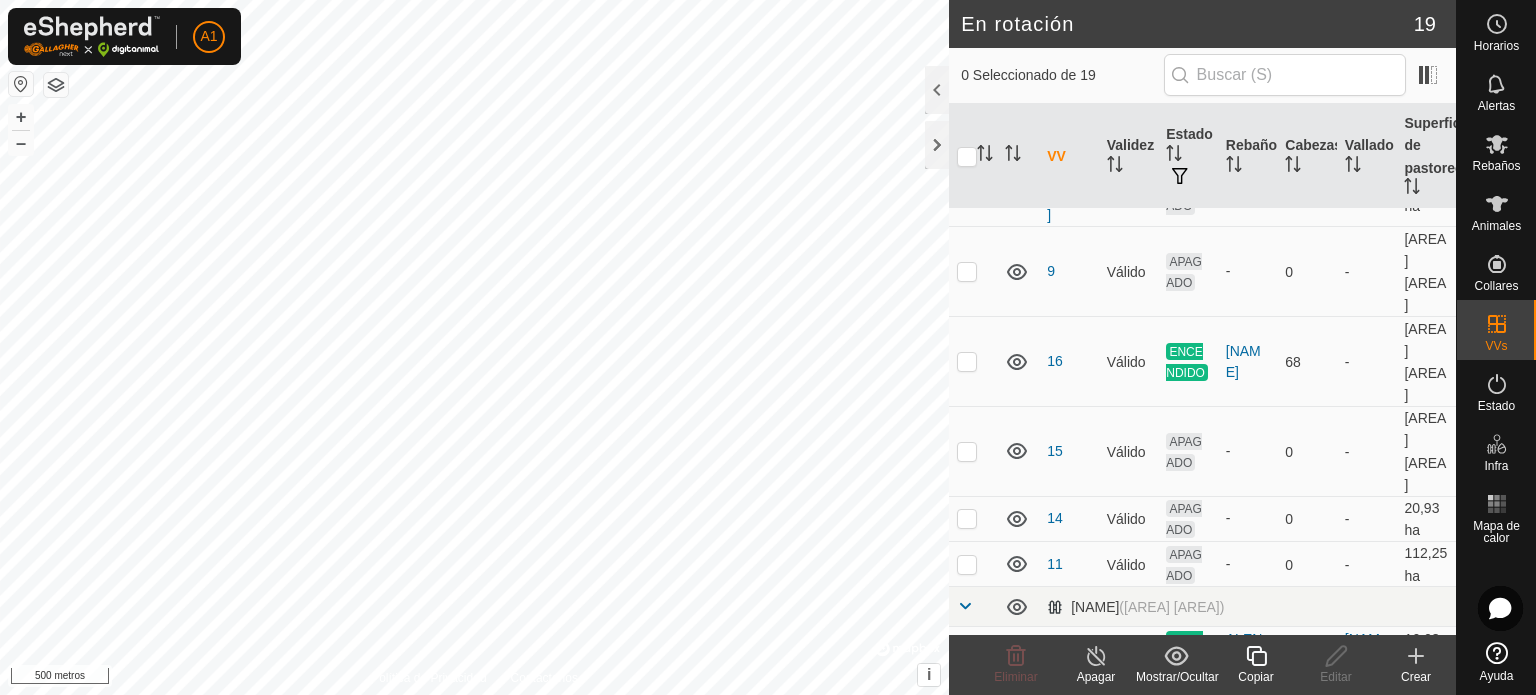 scroll, scrollTop: 394, scrollLeft: 0, axis: vertical 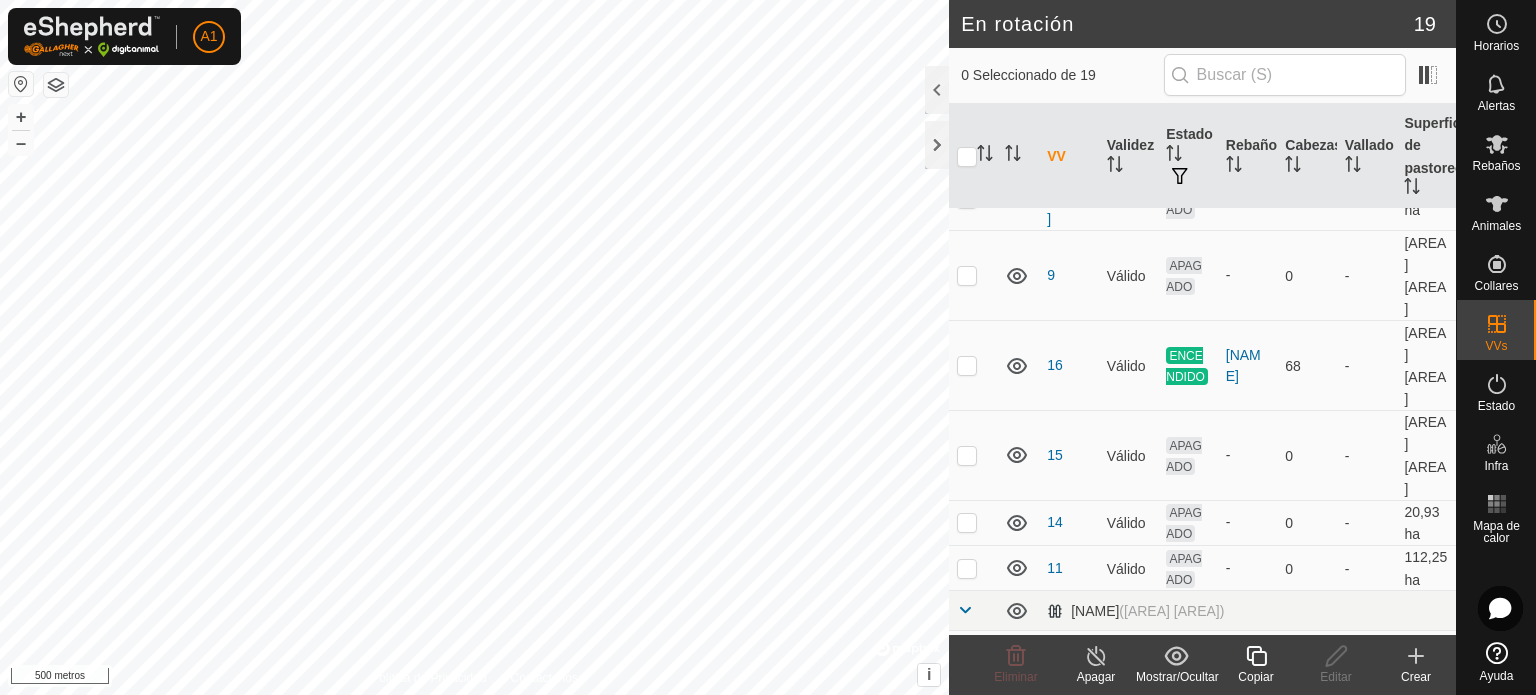 click on "Copiar" 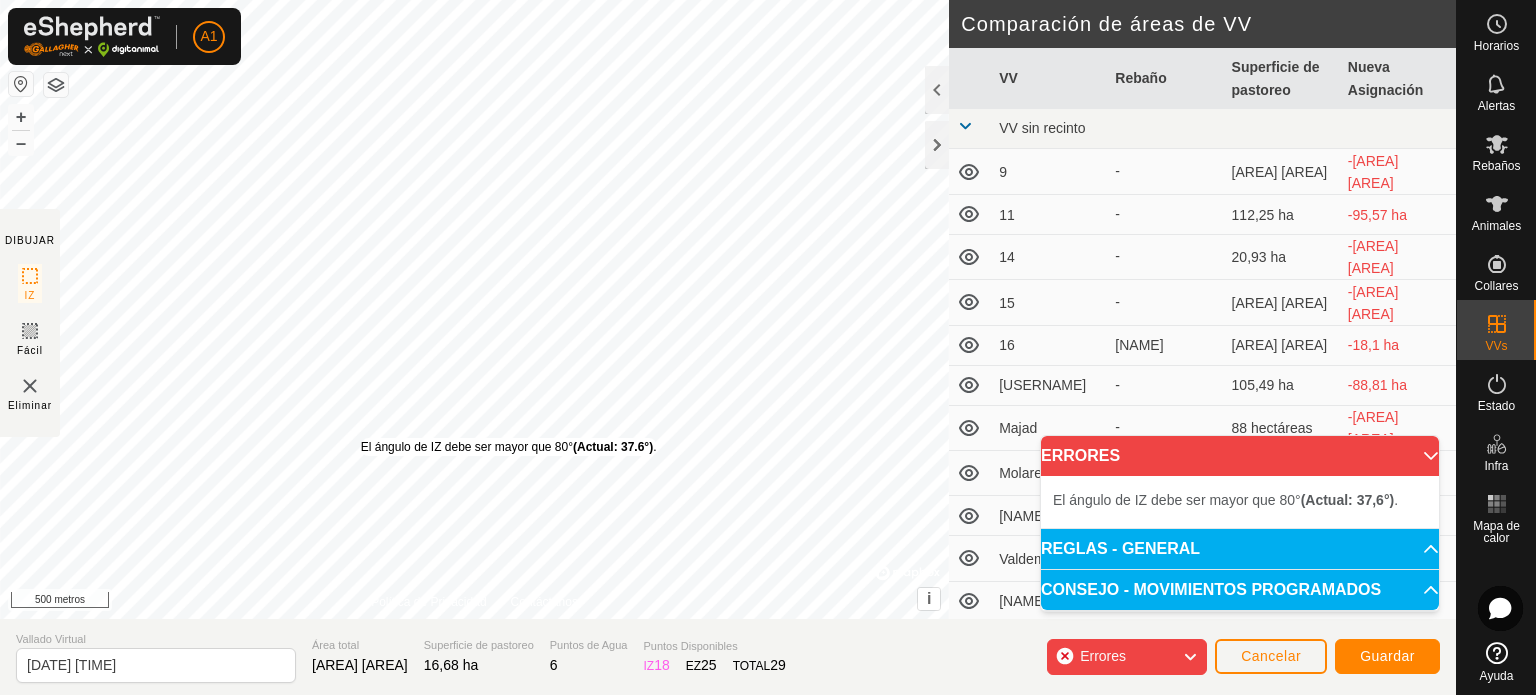 click on "El ángulo de IZ debe ser mayor que 80°  (Actual: 37.6°) ." at bounding box center (509, 447) 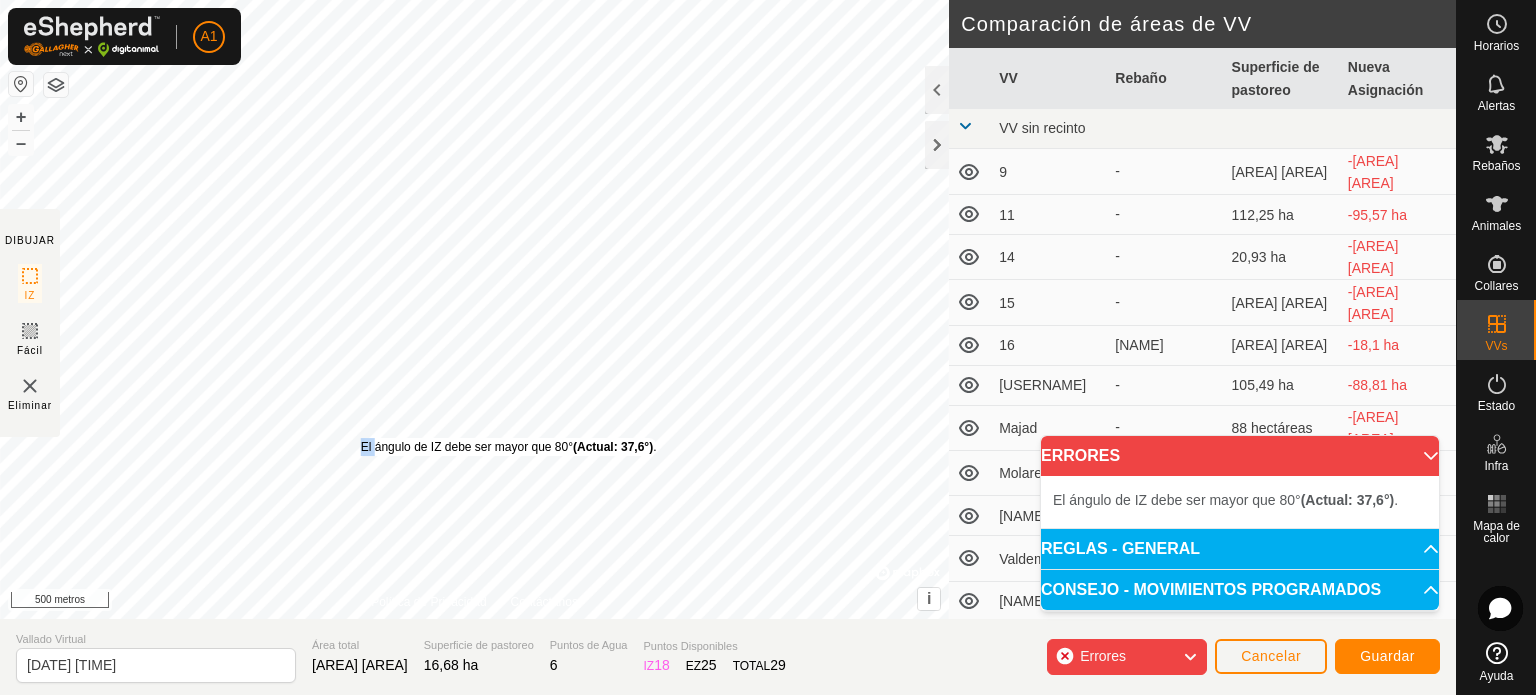 click on "El ángulo de IZ debe ser mayor que 80°  (Actual: 37,6°)  ." at bounding box center (509, 447) 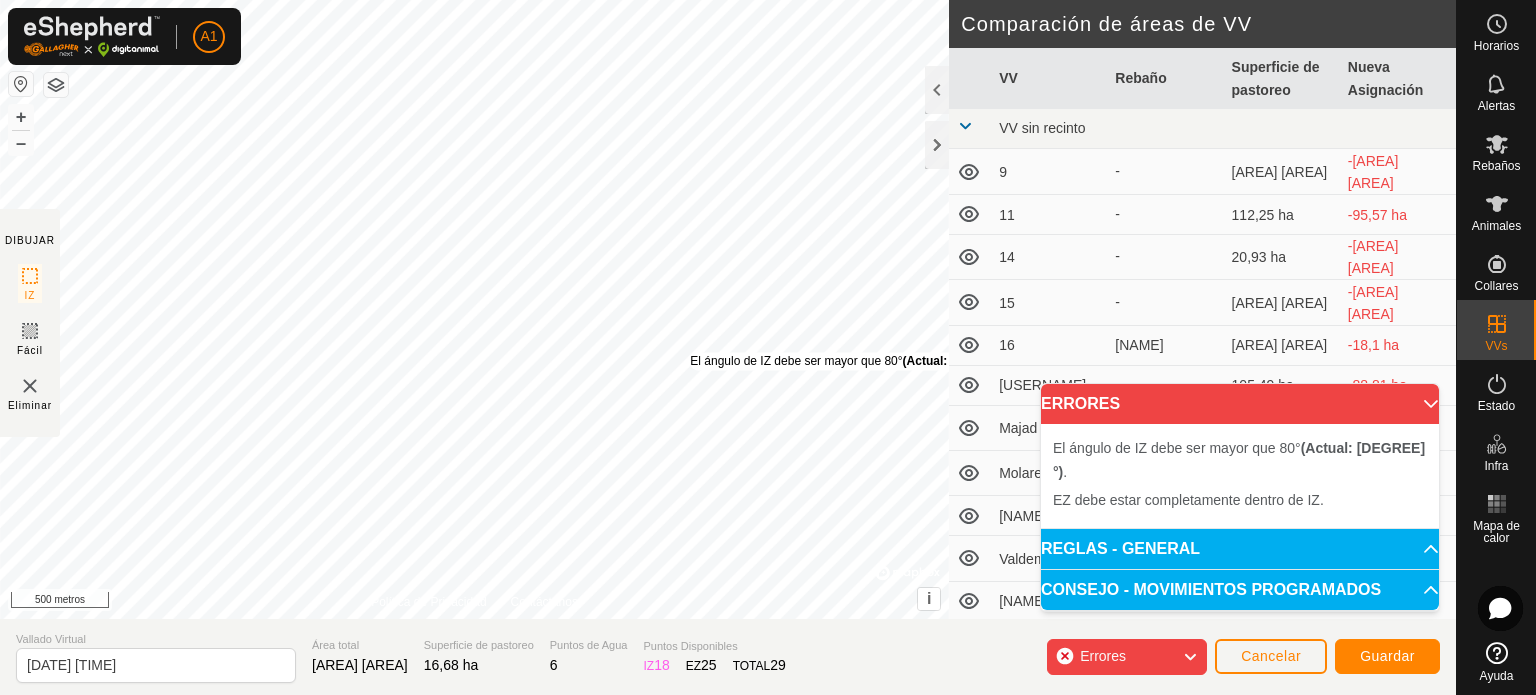 click on "El ángulo de IZ debe ser mayor que 80° (Actual: 74,9°) ." at bounding box center [855, 361] 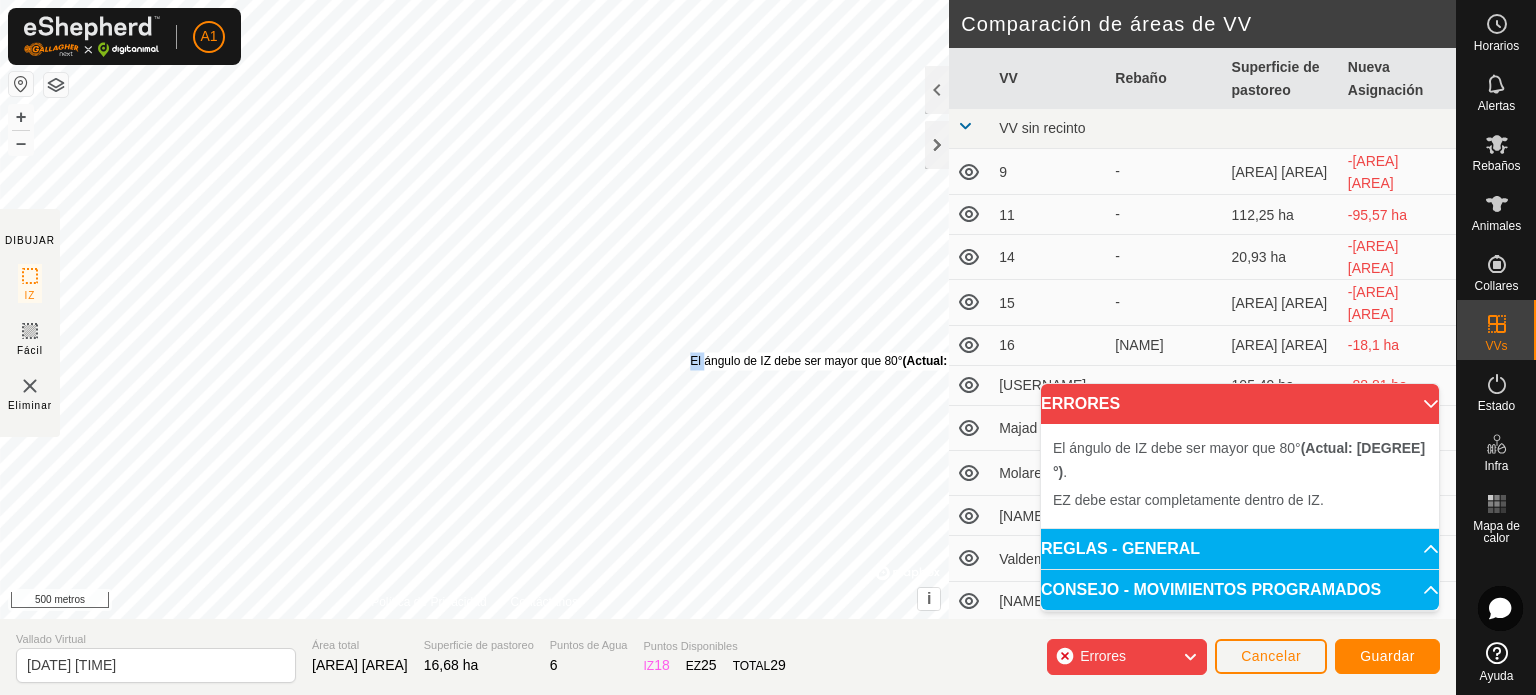 click on "El ángulo de IZ debe ser mayor que 80° (Actual: 74,9°) ." at bounding box center (855, 361) 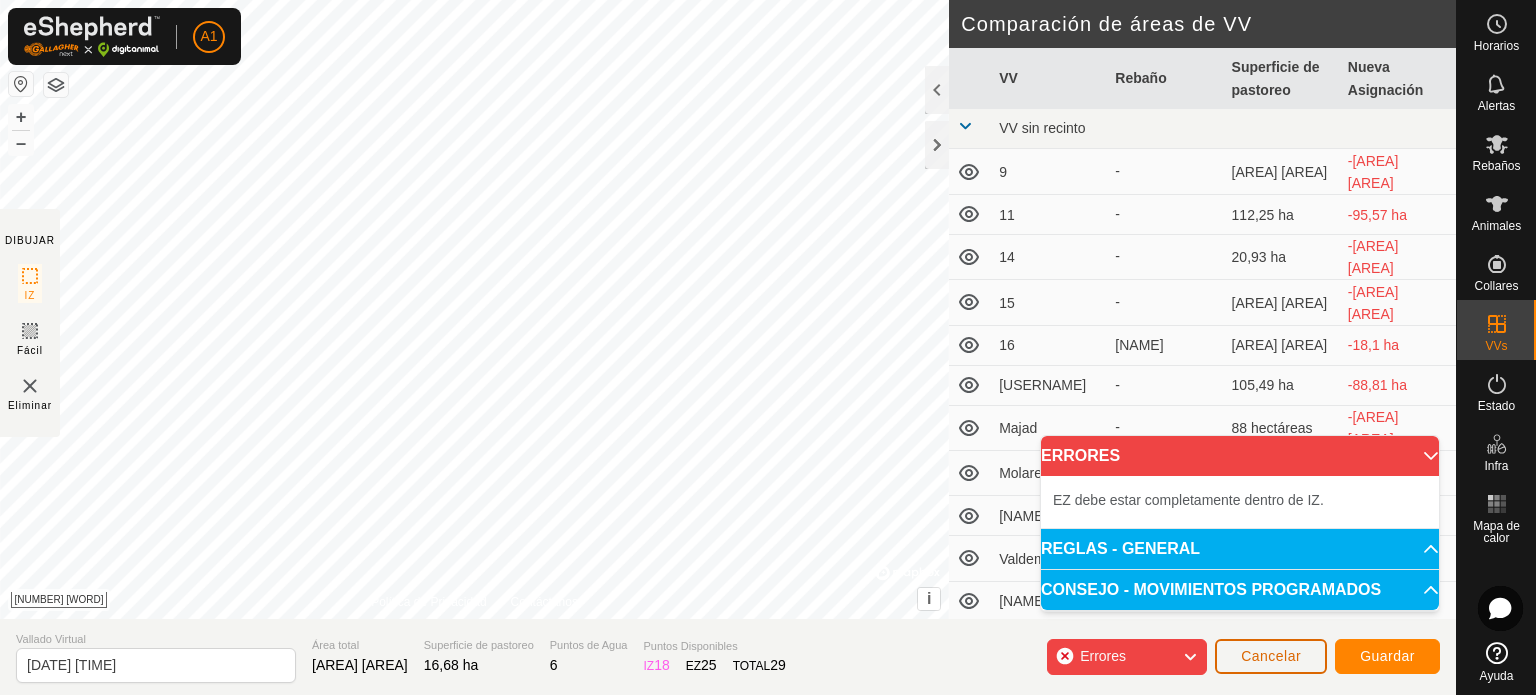 click on "Cancelar" 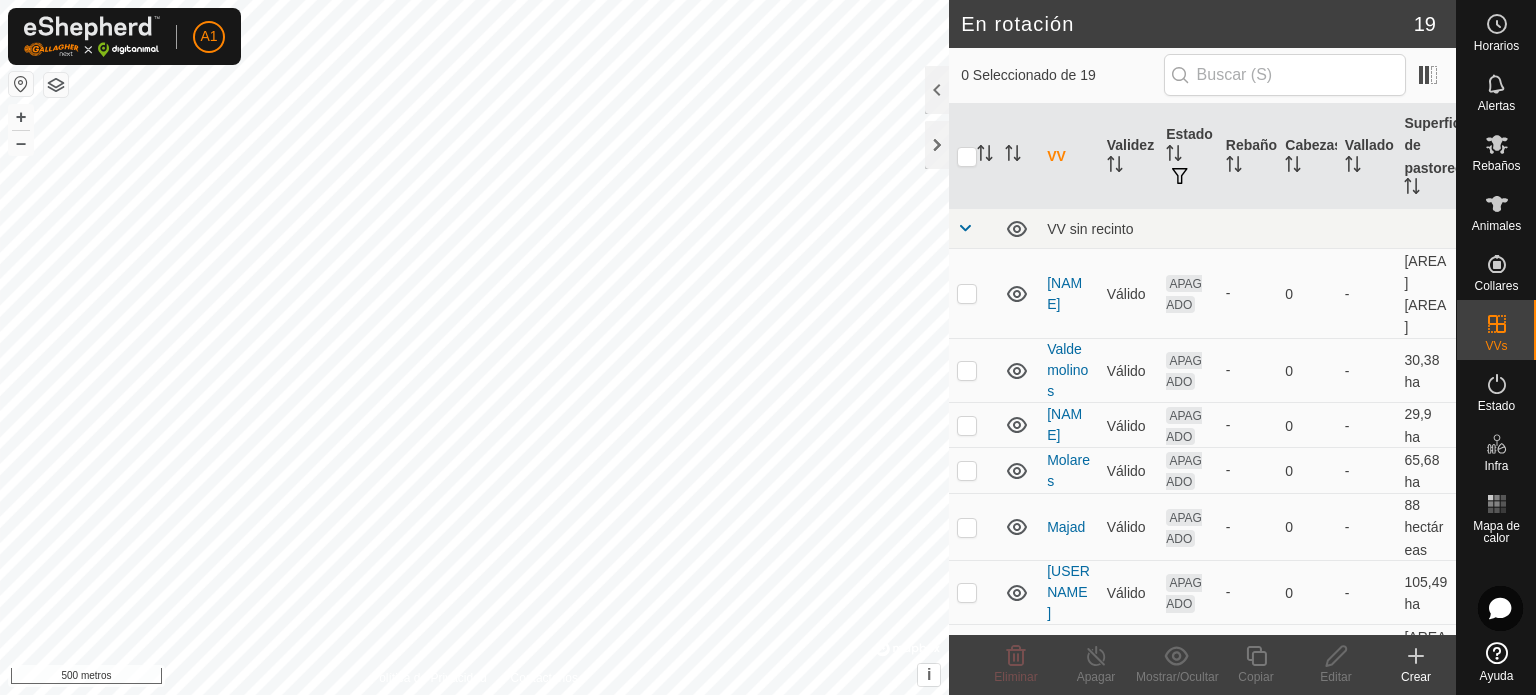 click on "Crear" 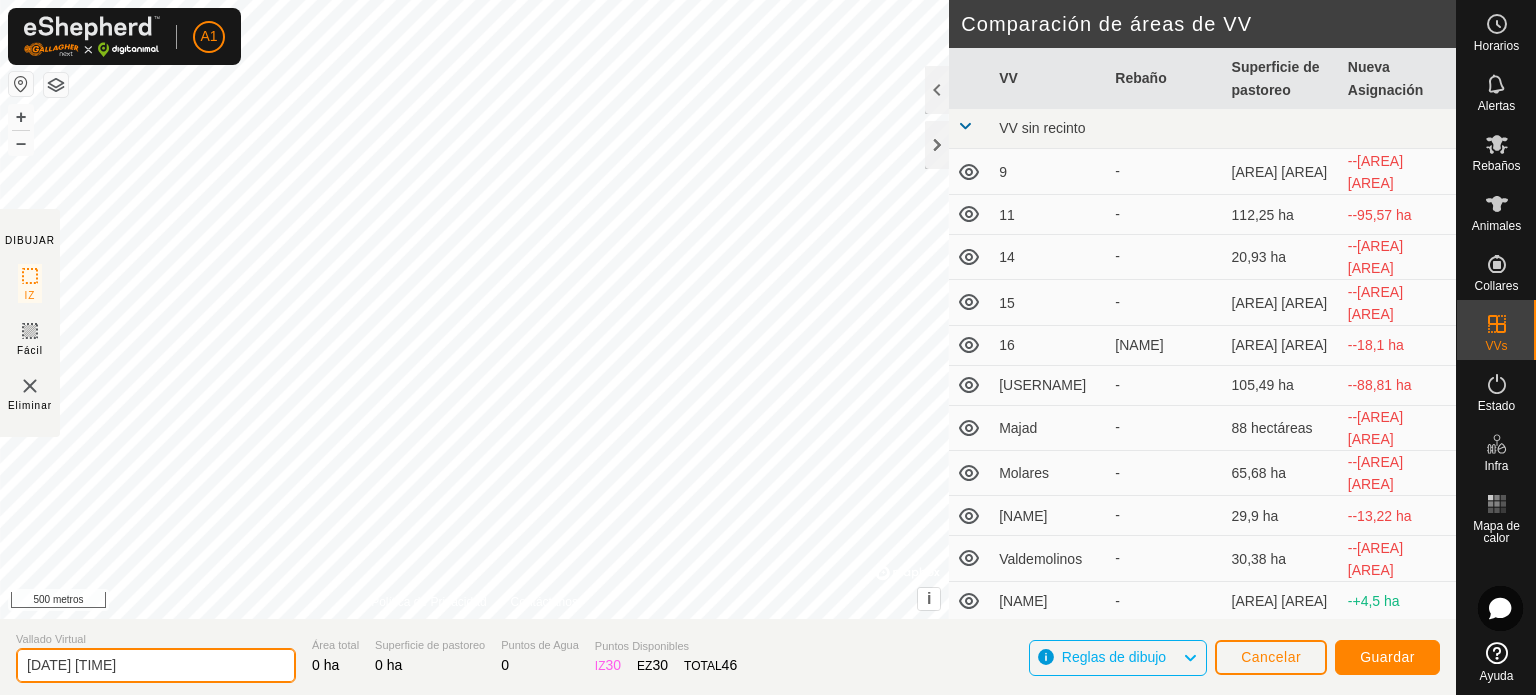 drag, startPoint x: 197, startPoint y: 657, endPoint x: 4, endPoint y: 667, distance: 193.2589 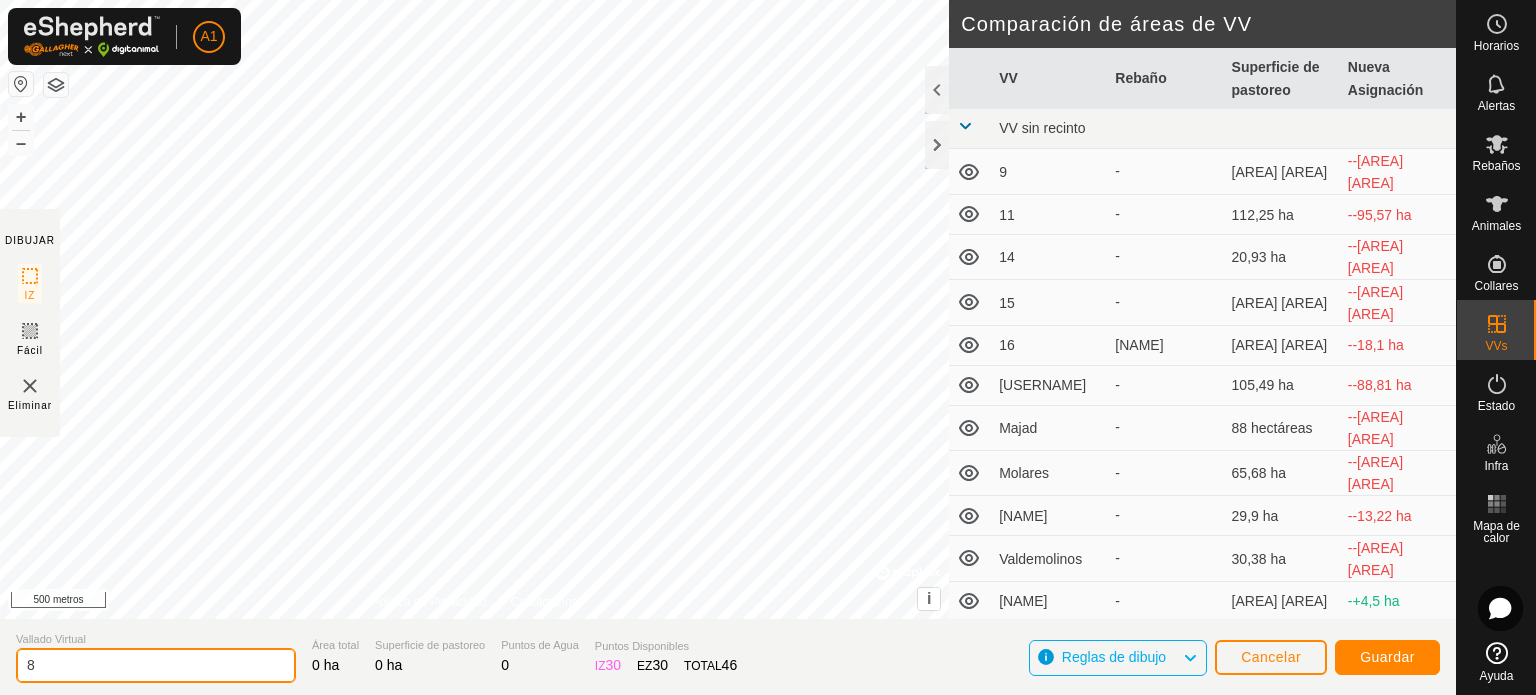 type on "8" 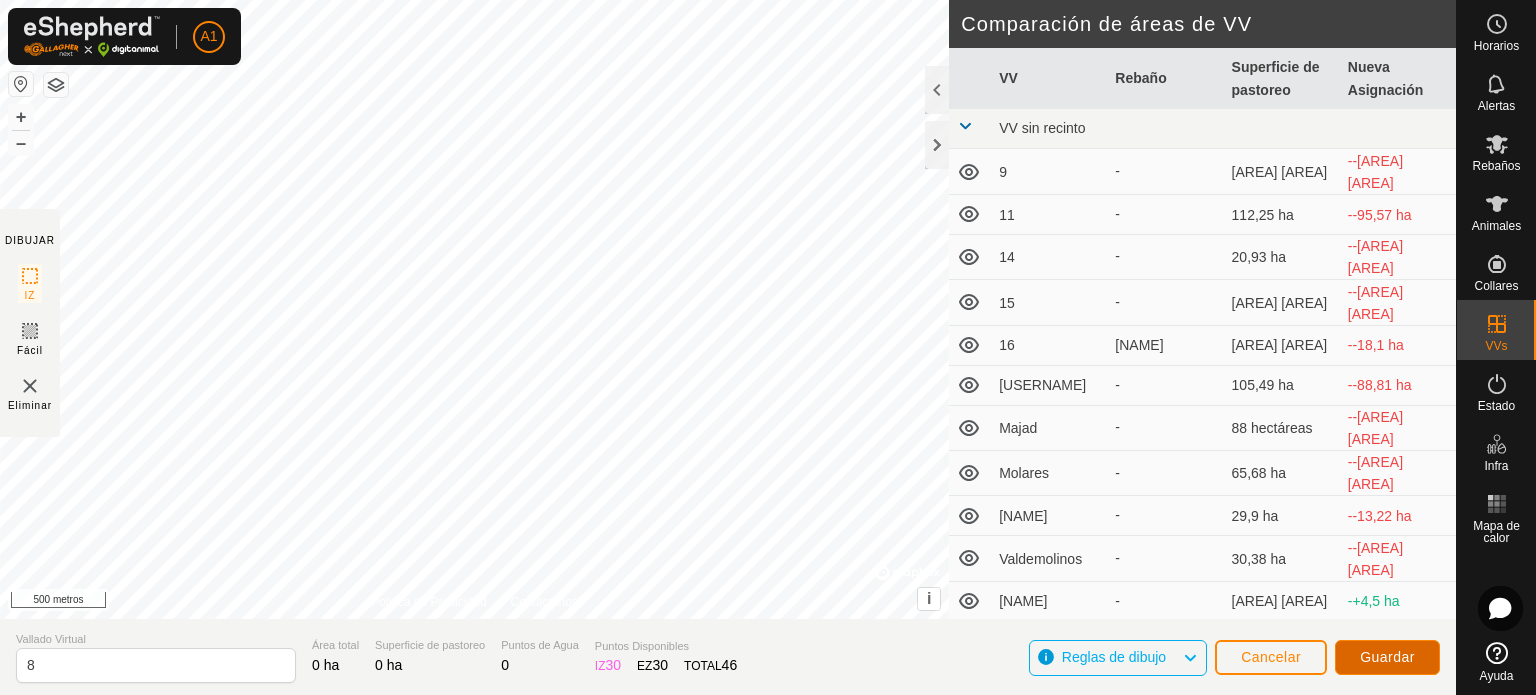 click on "Guardar" 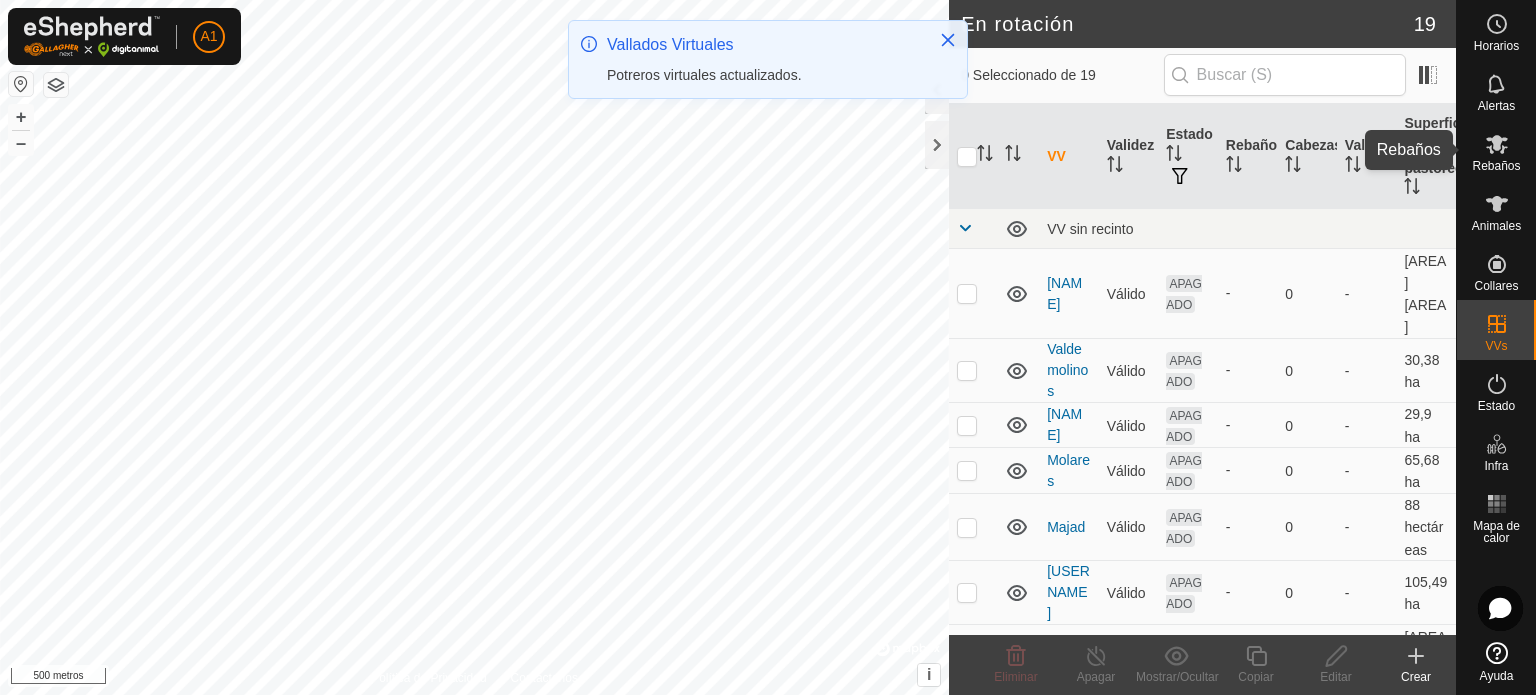 click 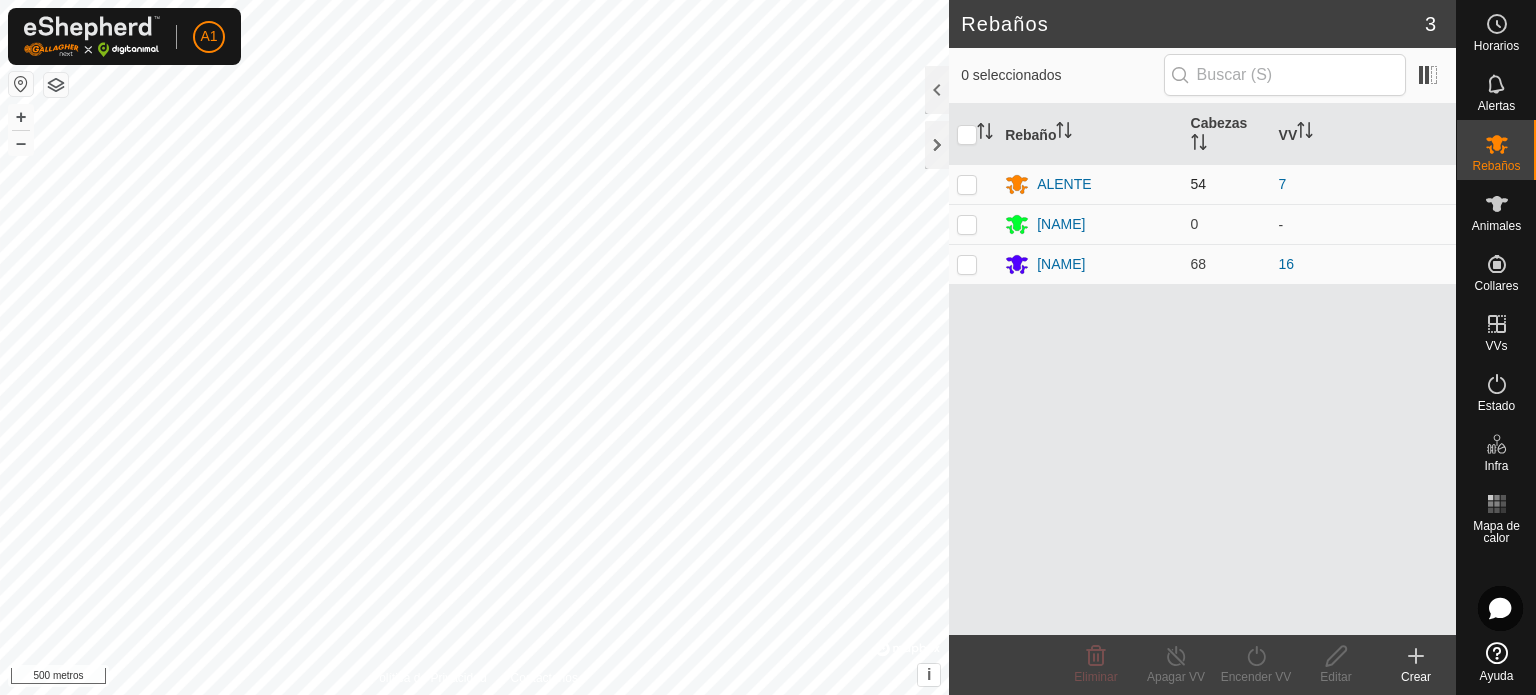 click at bounding box center [967, 184] 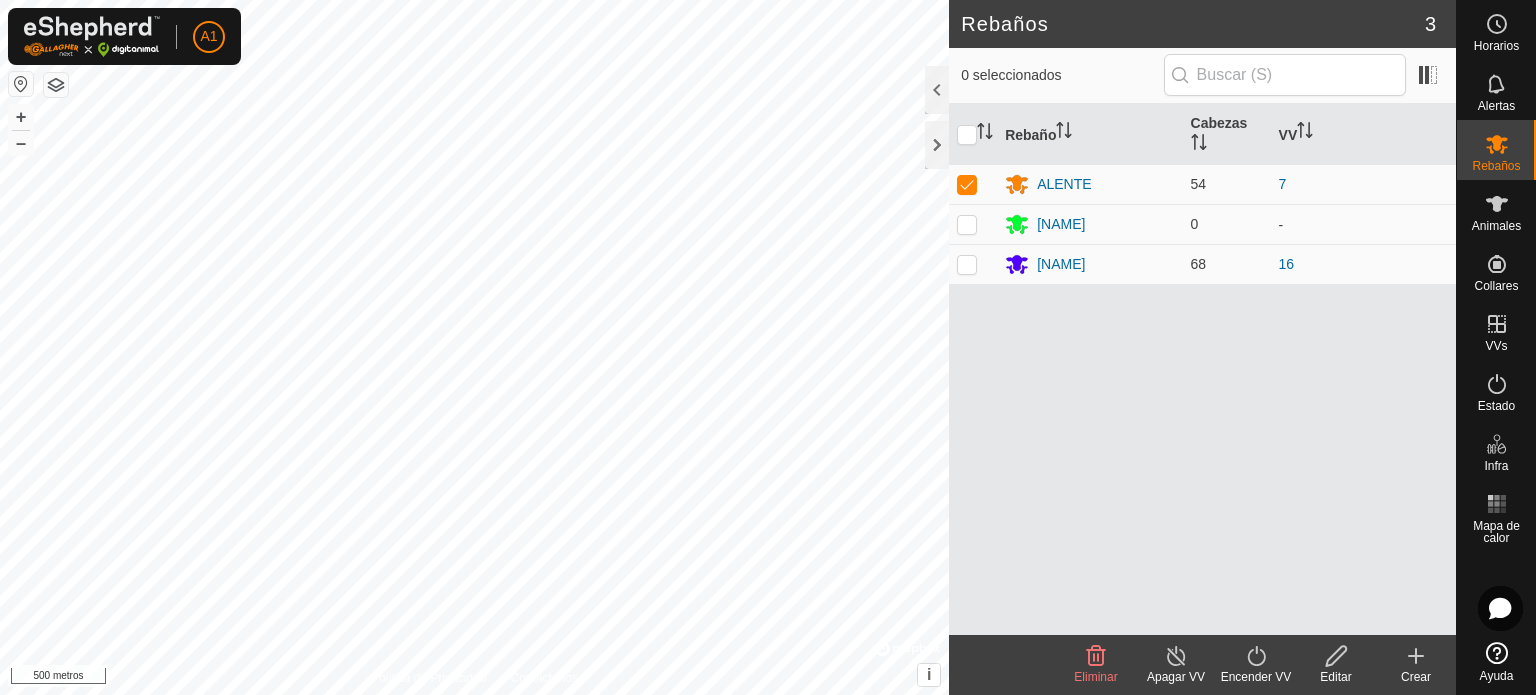 click on "Encender VV" 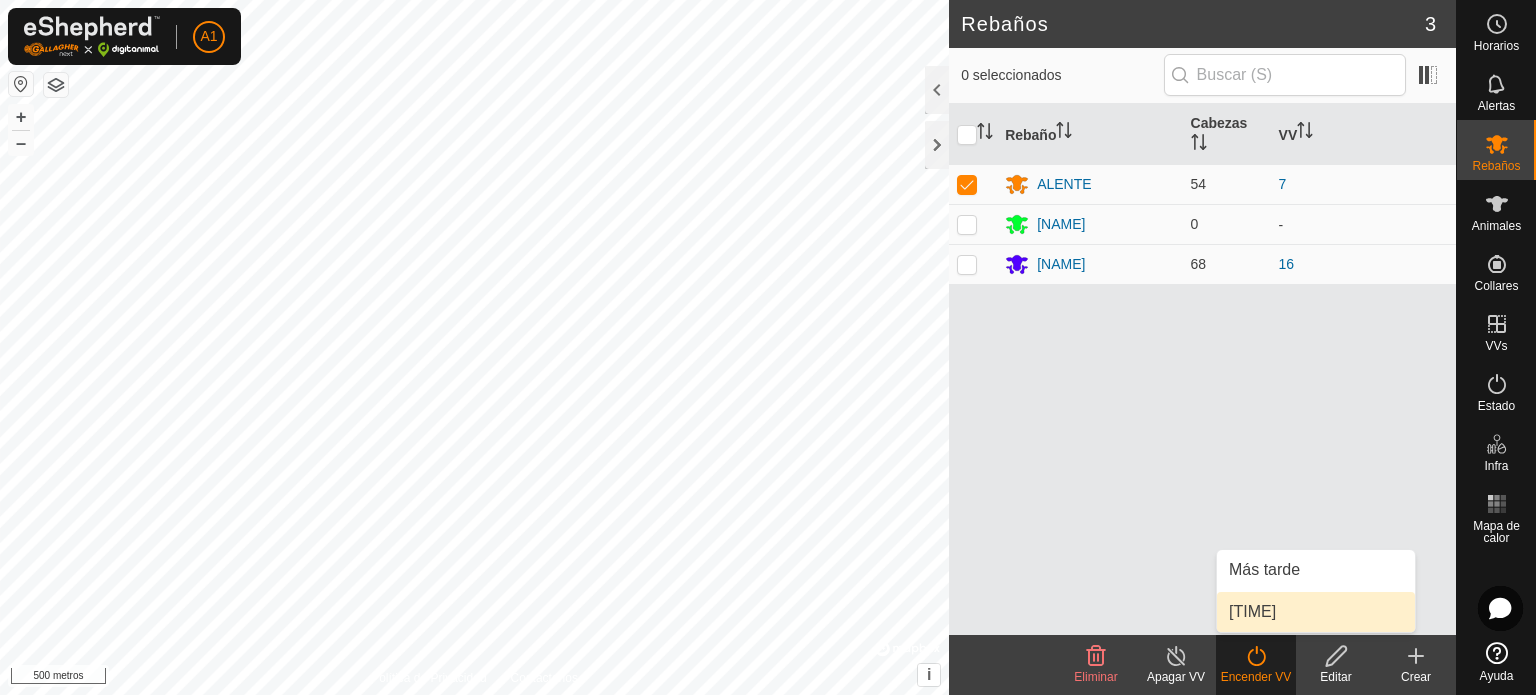 click on "[TIME]" at bounding box center (1316, 612) 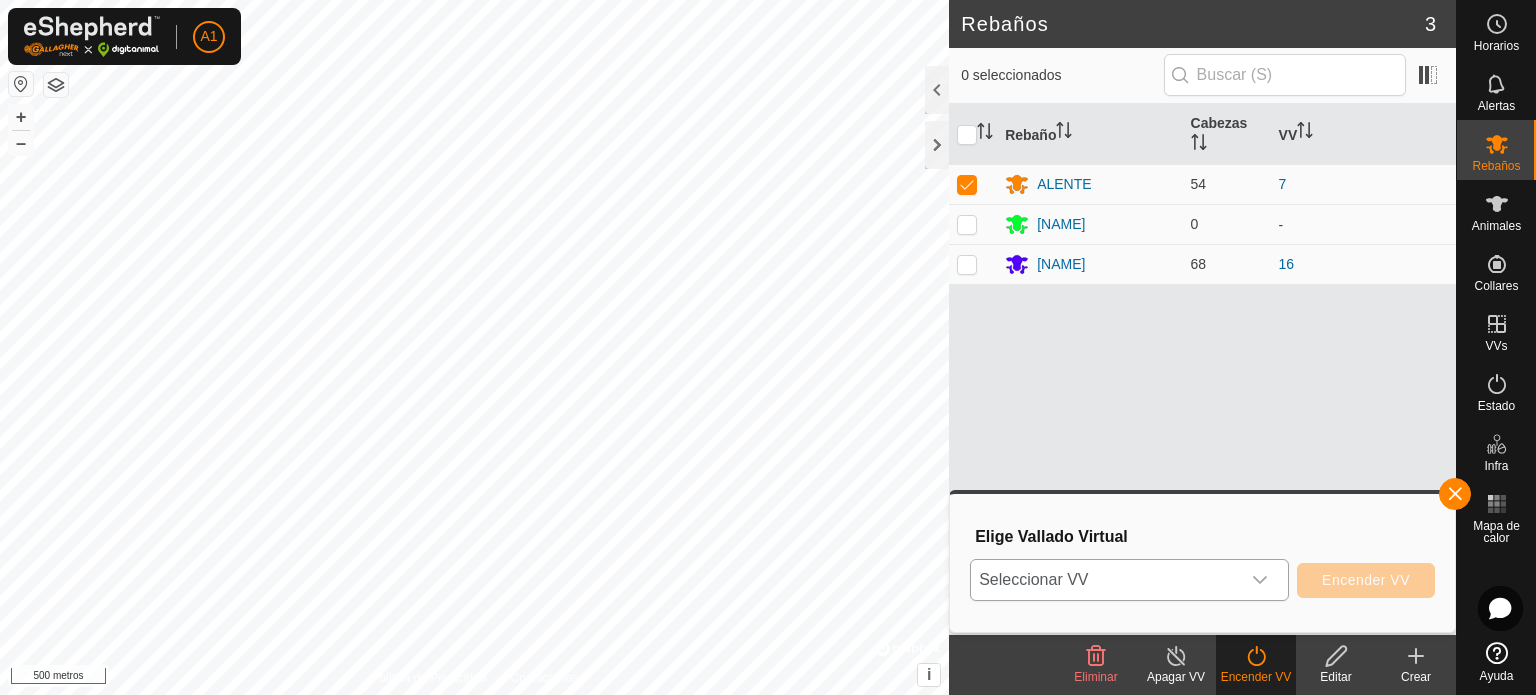 click 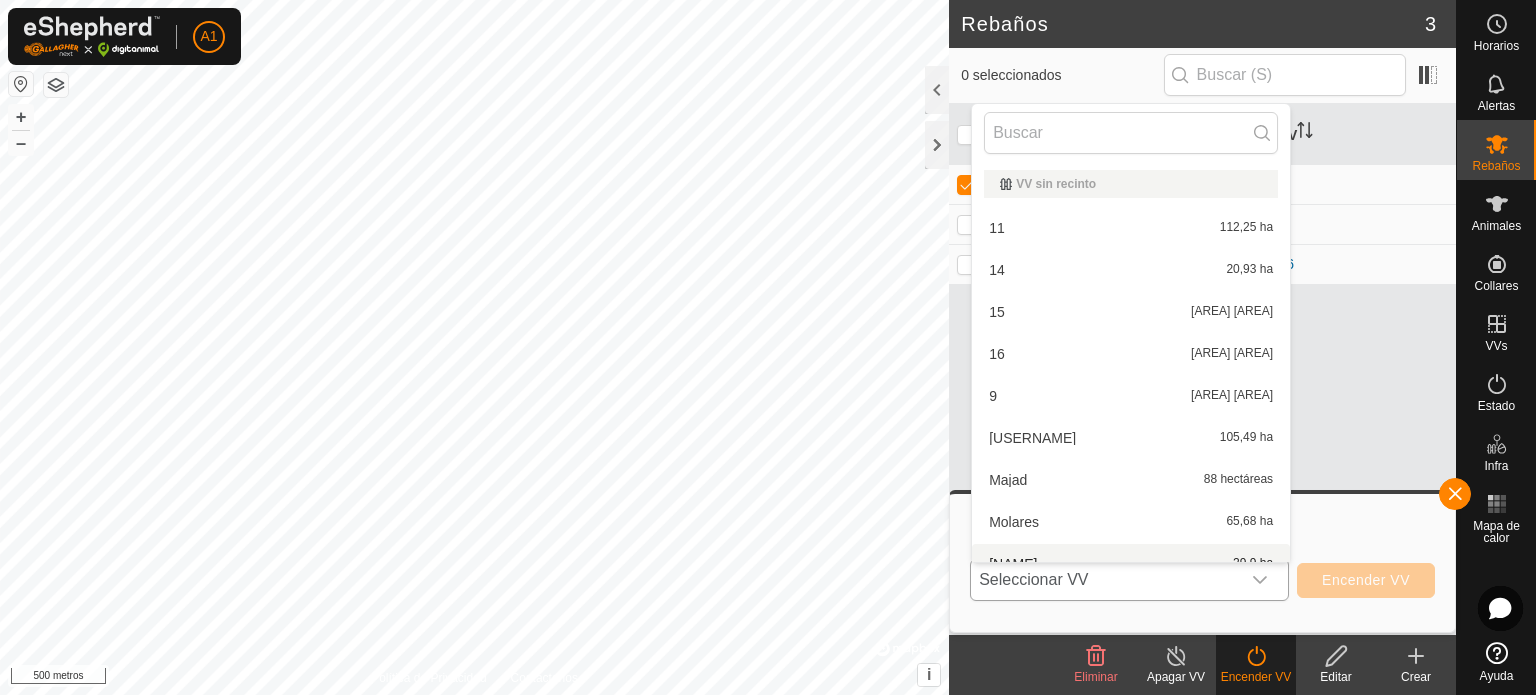 scroll, scrollTop: 22, scrollLeft: 0, axis: vertical 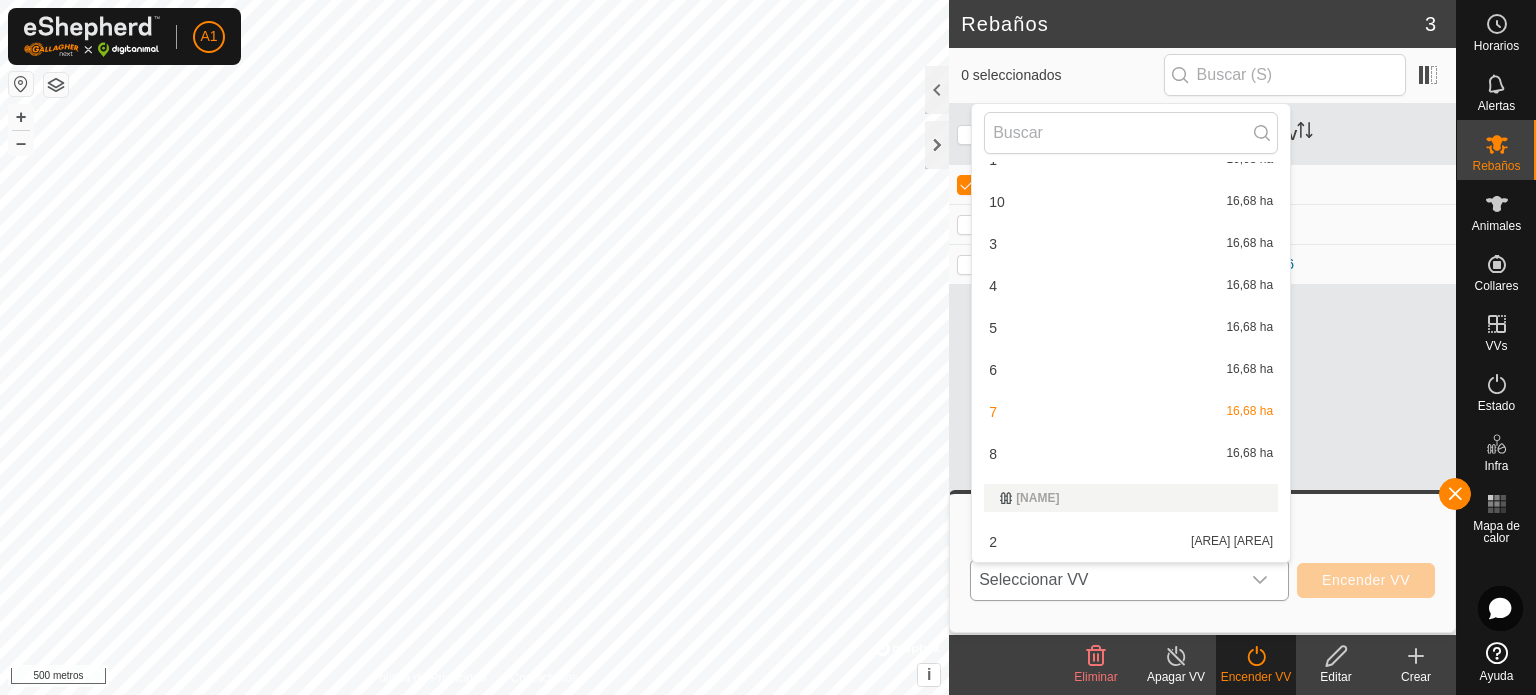 click on "[NUMBER] [AREA] [AREA]" at bounding box center (1131, 454) 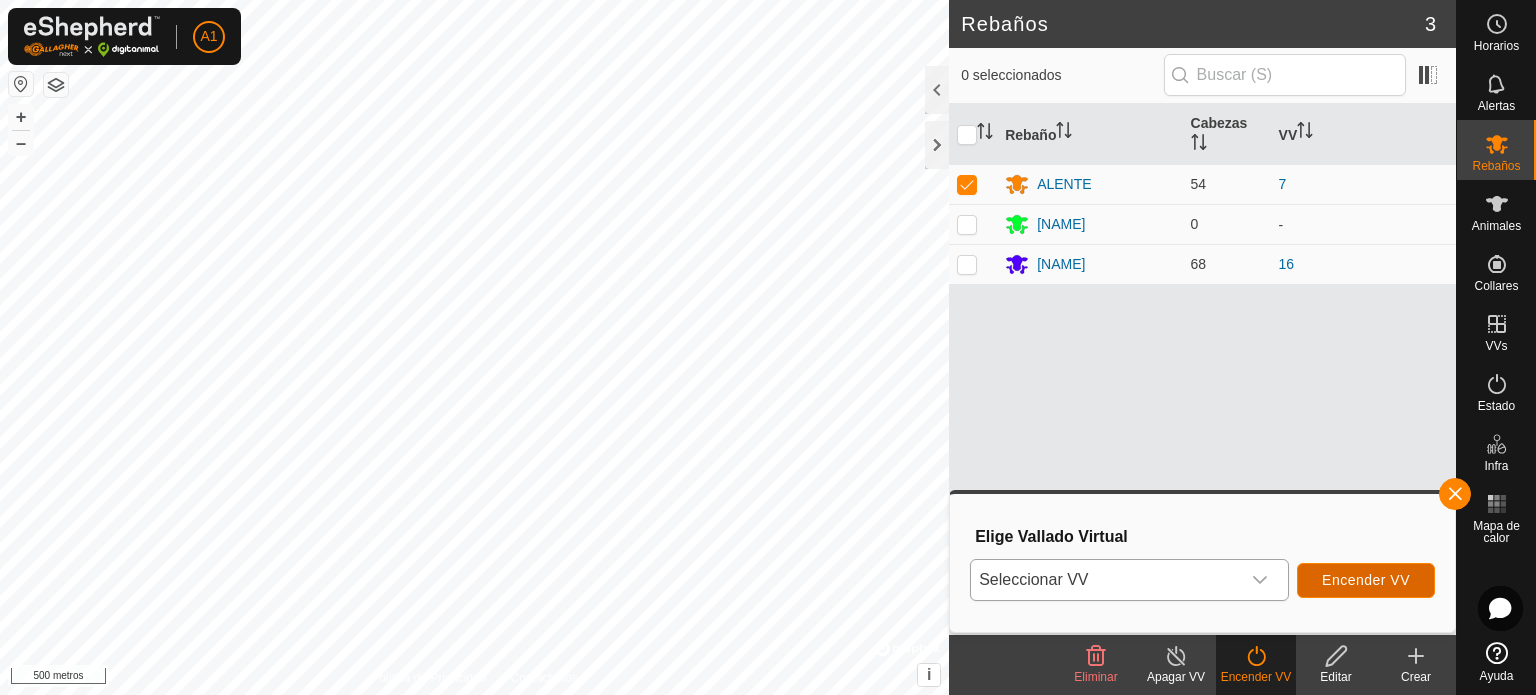 click on "Encender VV" at bounding box center [1366, 580] 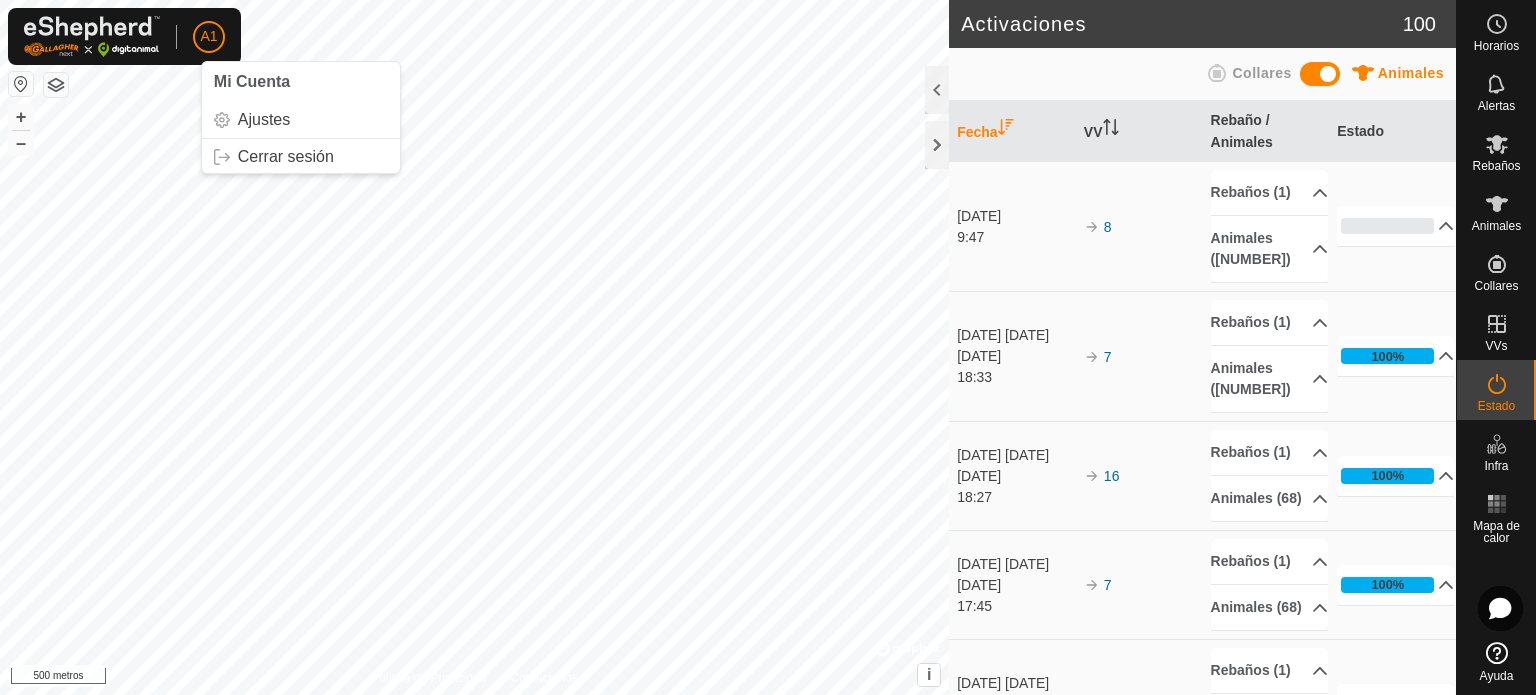 click on "A1" 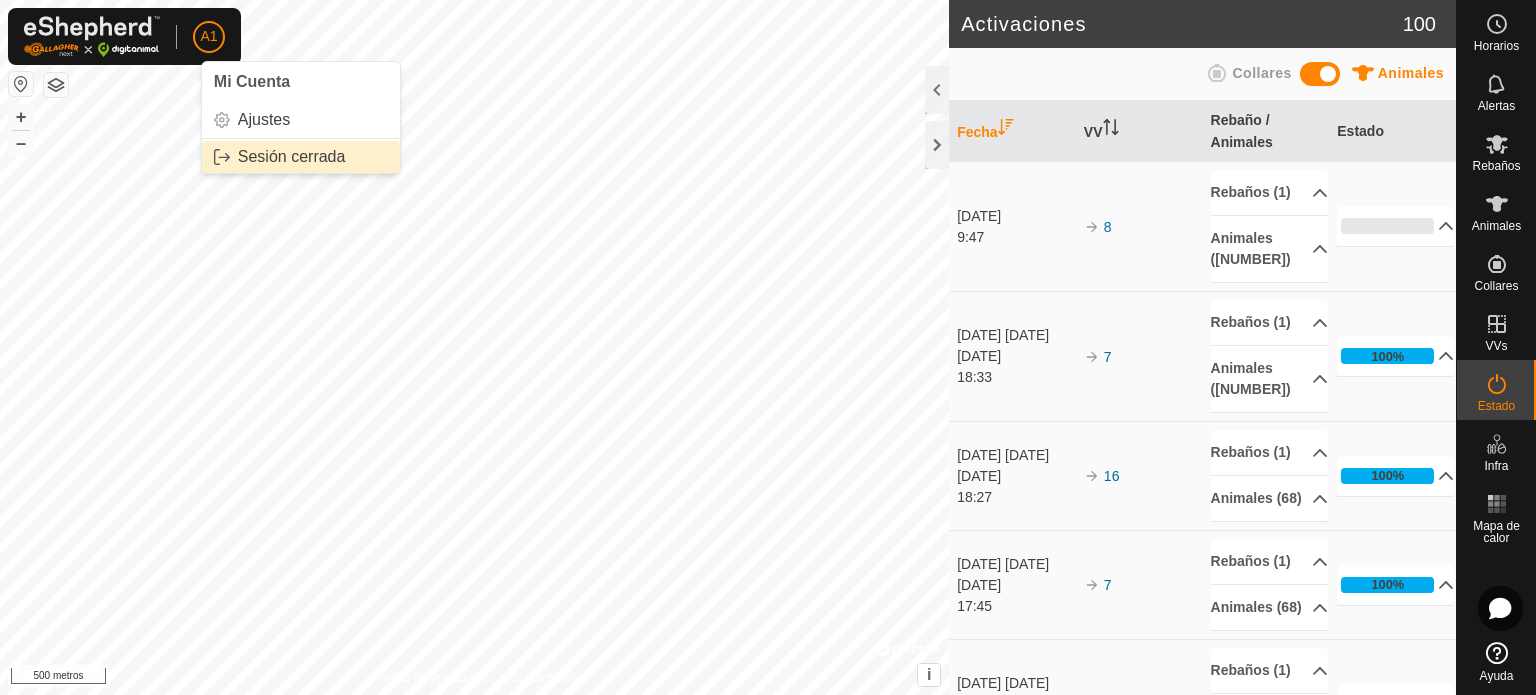 click on "Sesión cerrada" at bounding box center (301, 157) 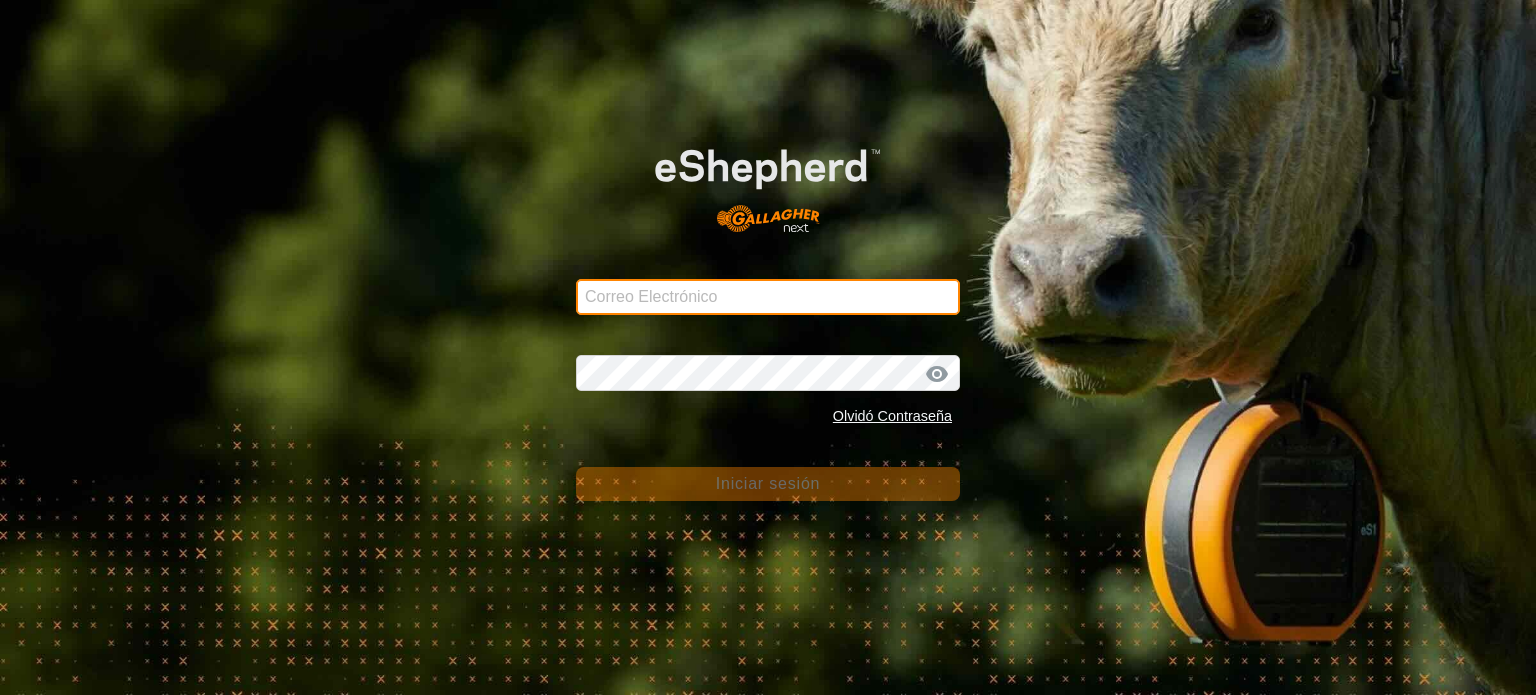 type on "[EMAIL]" 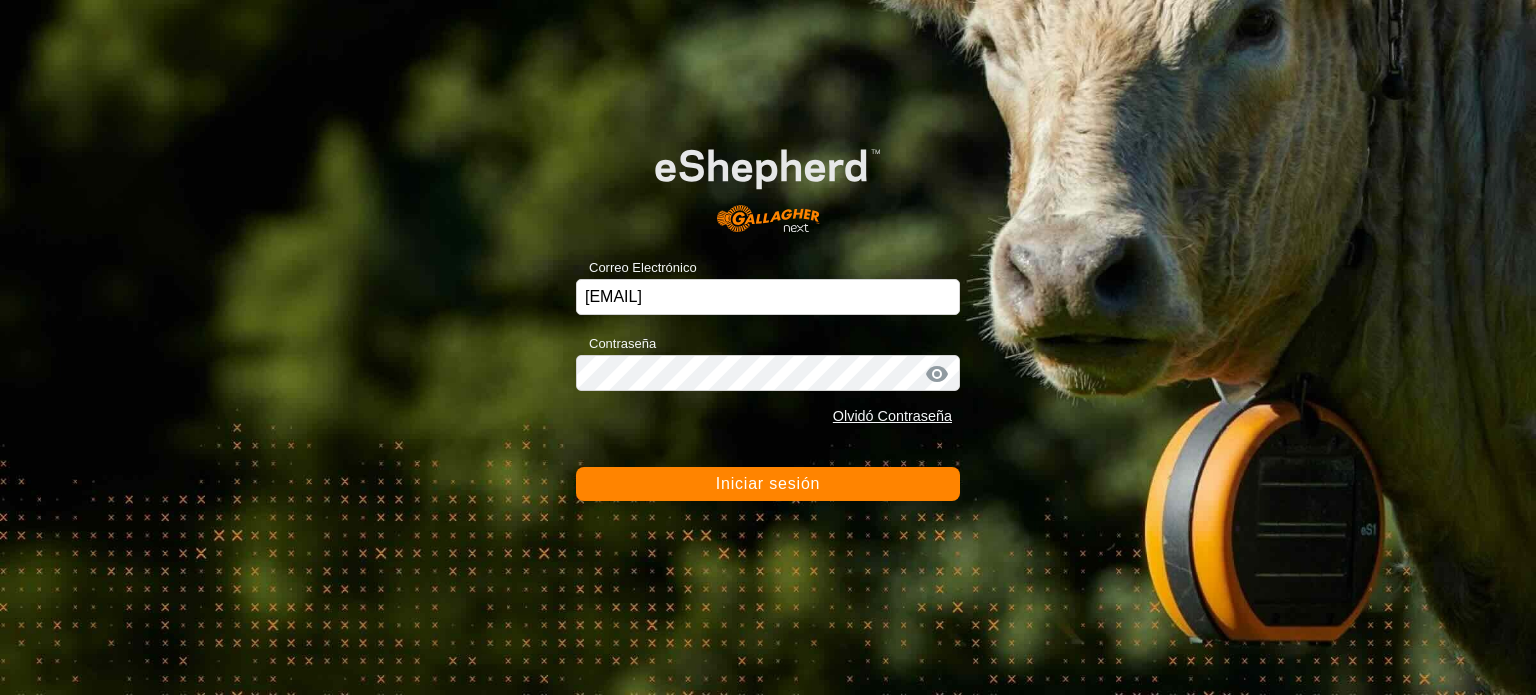 click on "Iniciar sesión" 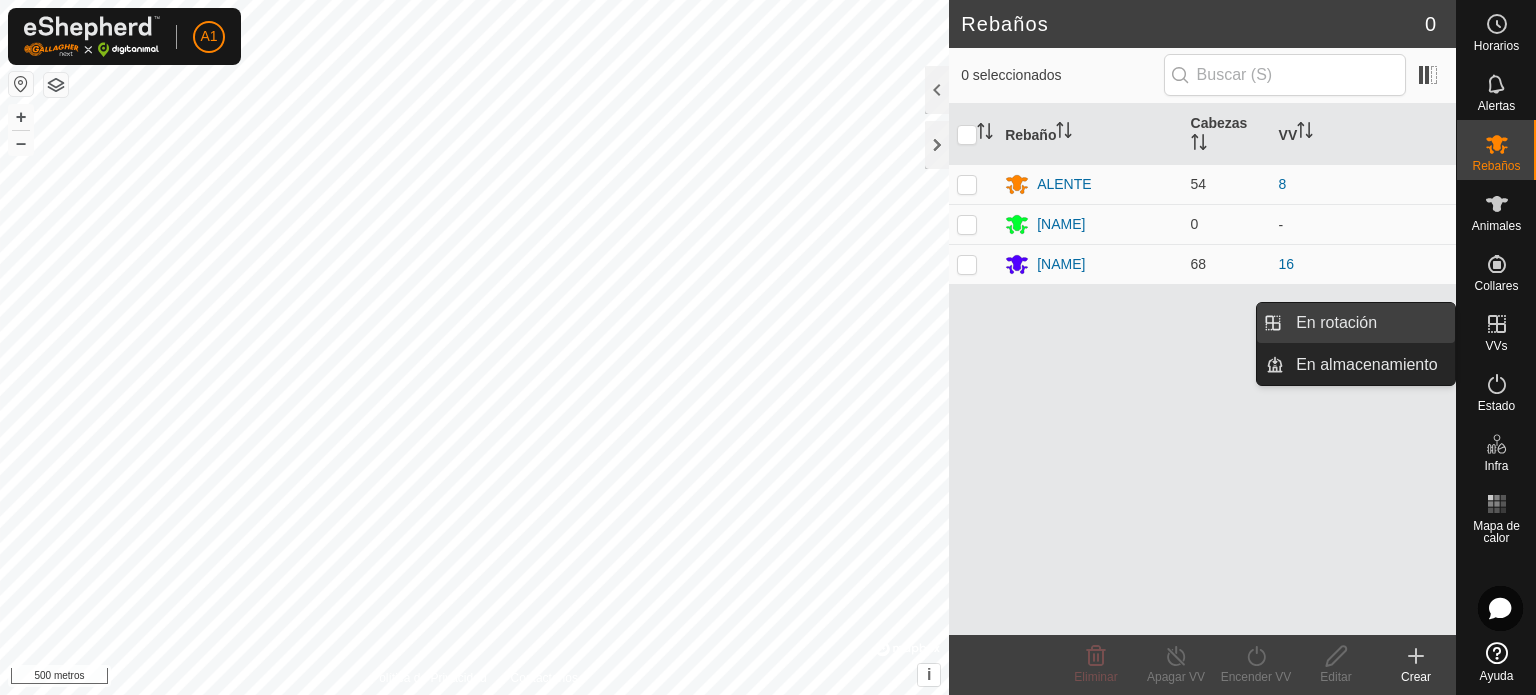click on "En rotación" at bounding box center [1369, 323] 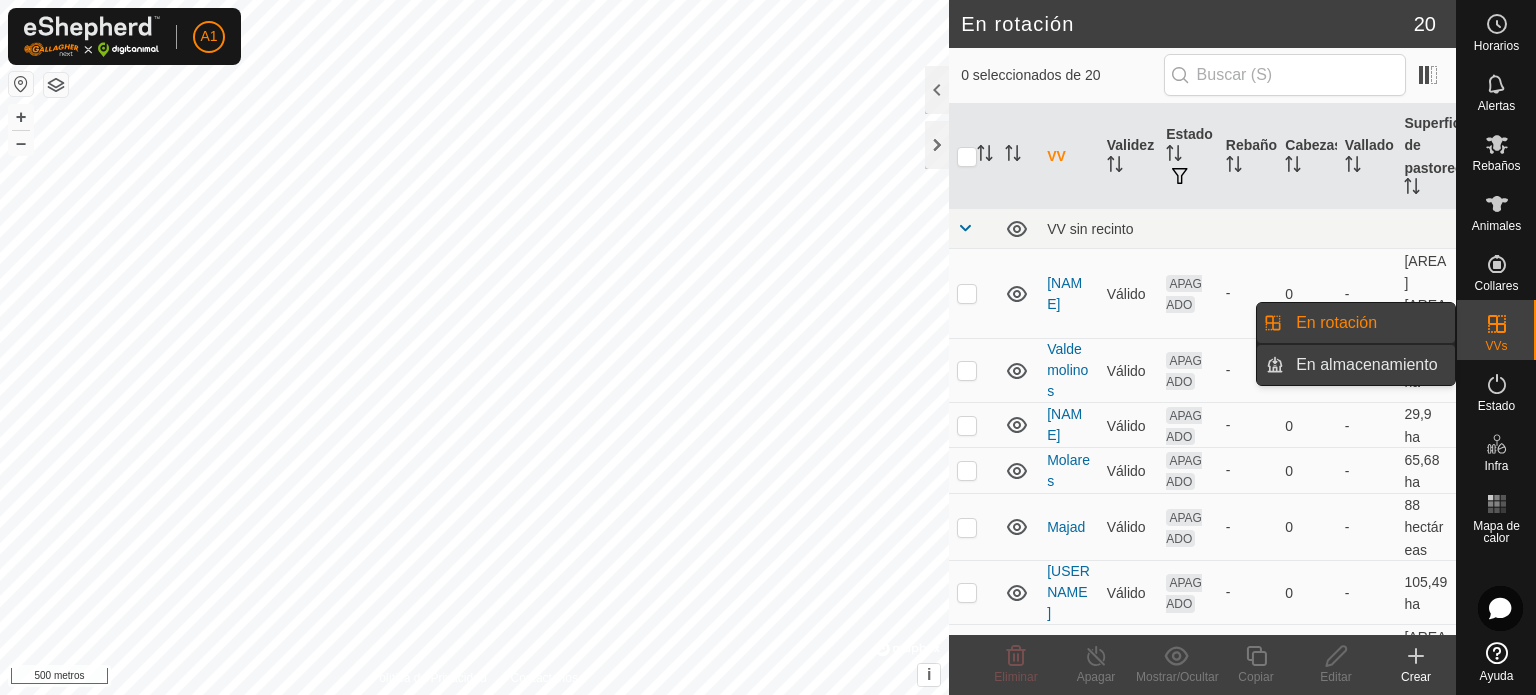 click on "En almacenamiento" at bounding box center (1369, 365) 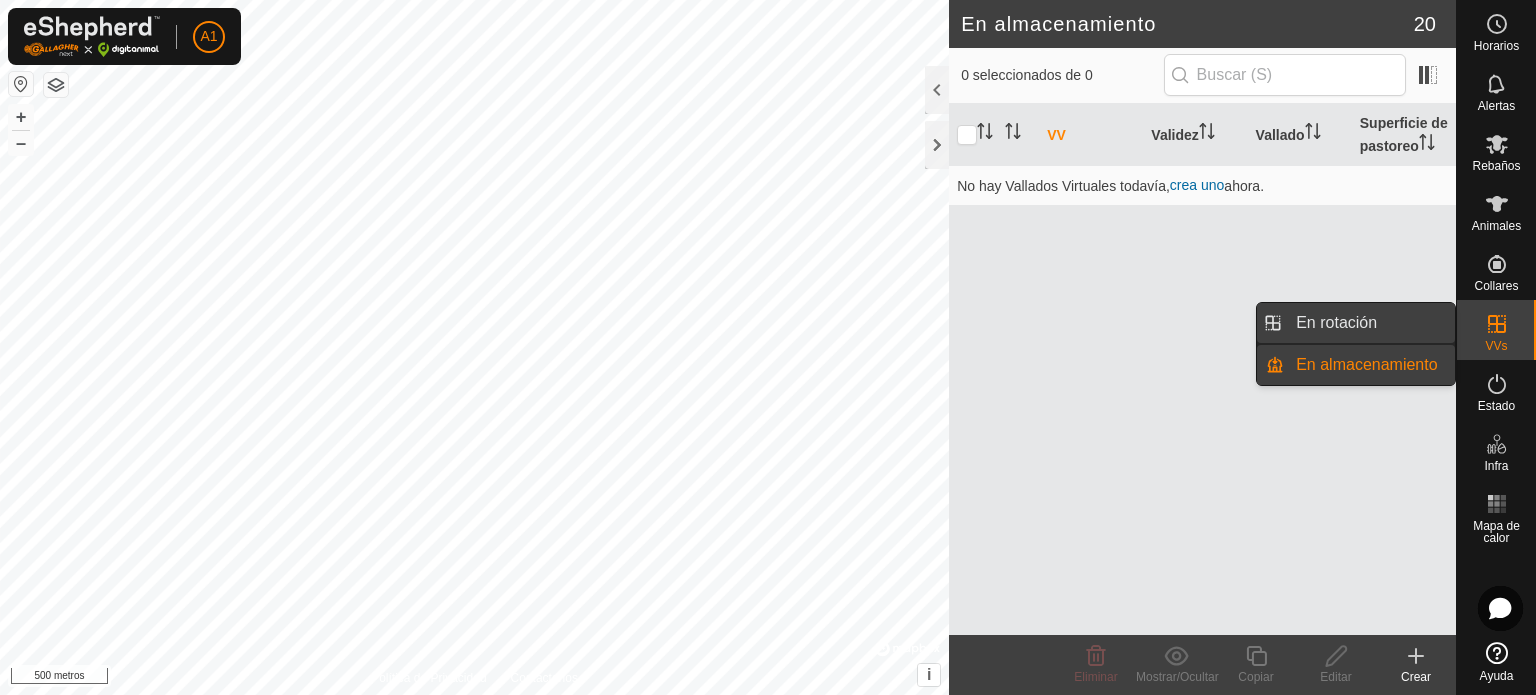 click on "En rotación" at bounding box center (1369, 323) 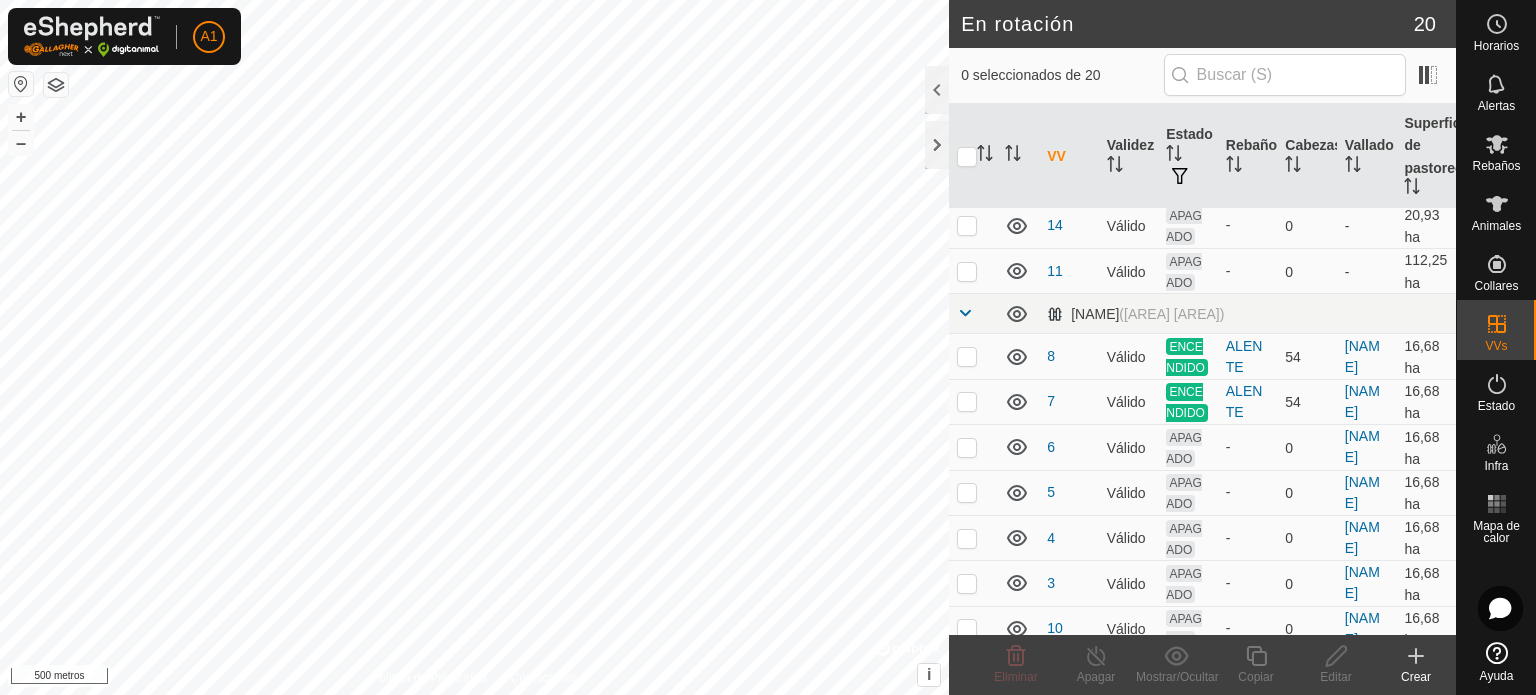 scroll, scrollTop: 731, scrollLeft: 0, axis: vertical 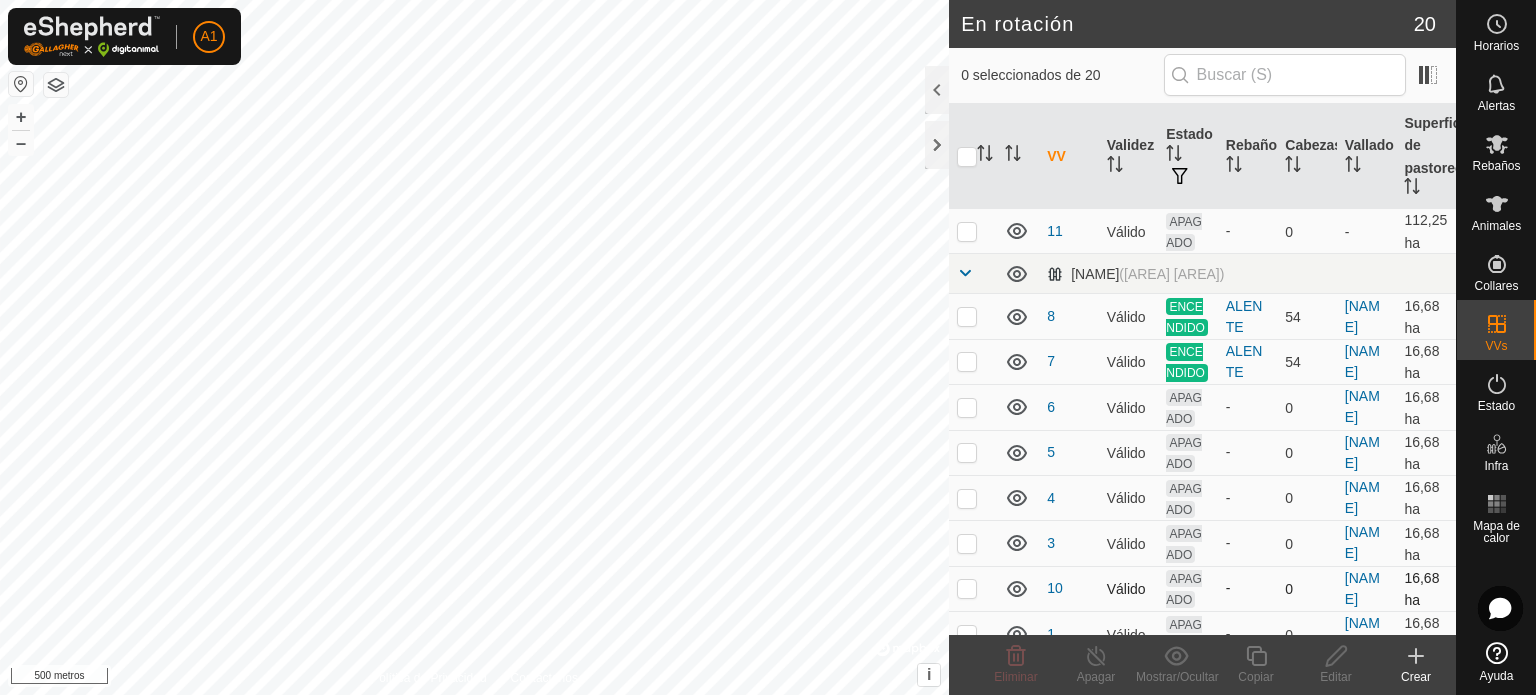click at bounding box center (967, 588) 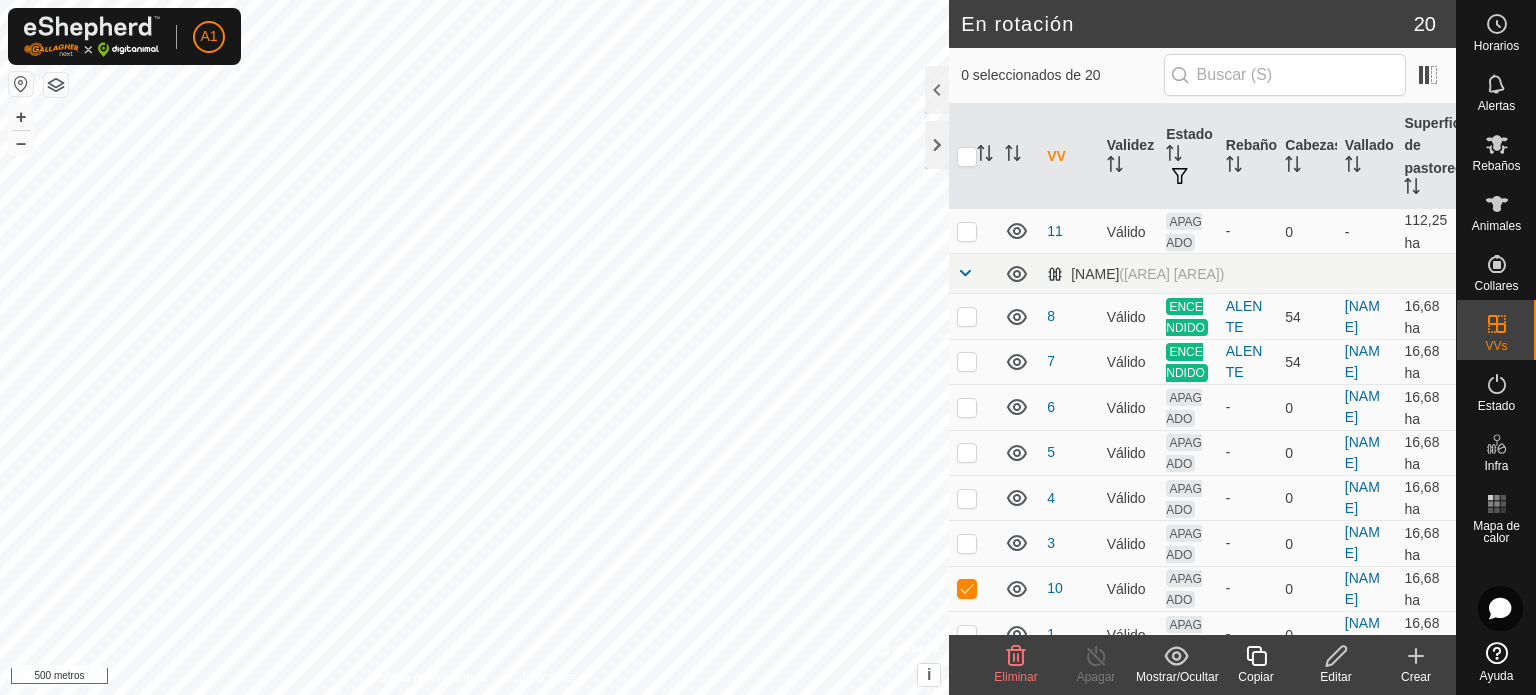 click 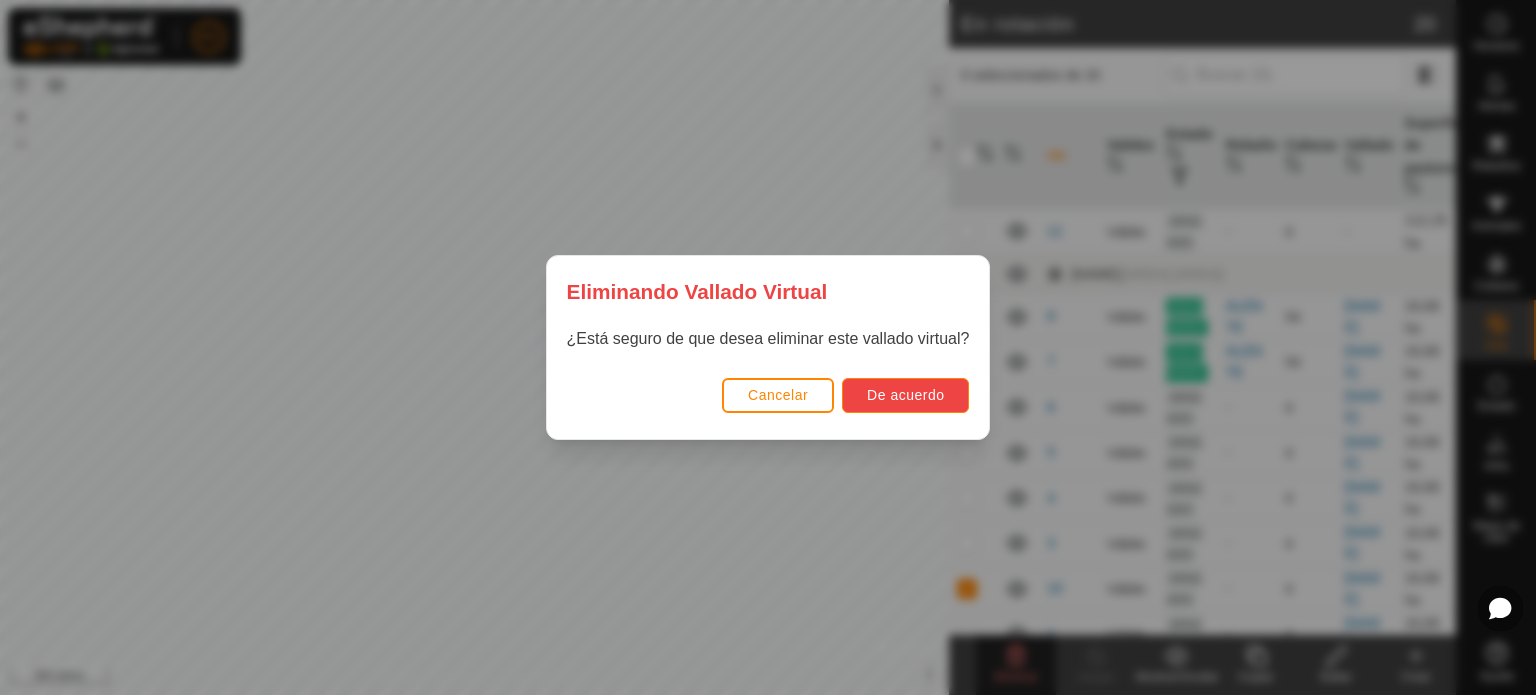 click on "De acuerdo" at bounding box center [905, 395] 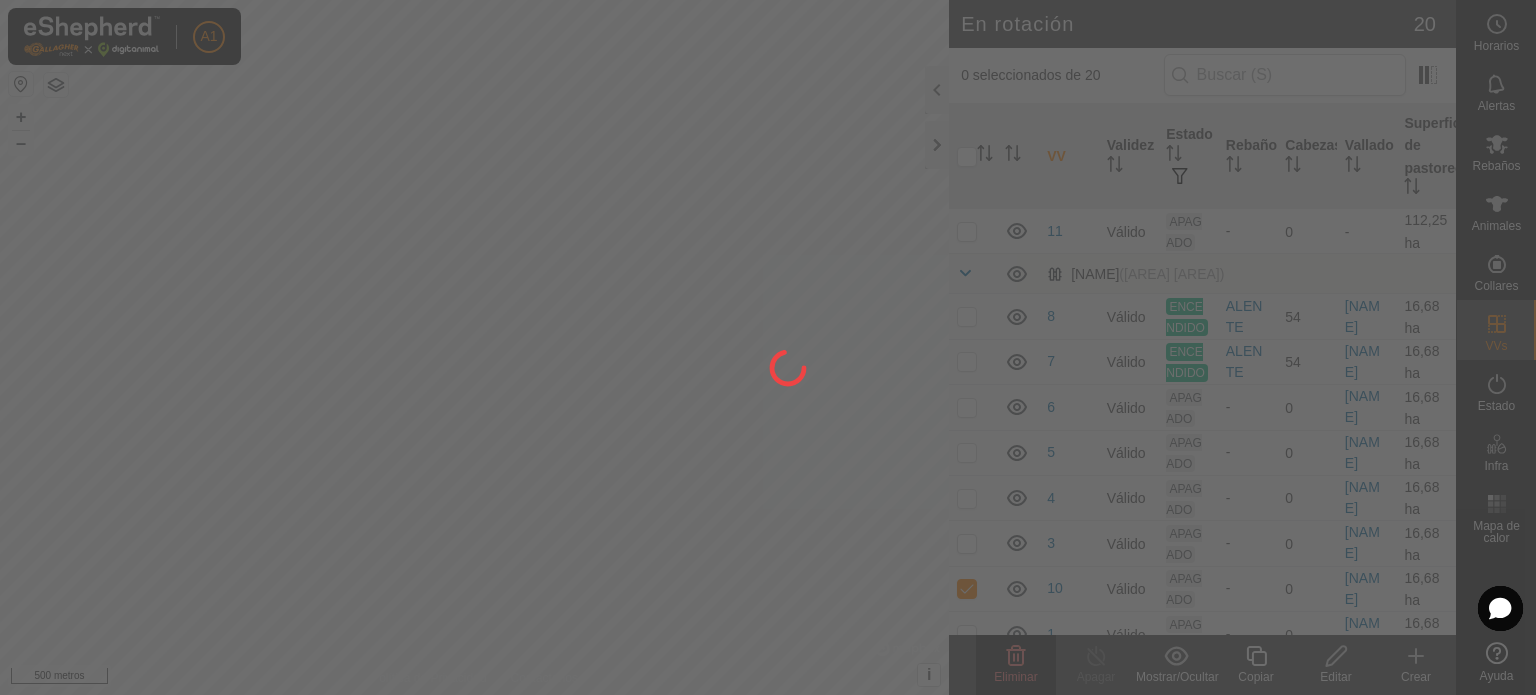 checkbox on "false" 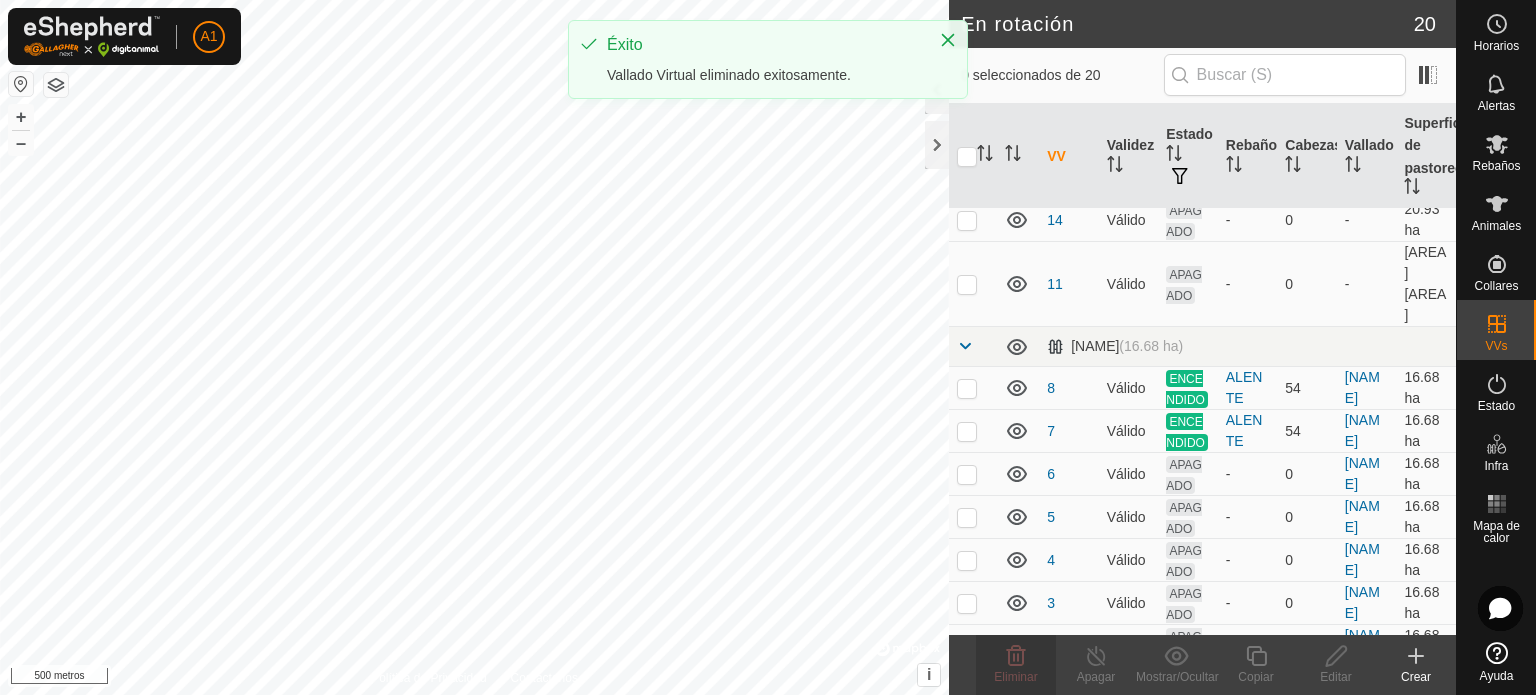 scroll, scrollTop: 0, scrollLeft: 0, axis: both 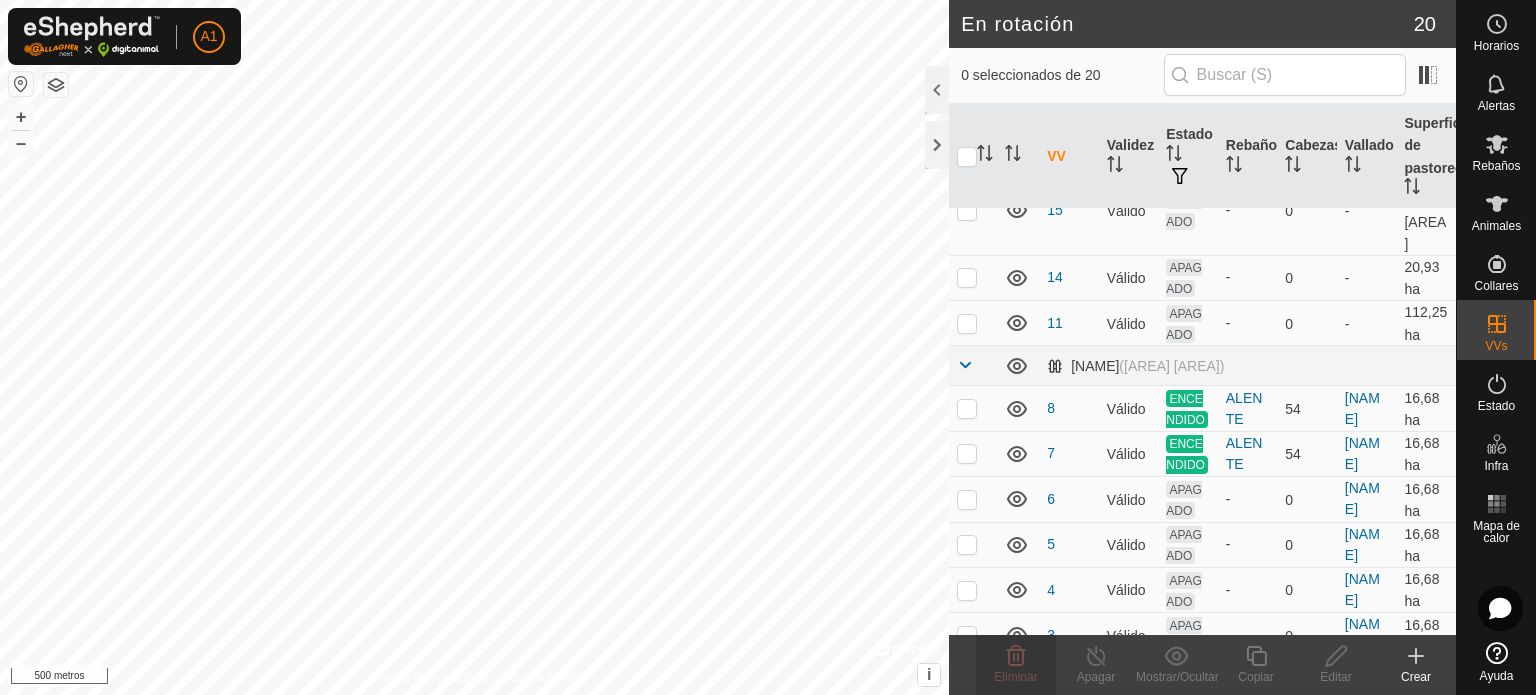 click at bounding box center [967, 680] 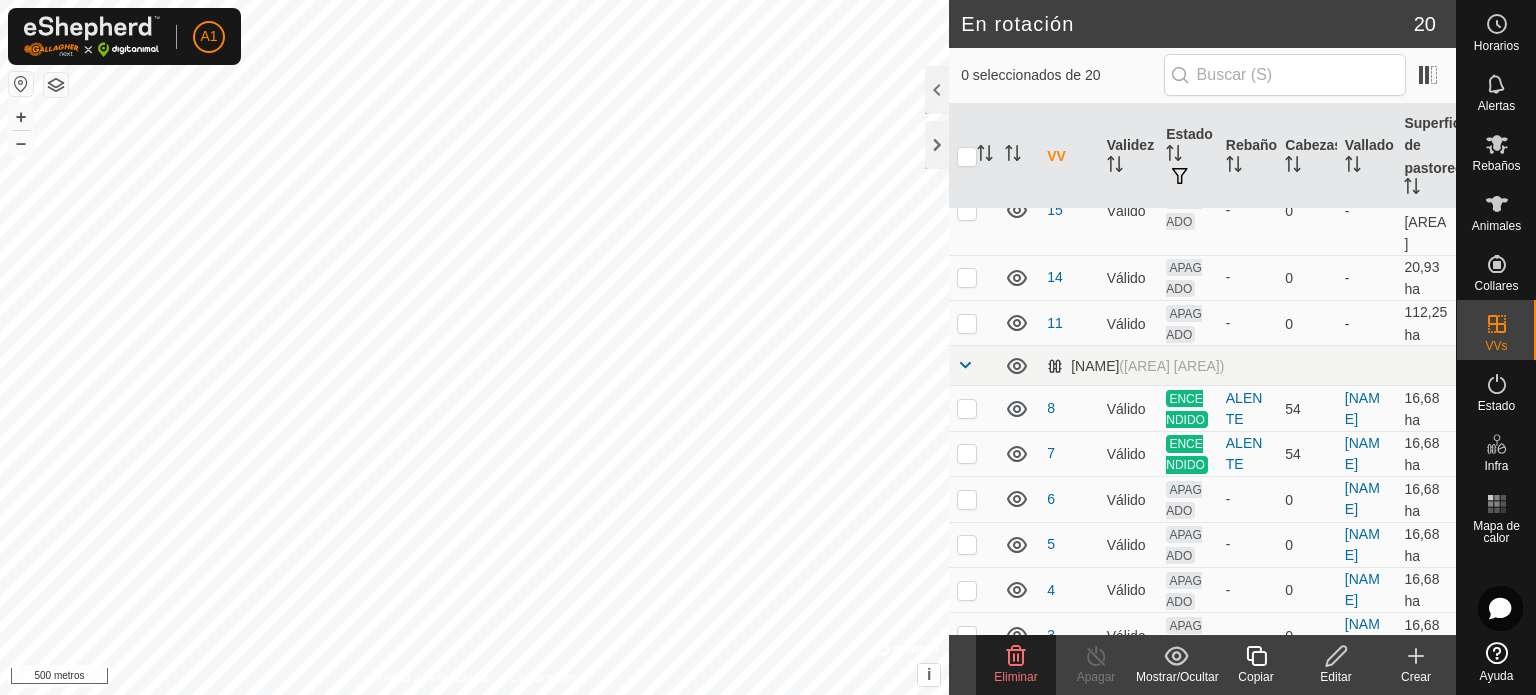 click on "Eliminar" 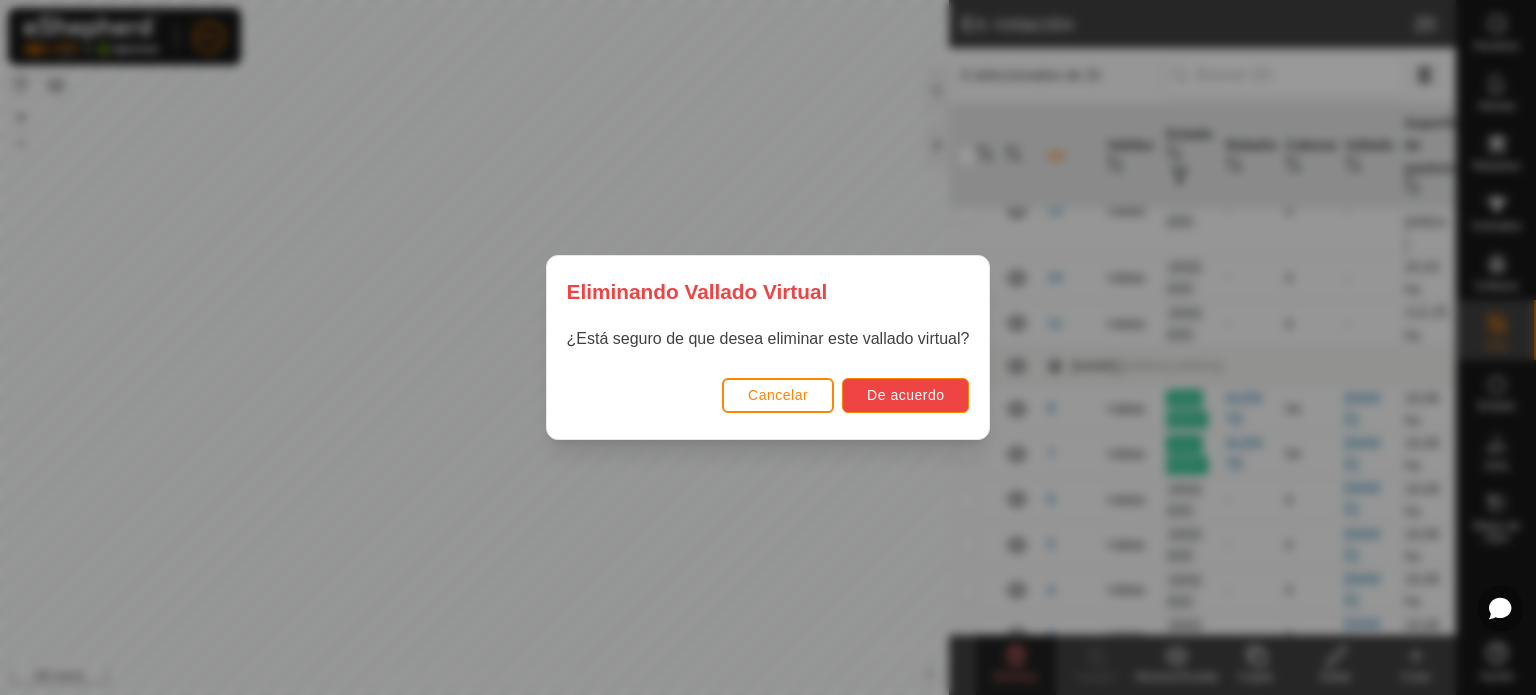 click on "De acuerdo" at bounding box center [905, 395] 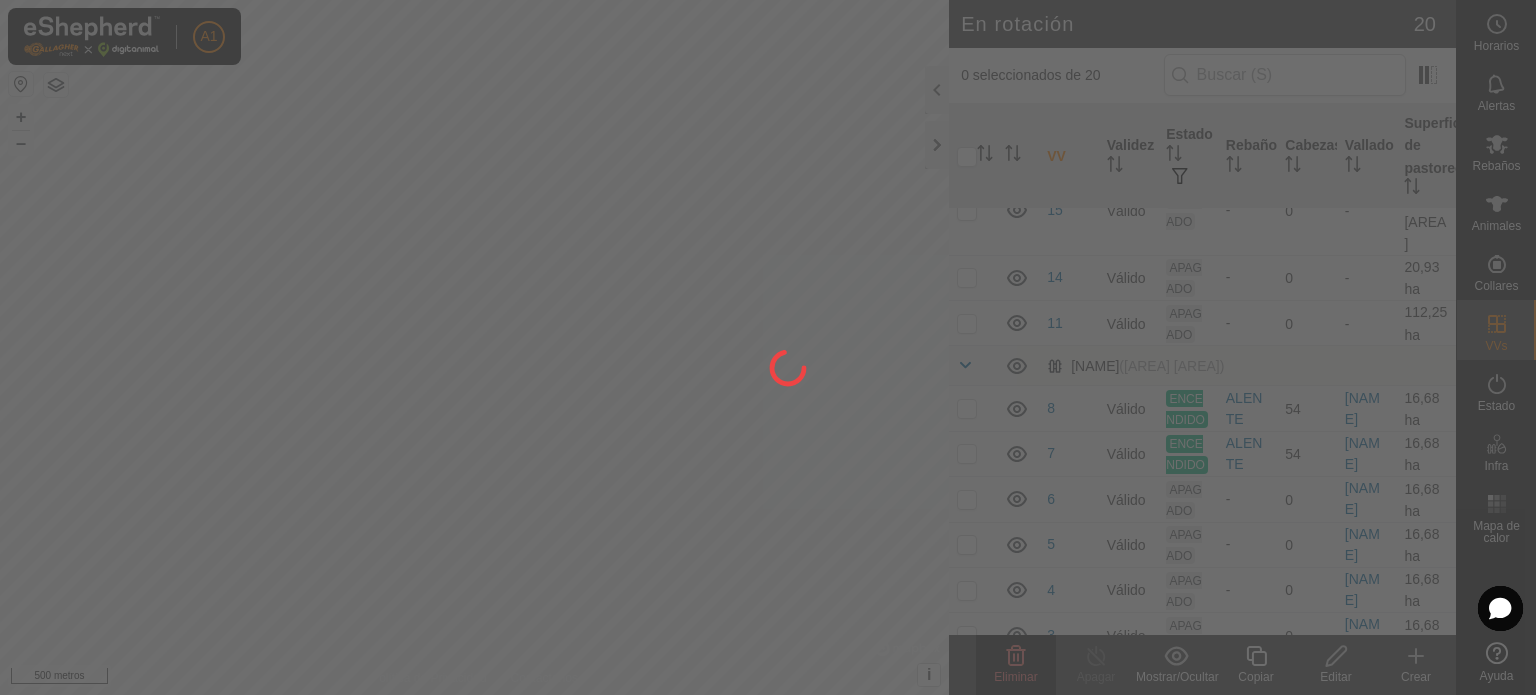 checkbox on "false" 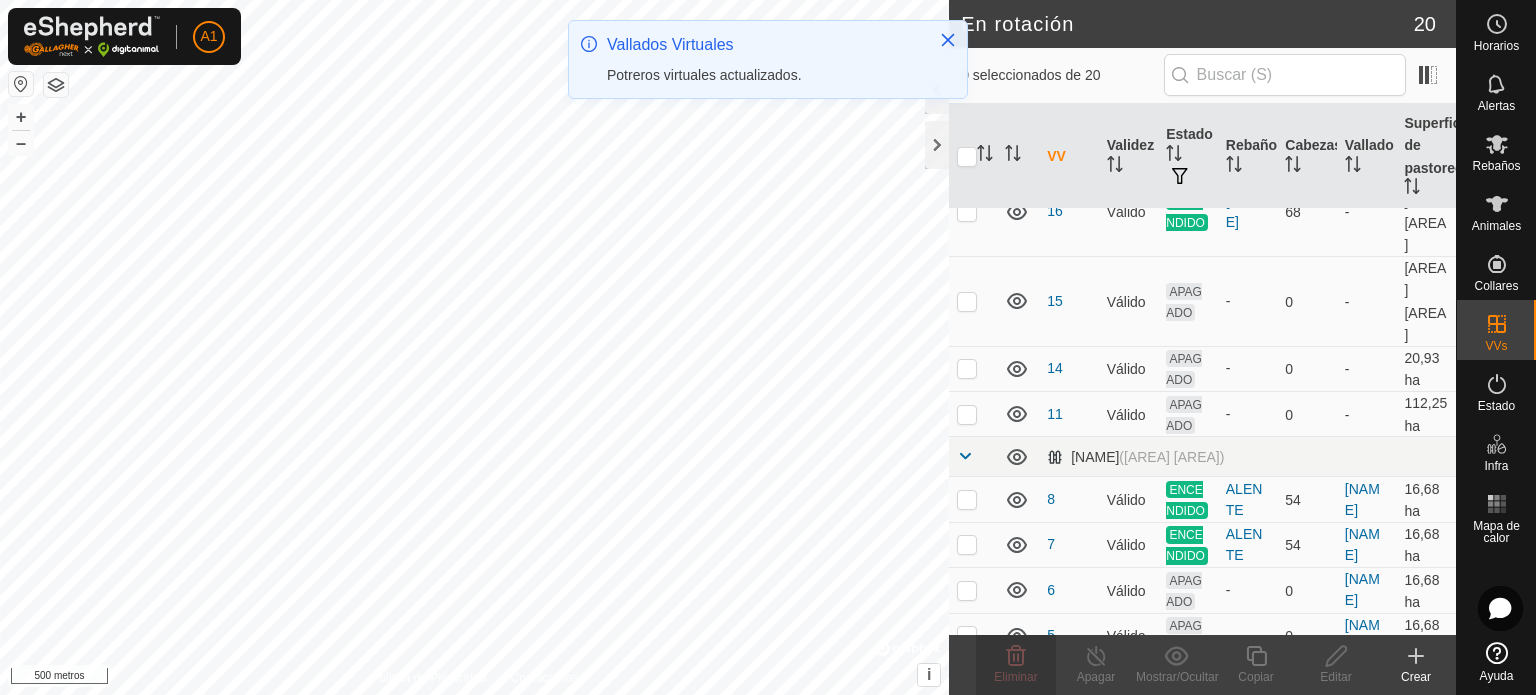 scroll, scrollTop: 639, scrollLeft: 0, axis: vertical 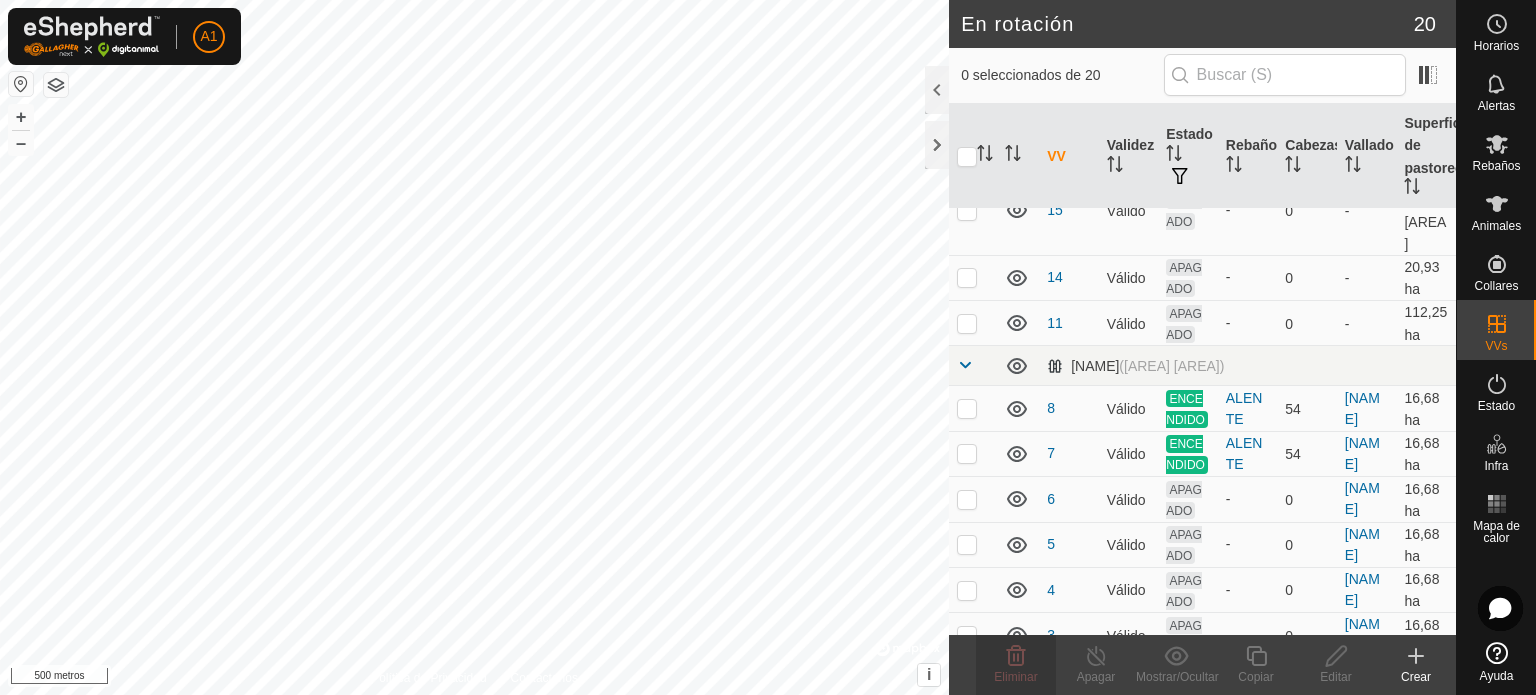 click at bounding box center [967, 743] 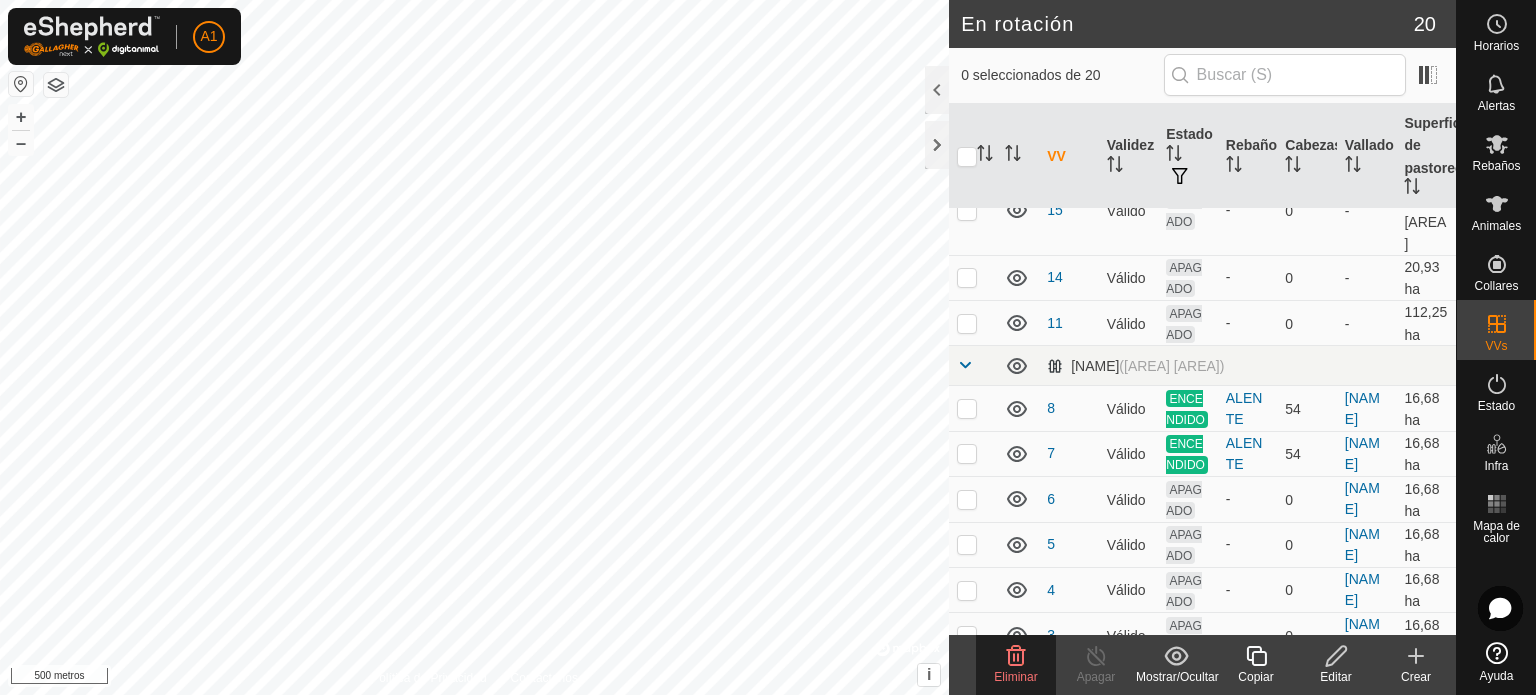 click at bounding box center (967, 743) 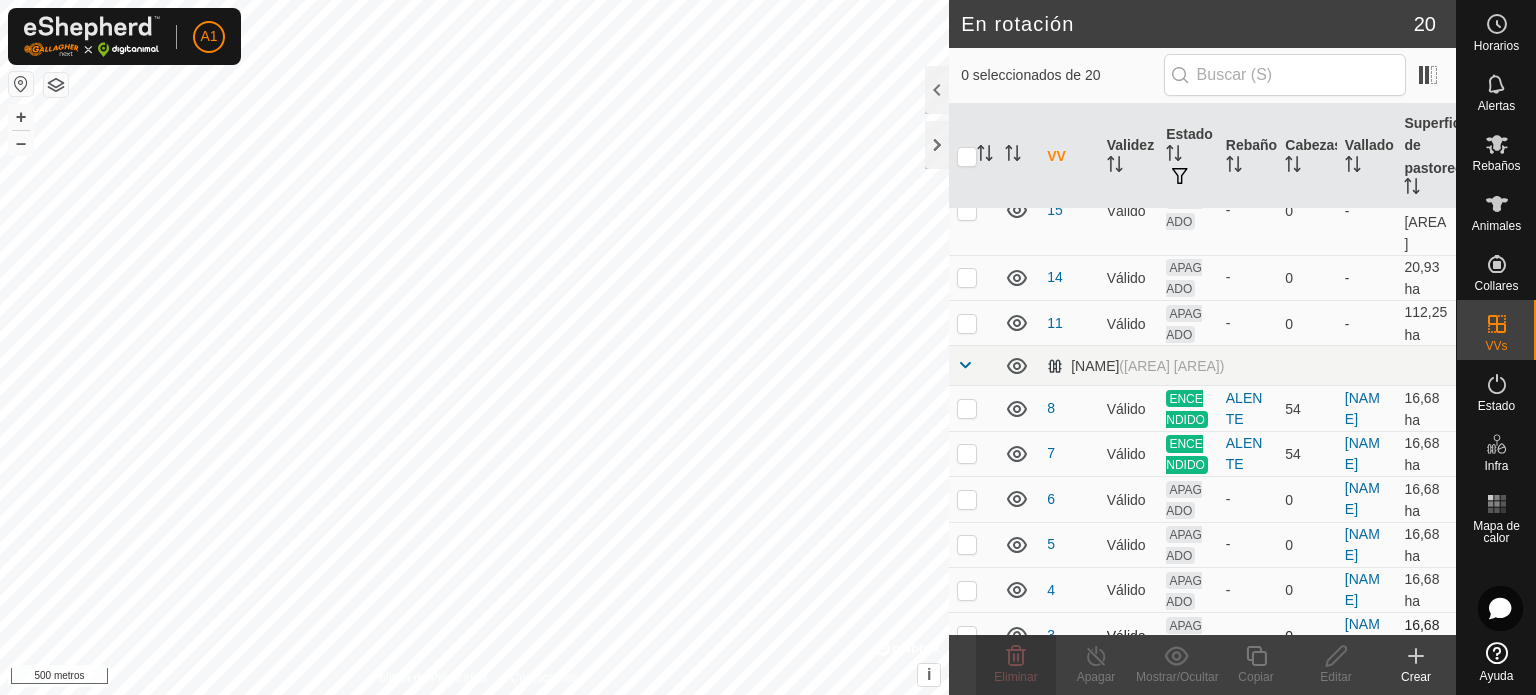 click at bounding box center (967, 635) 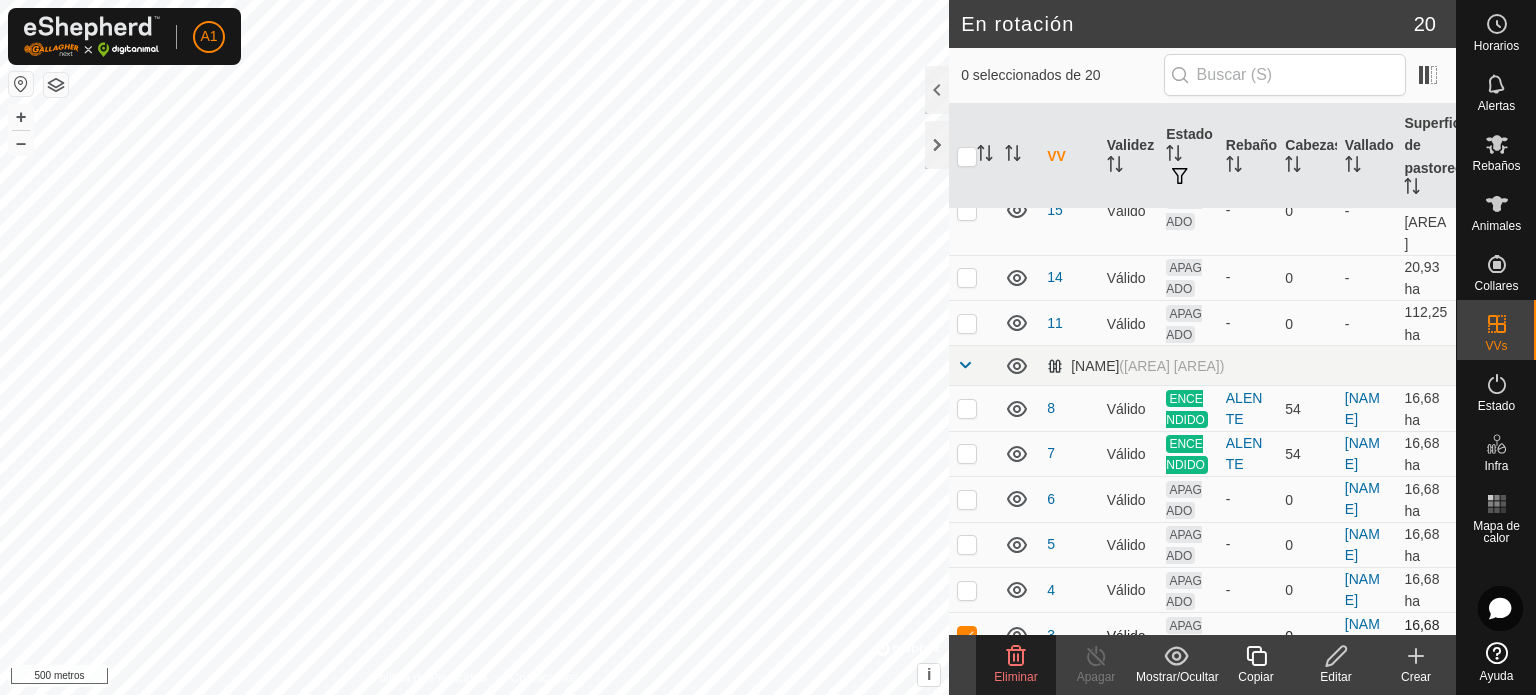 click at bounding box center [967, 635] 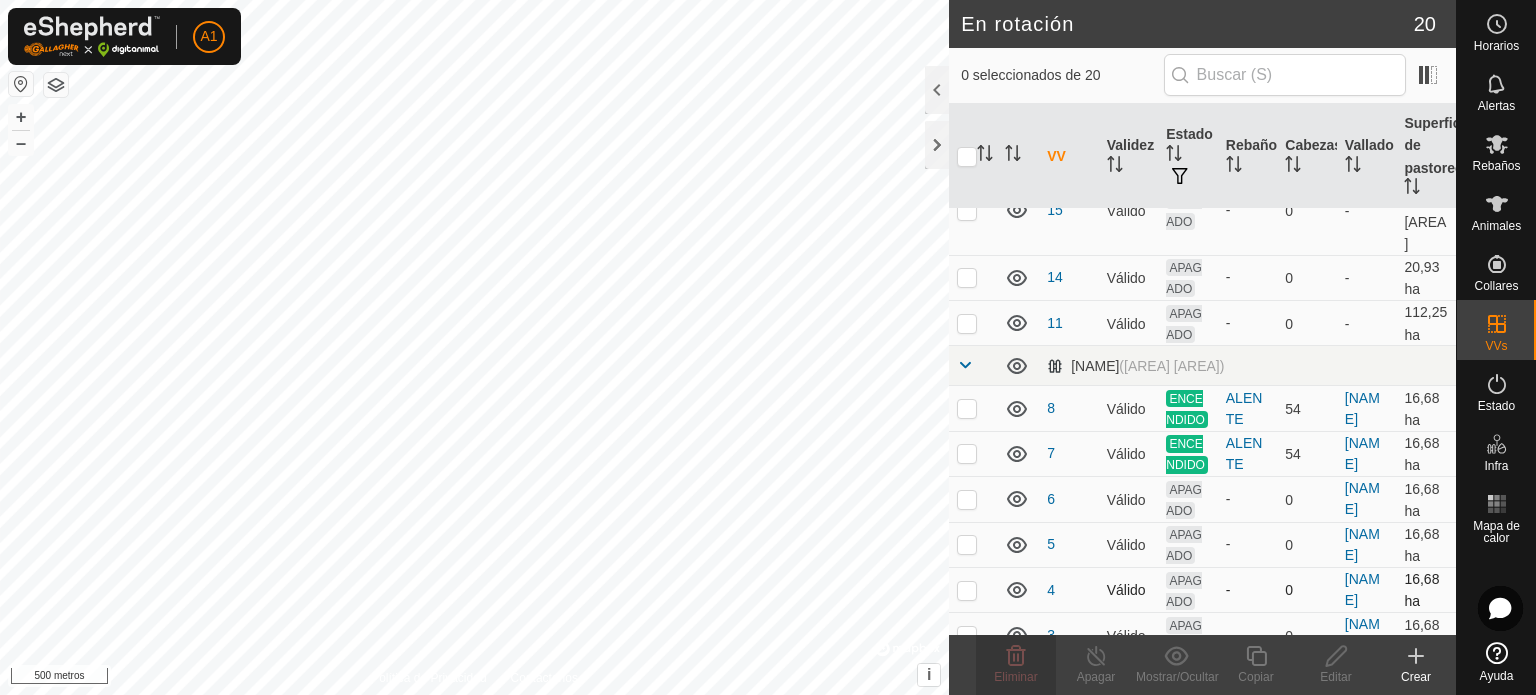 click at bounding box center [967, 590] 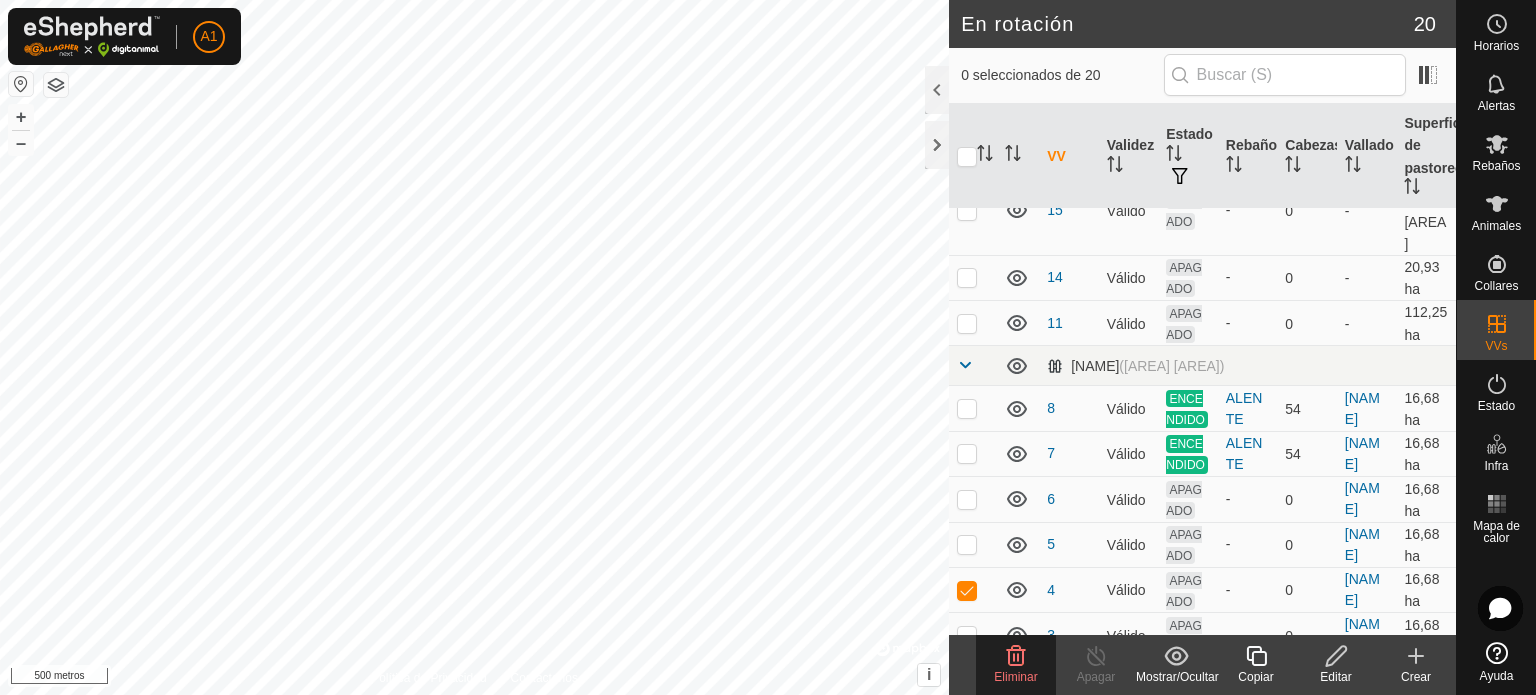 click 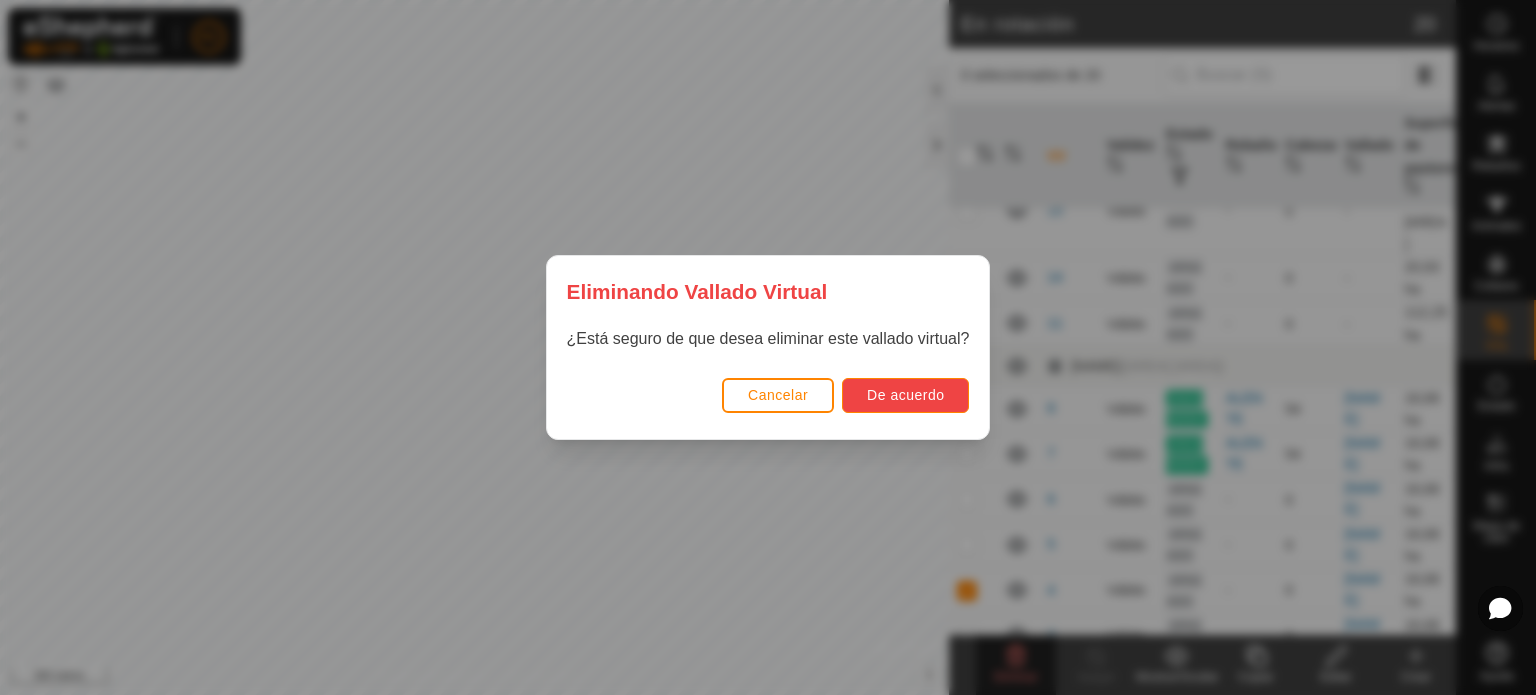 click on "De acuerdo" at bounding box center [905, 395] 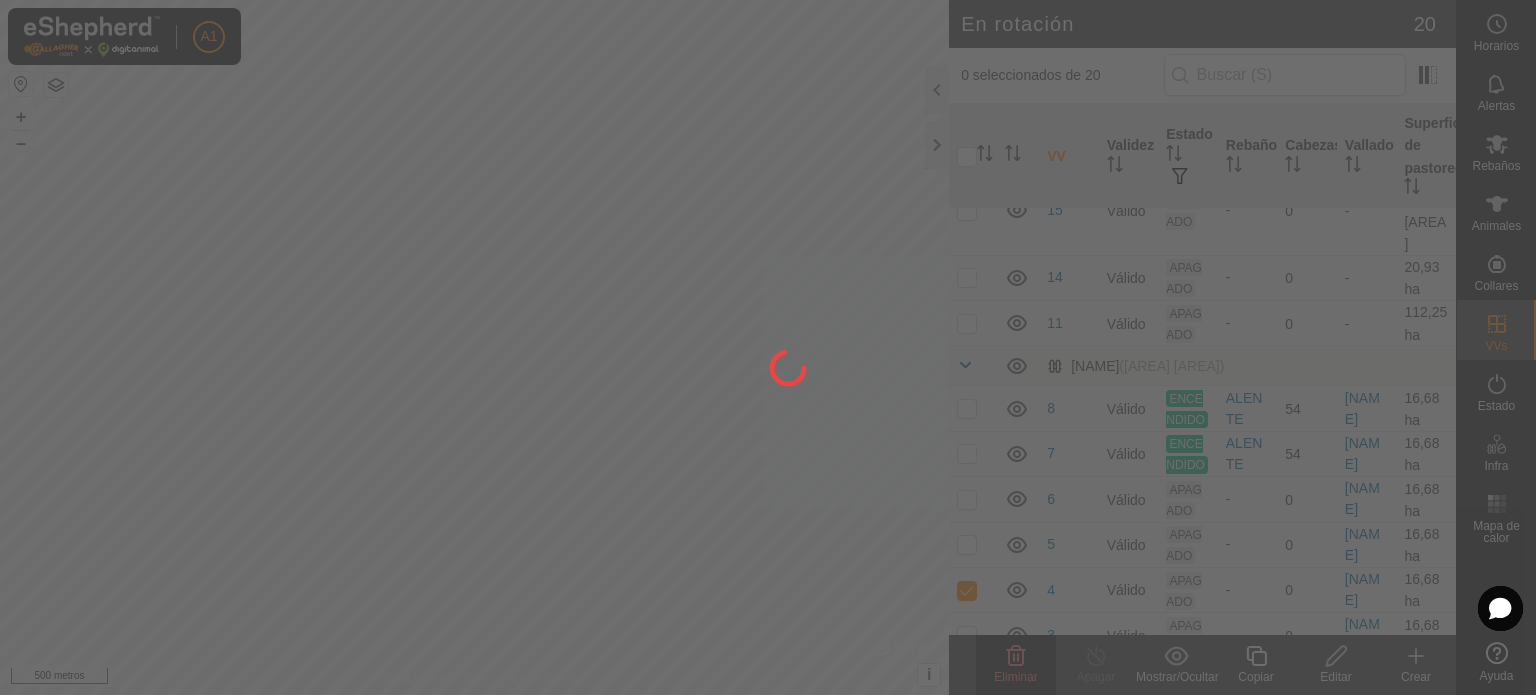 checkbox on "false" 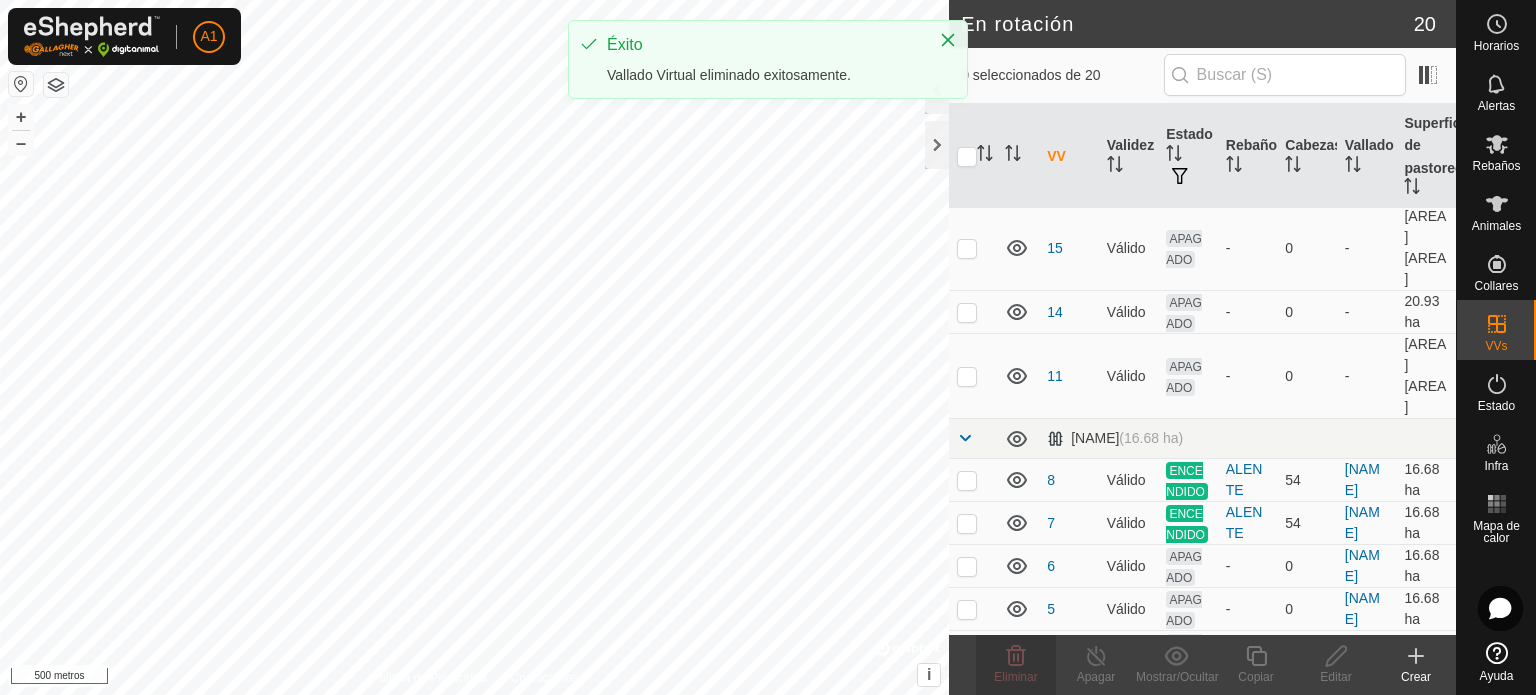 scroll, scrollTop: 0, scrollLeft: 0, axis: both 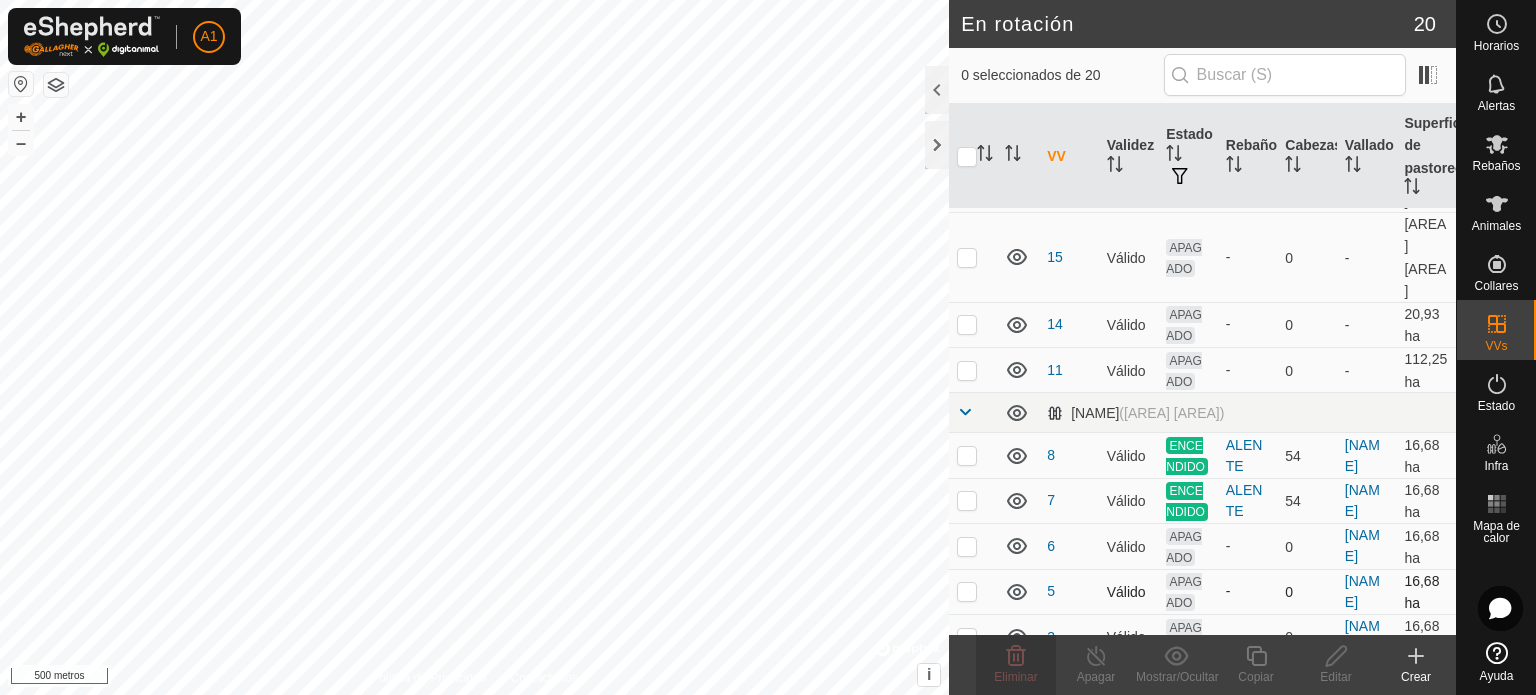 click at bounding box center [967, 591] 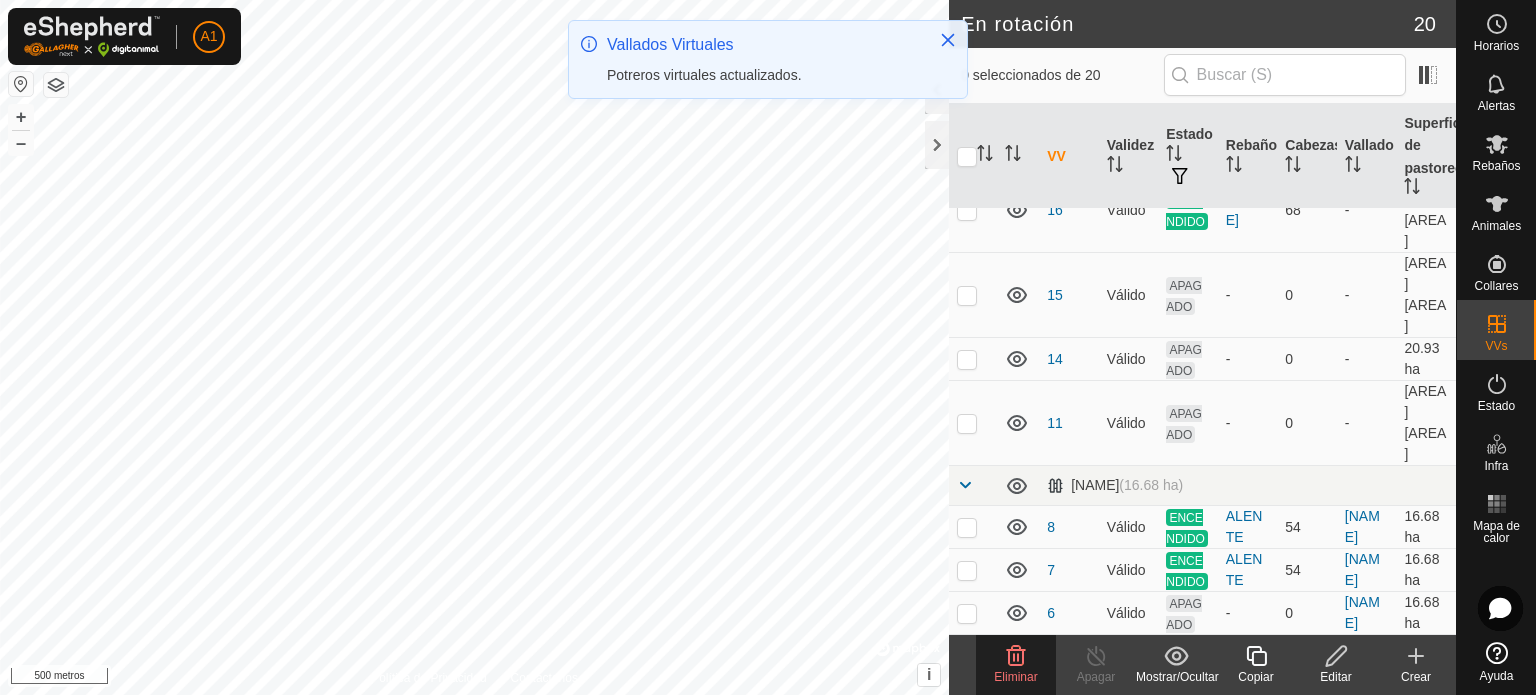 scroll, scrollTop: 0, scrollLeft: 0, axis: both 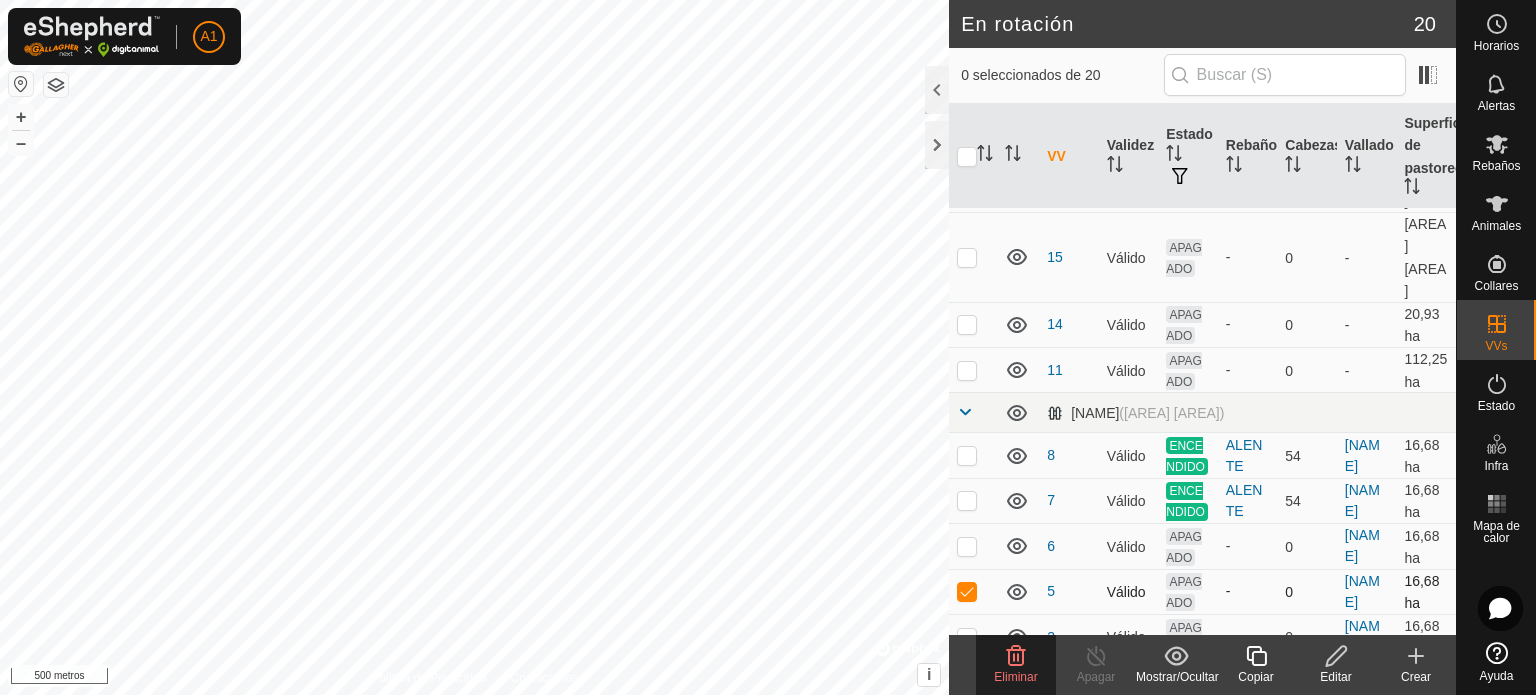 click at bounding box center (967, 591) 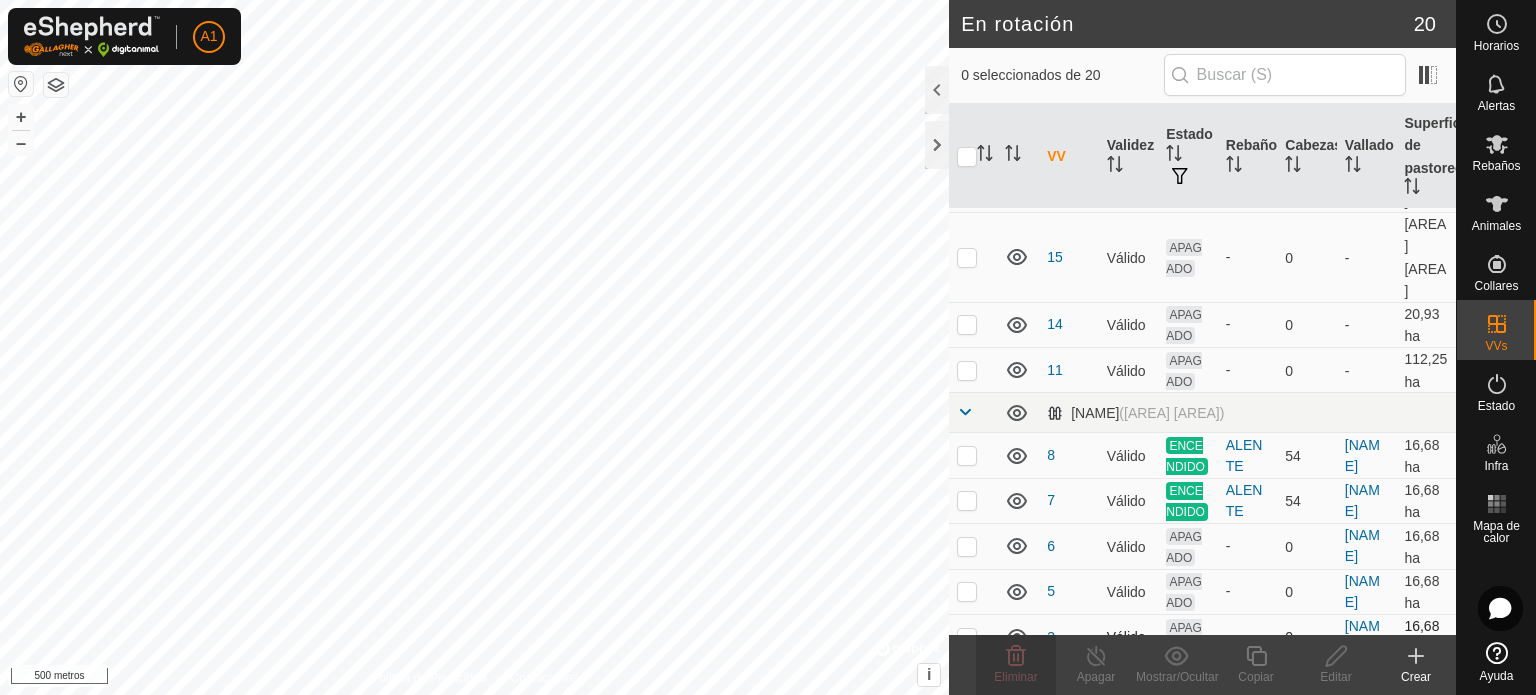 click at bounding box center [967, 637] 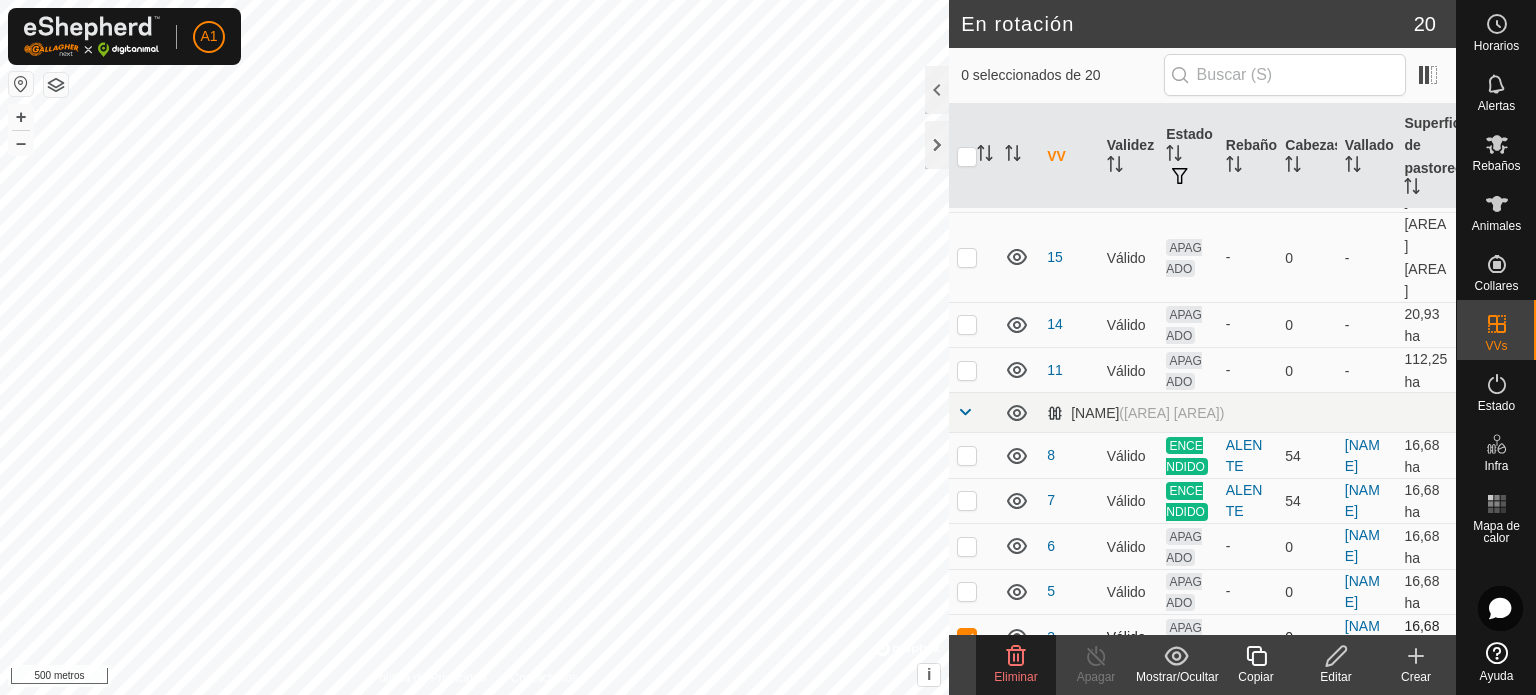click at bounding box center [967, 637] 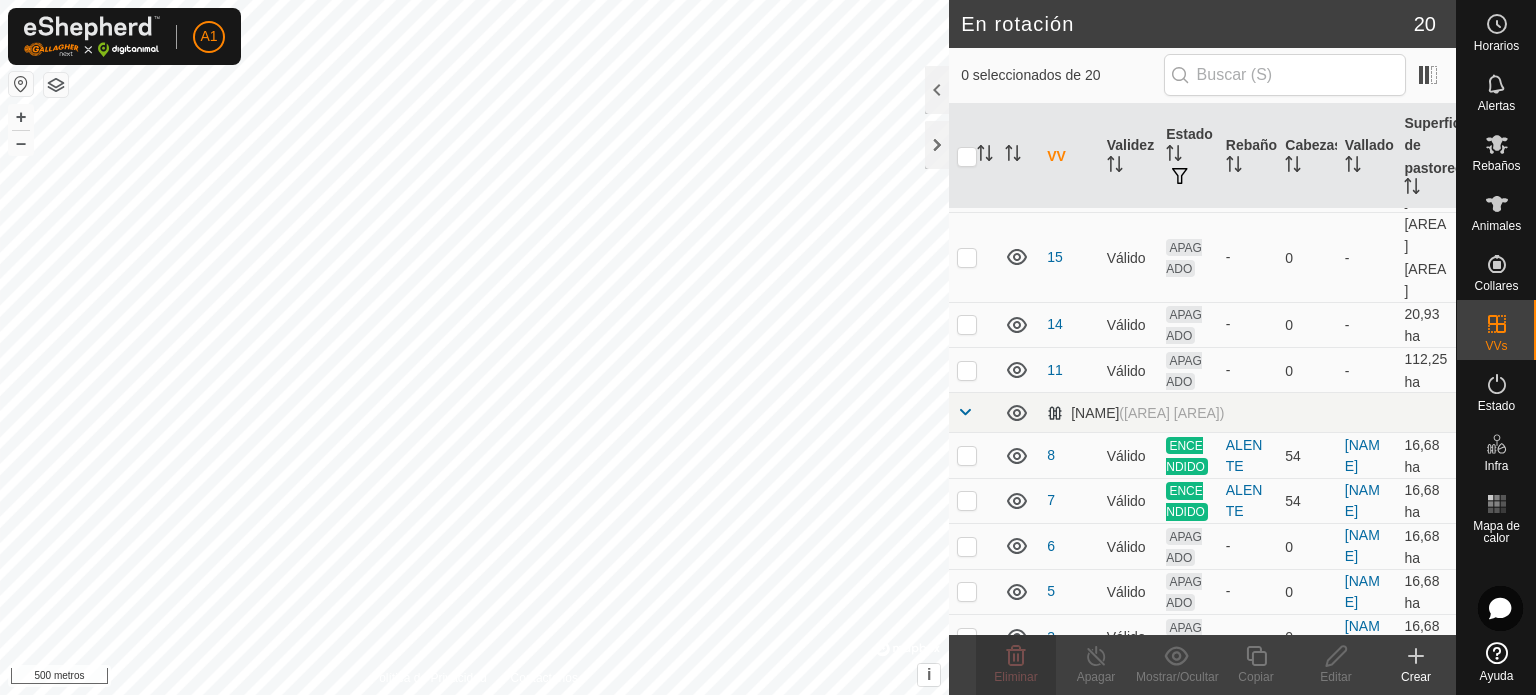 click at bounding box center (967, 744) 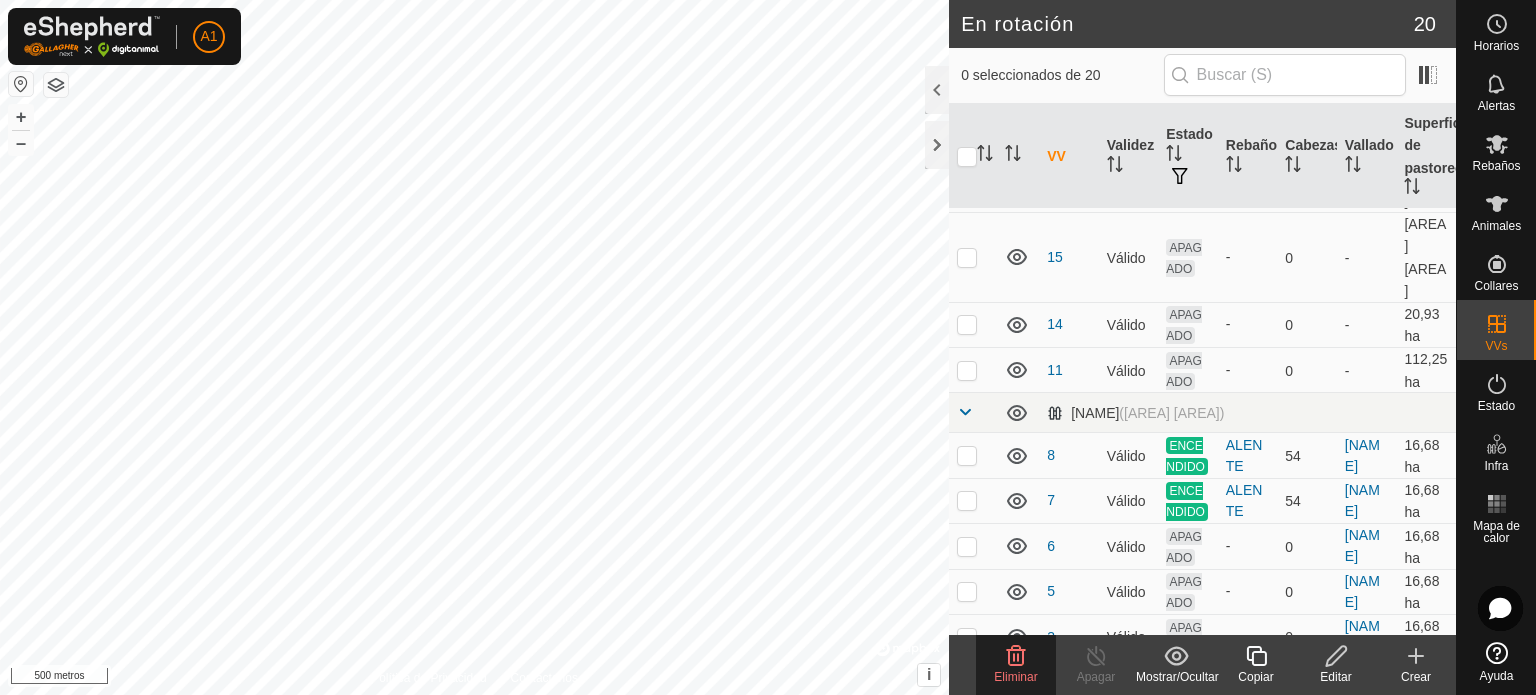 click at bounding box center [967, 744] 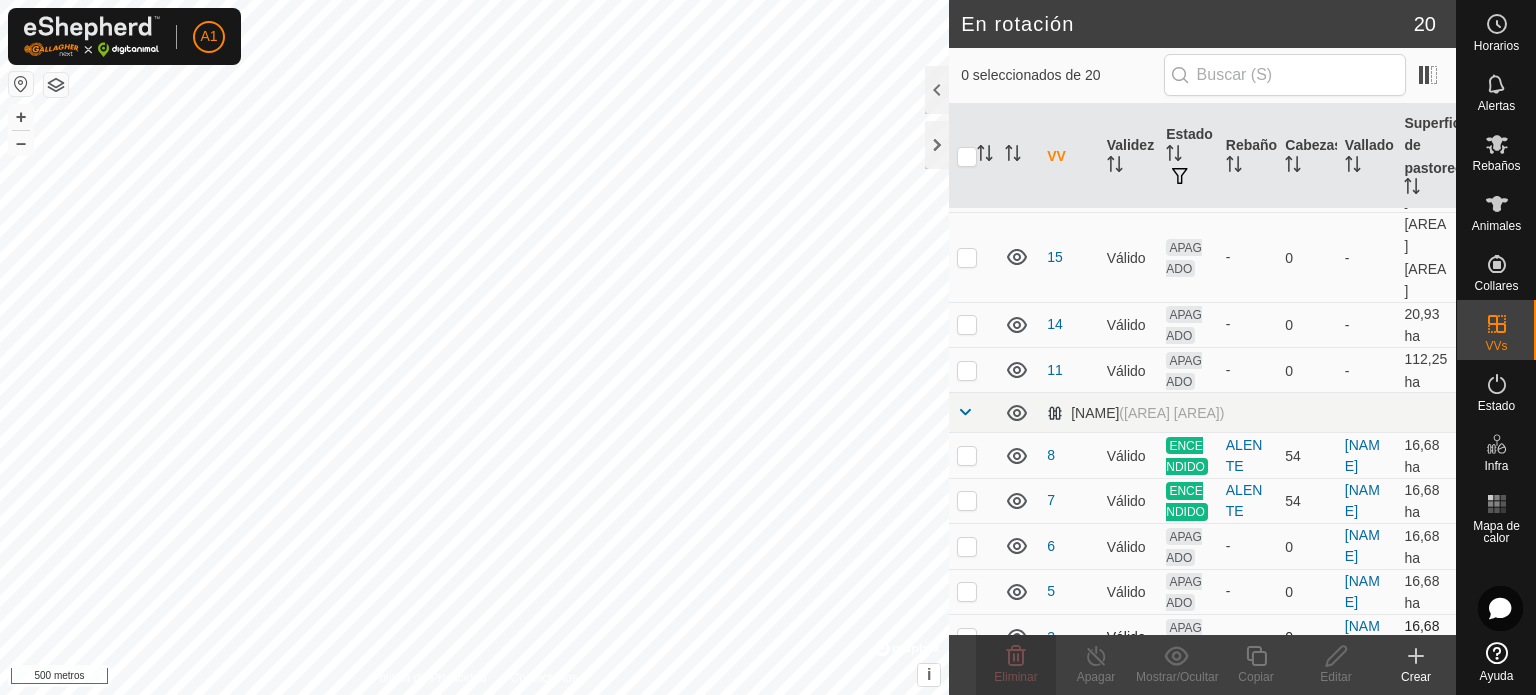 click at bounding box center (967, 637) 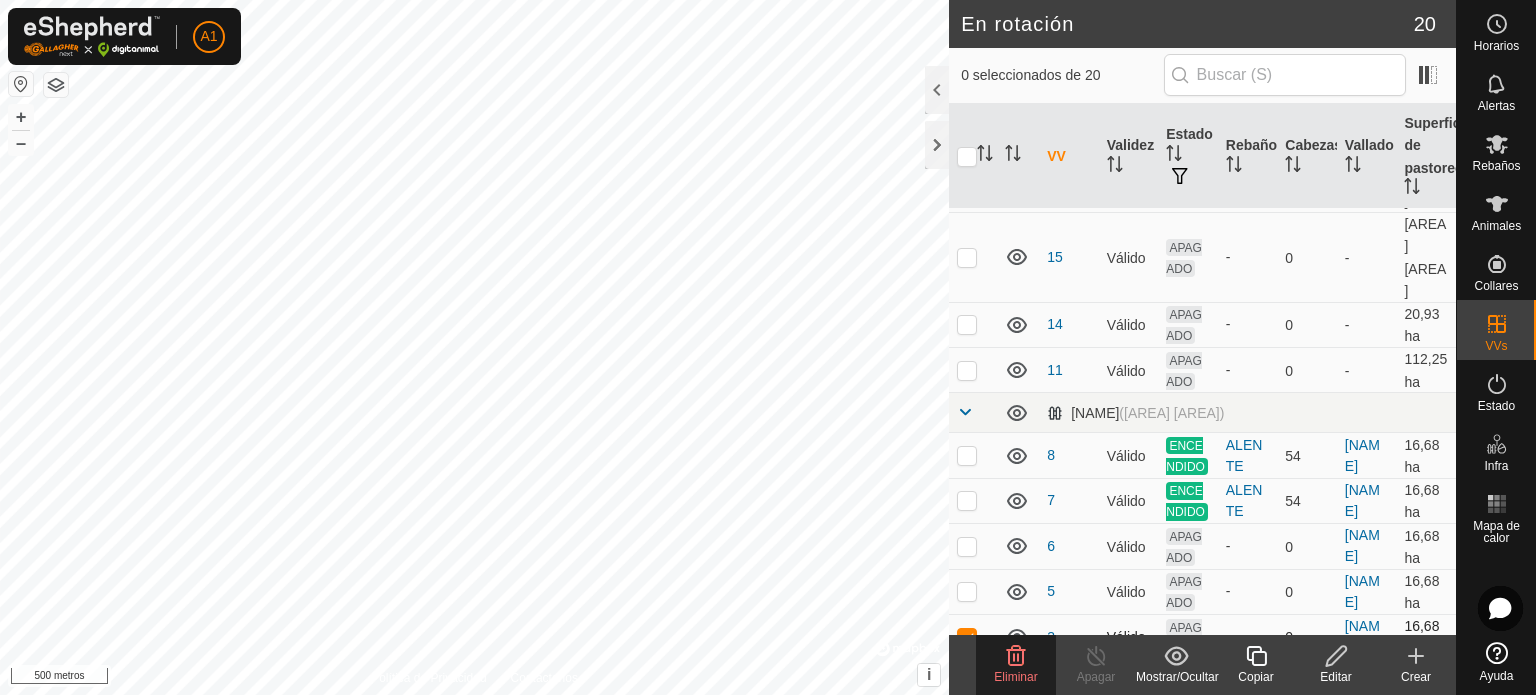 click at bounding box center (967, 637) 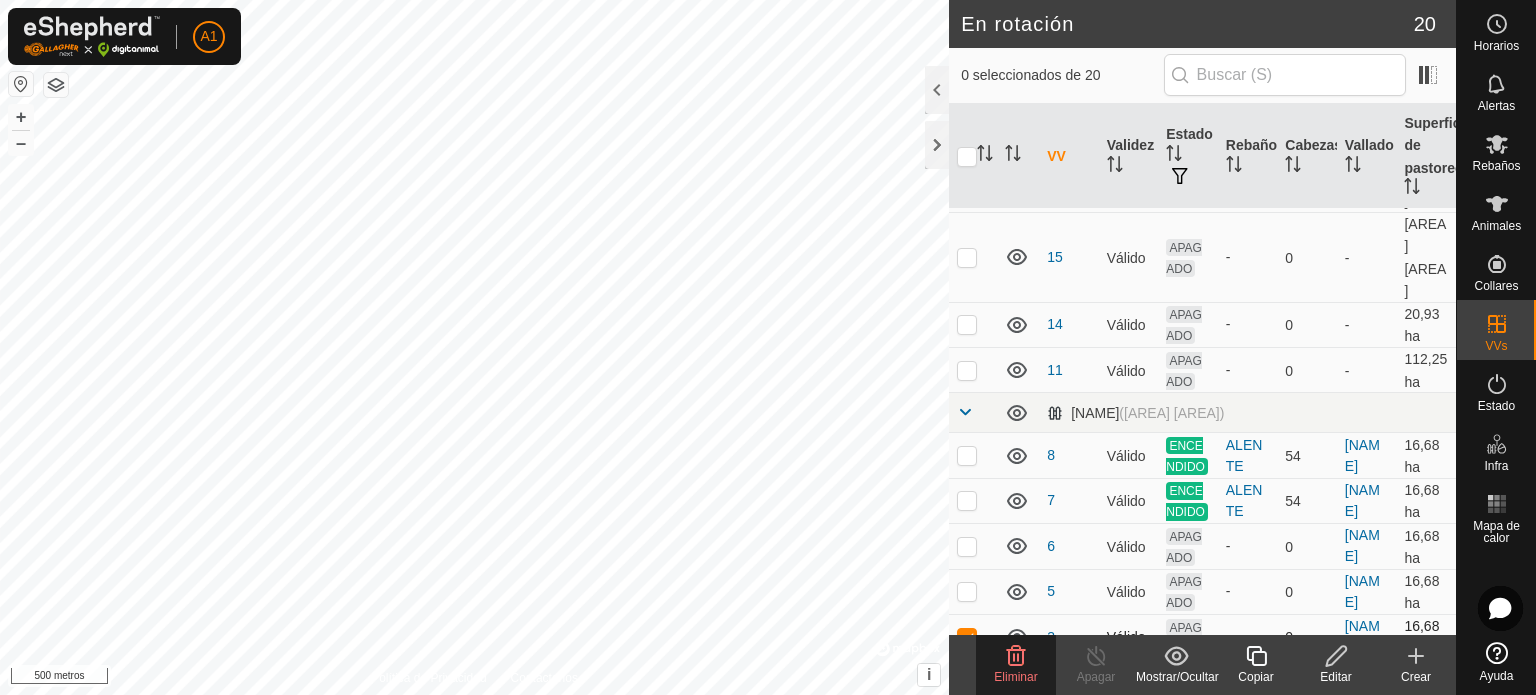 checkbox on "false" 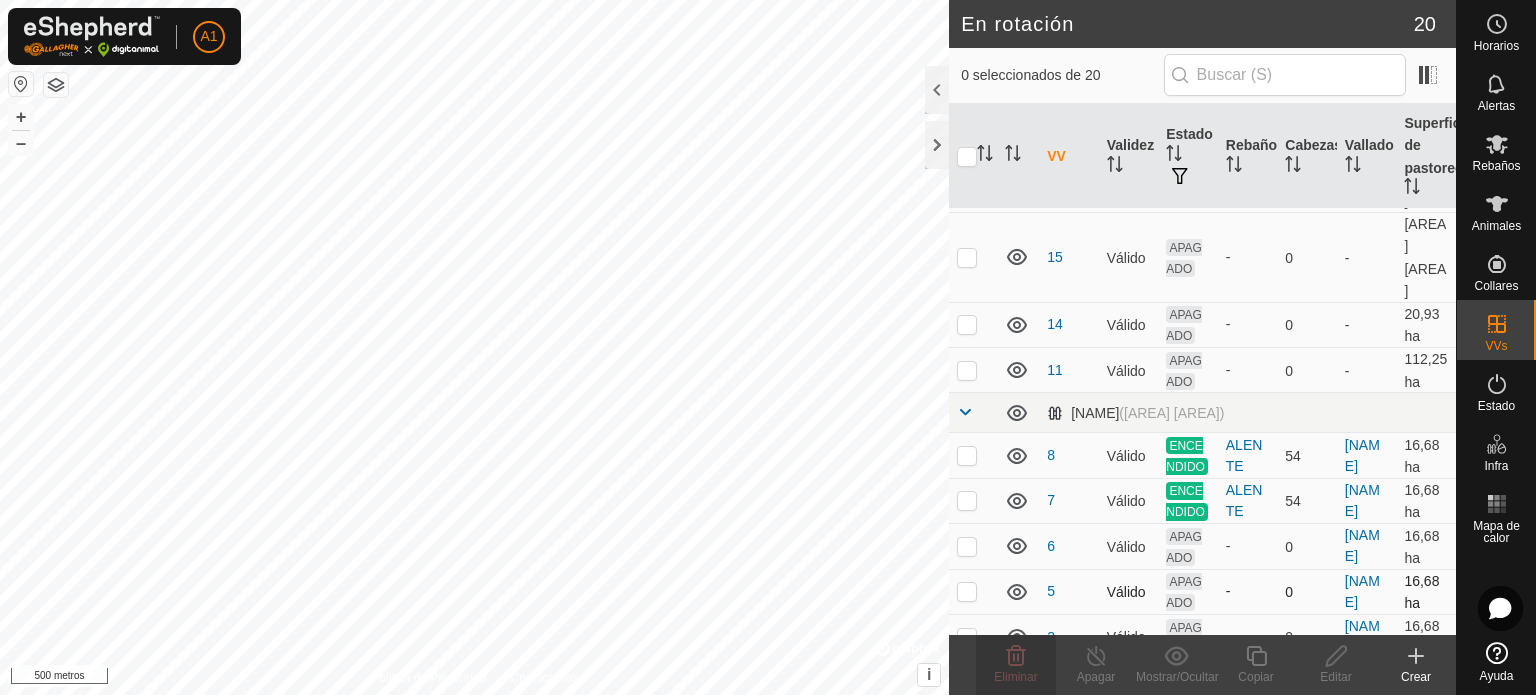 click at bounding box center (967, 591) 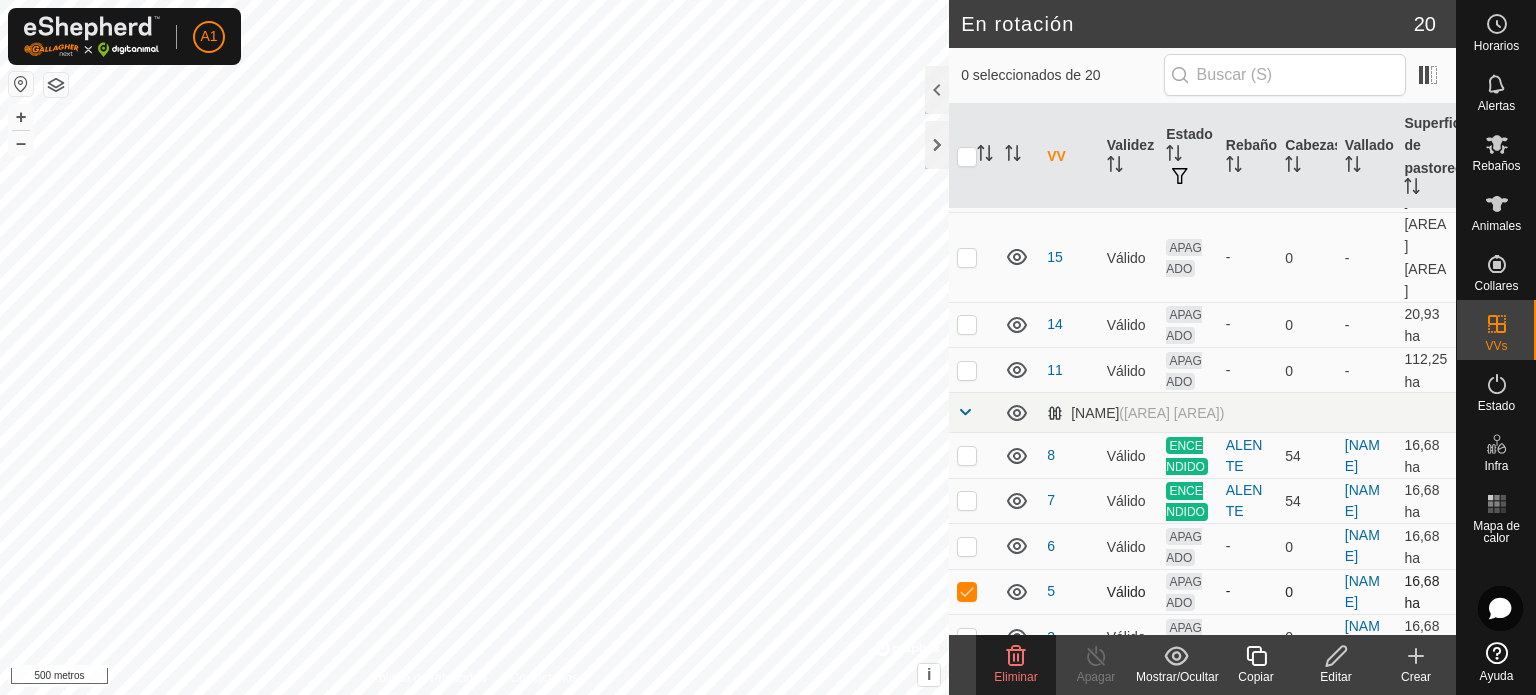 click at bounding box center (967, 591) 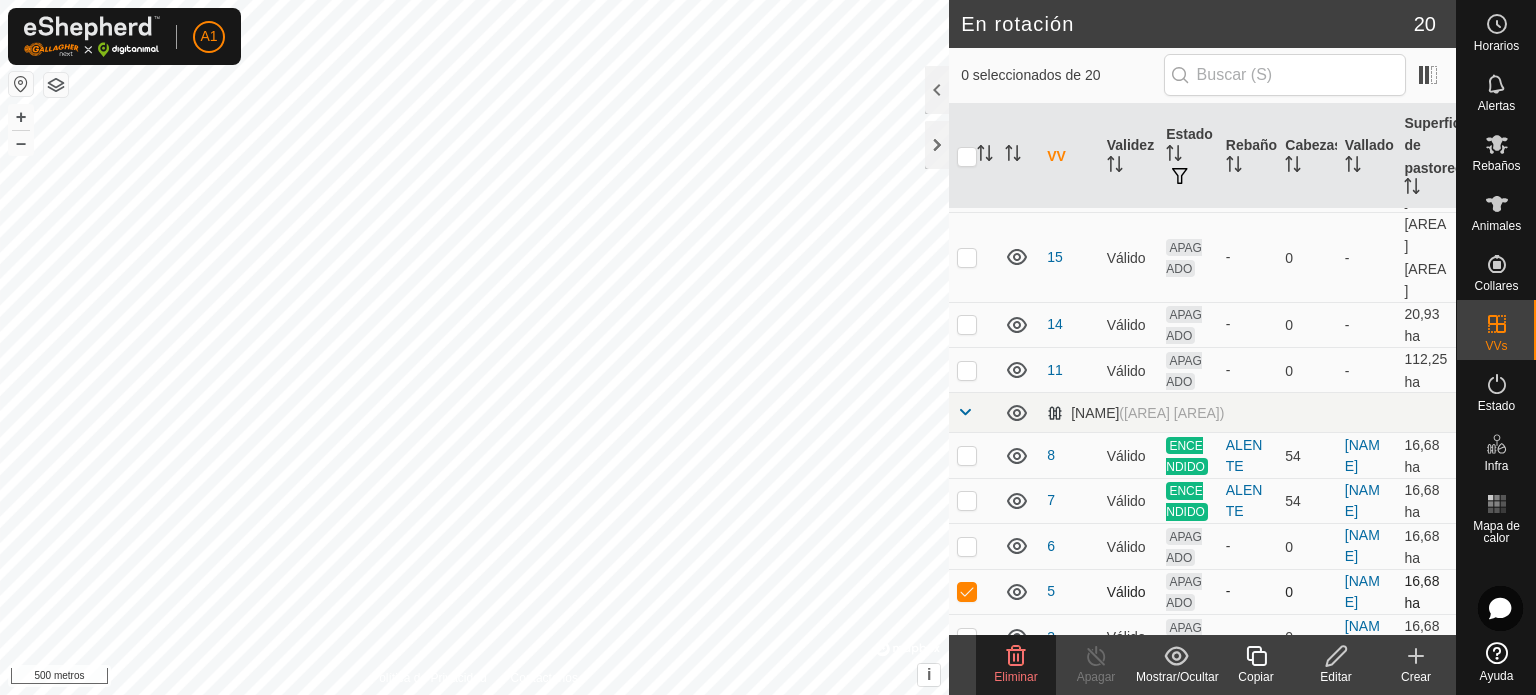 checkbox on "false" 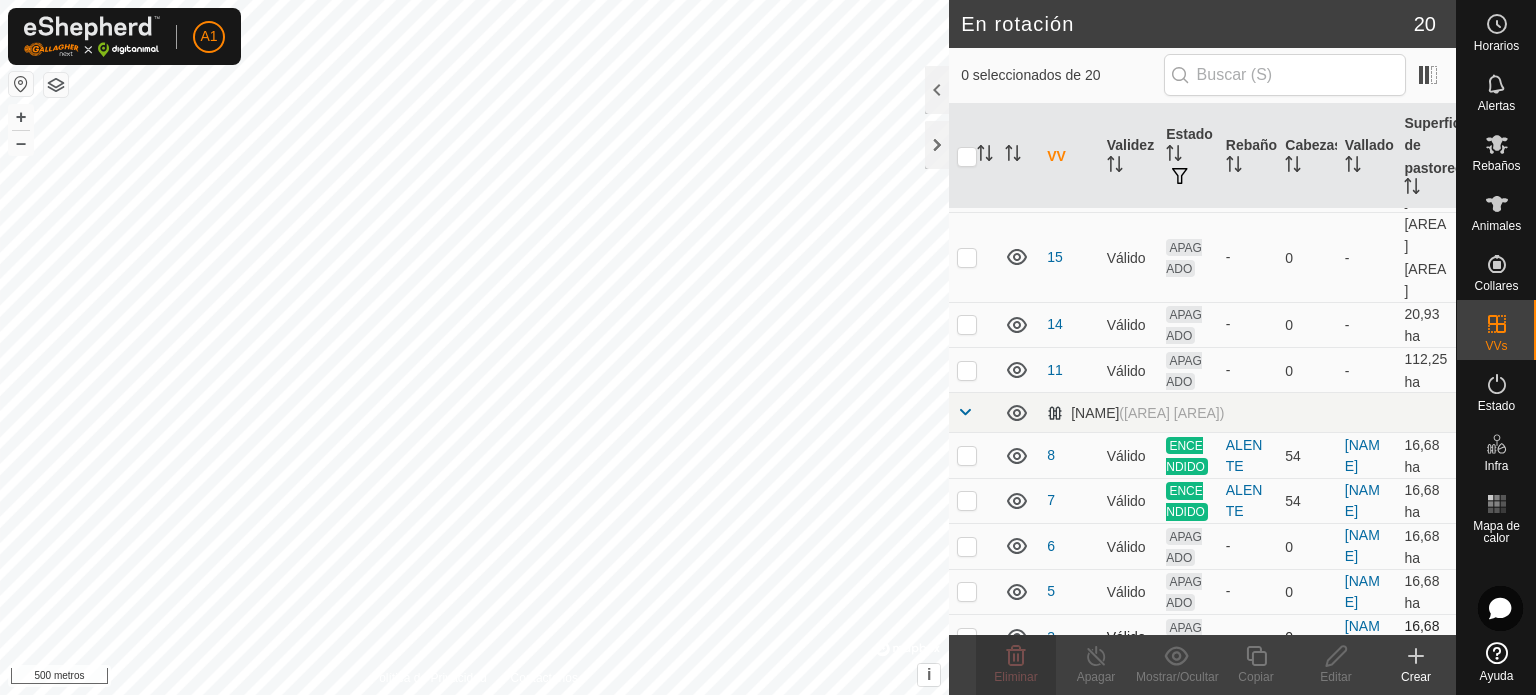 click at bounding box center [967, 637] 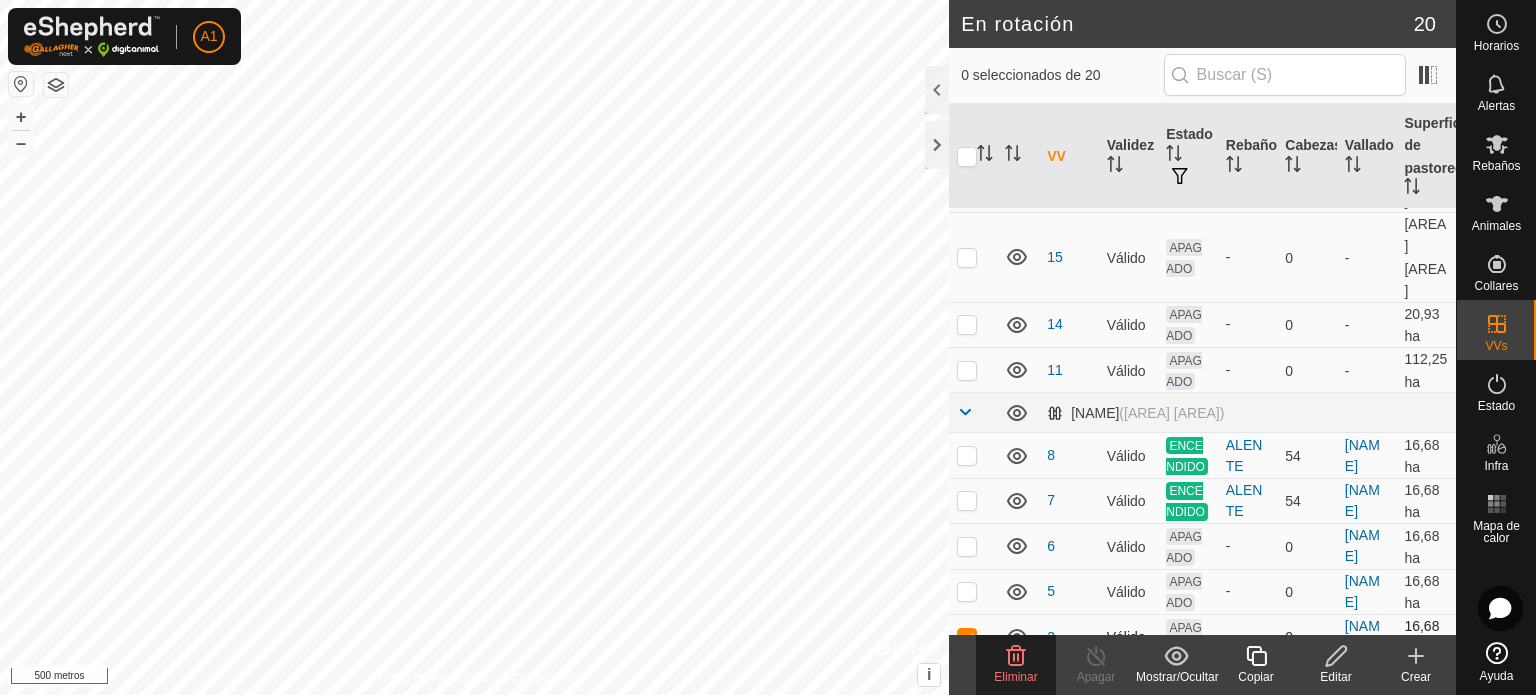 click at bounding box center (967, 637) 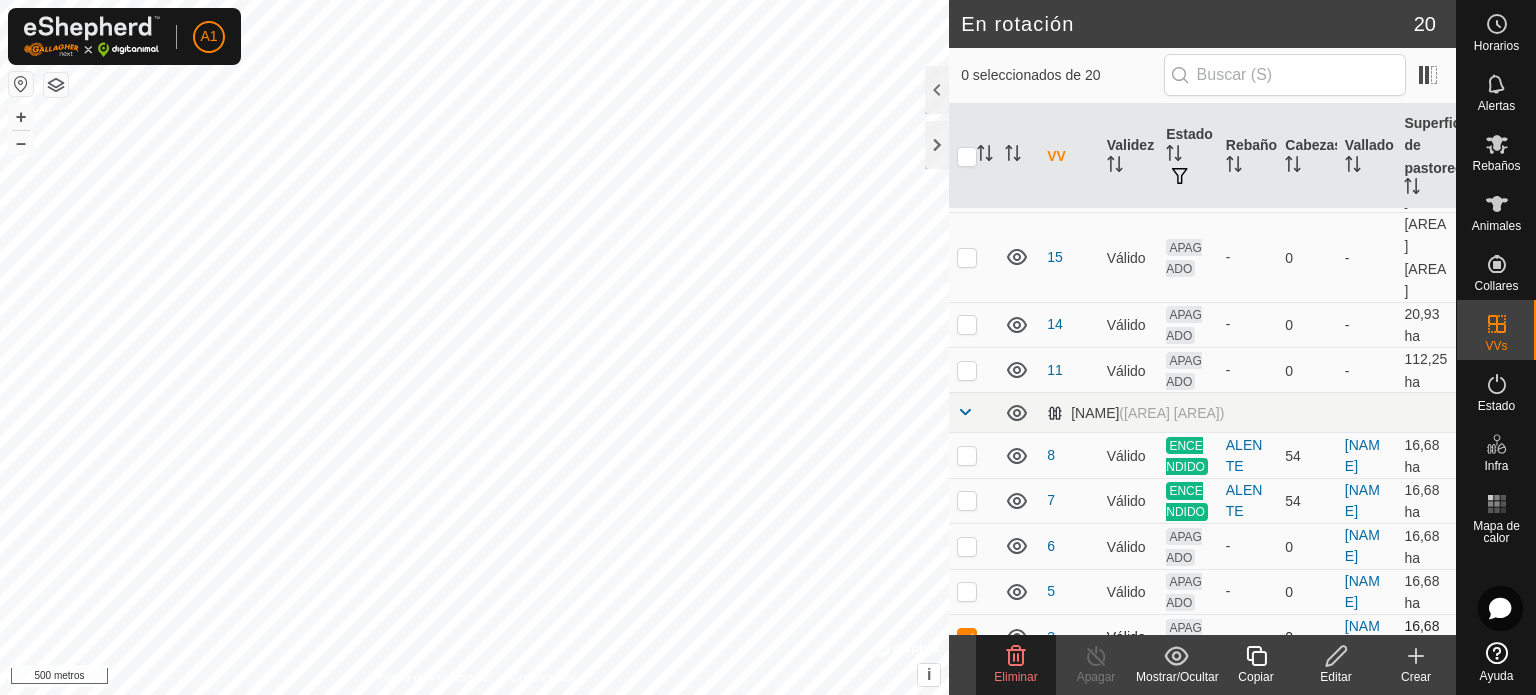 checkbox on "false" 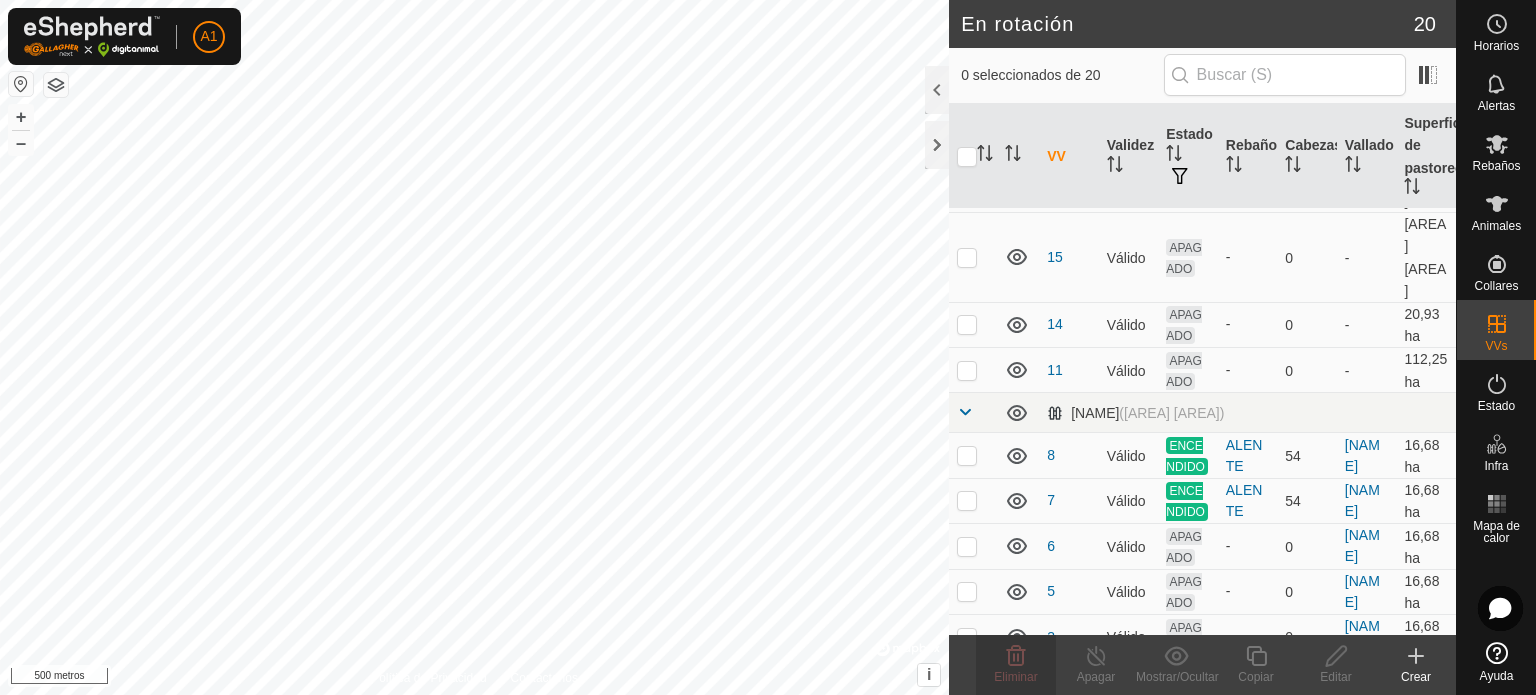 click at bounding box center [967, 744] 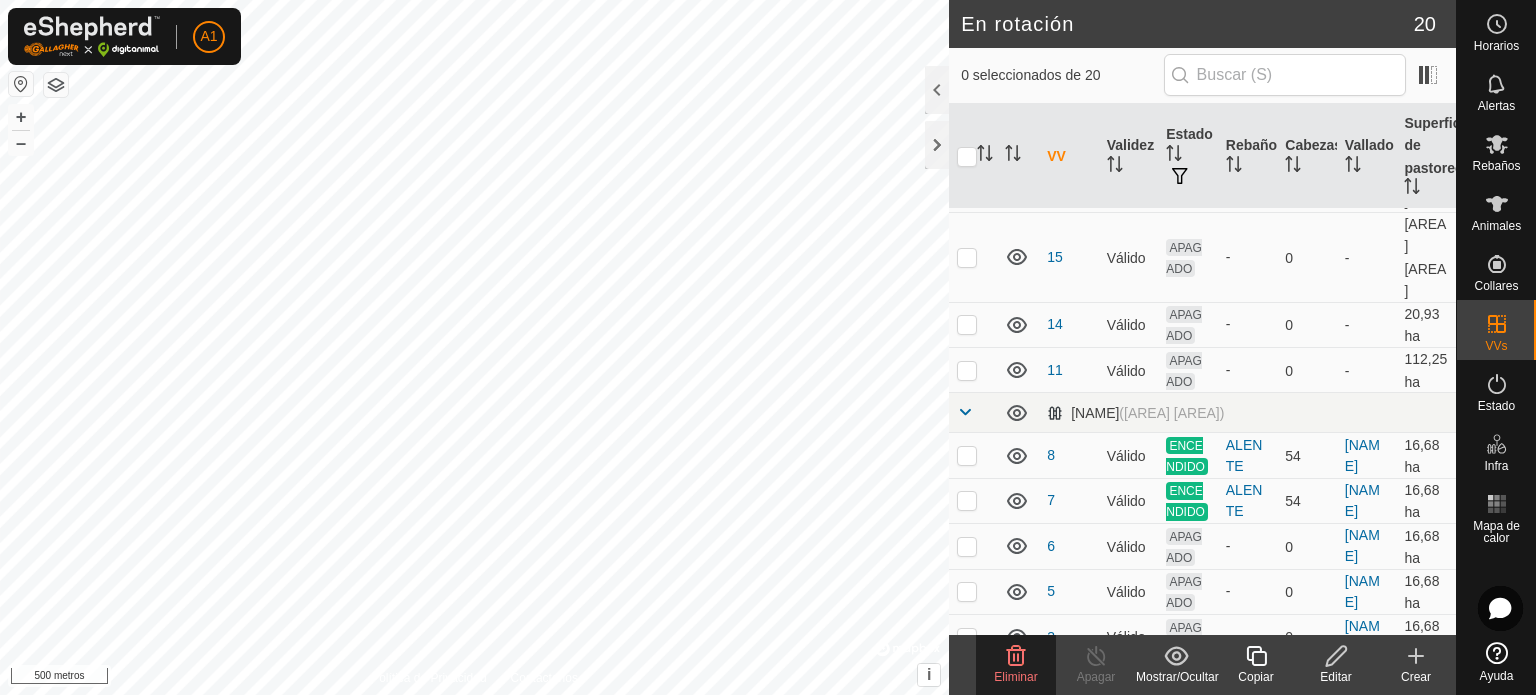 click at bounding box center [967, 744] 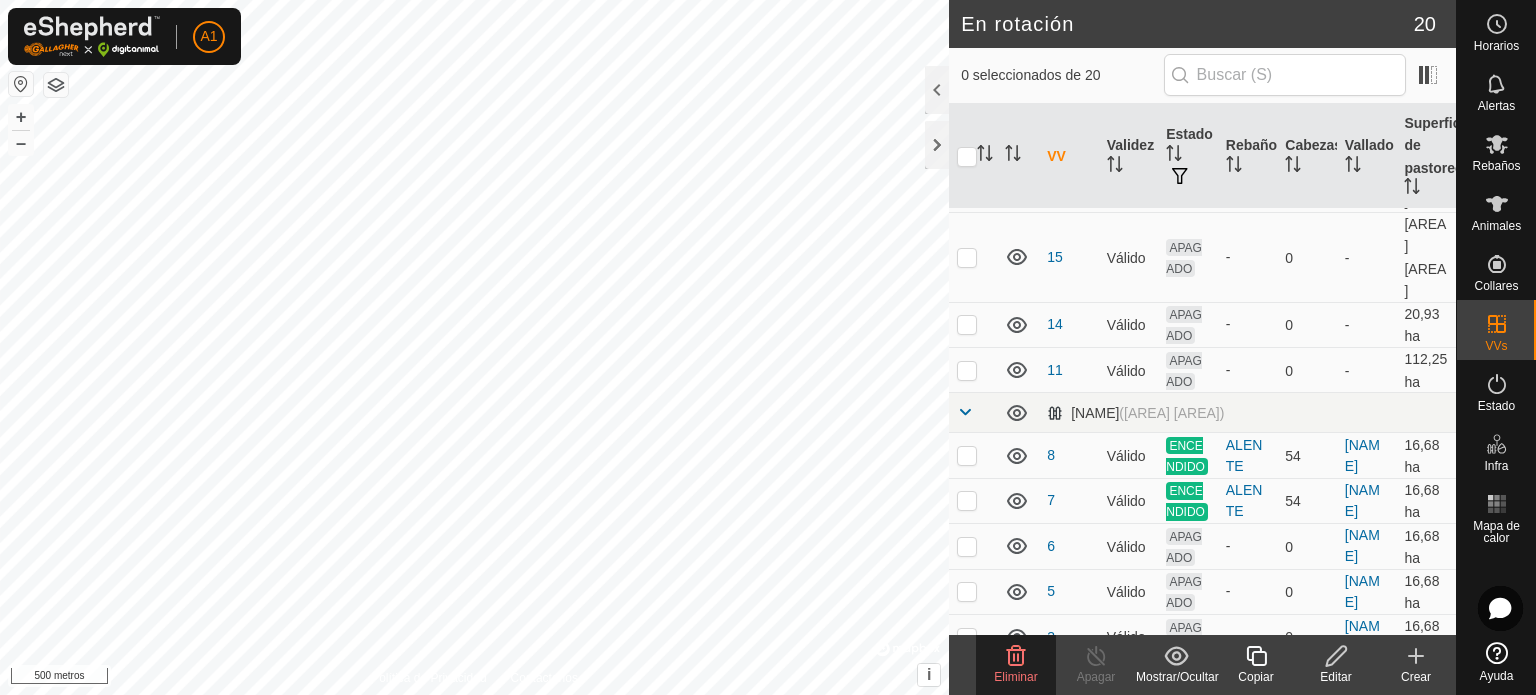 checkbox on "false" 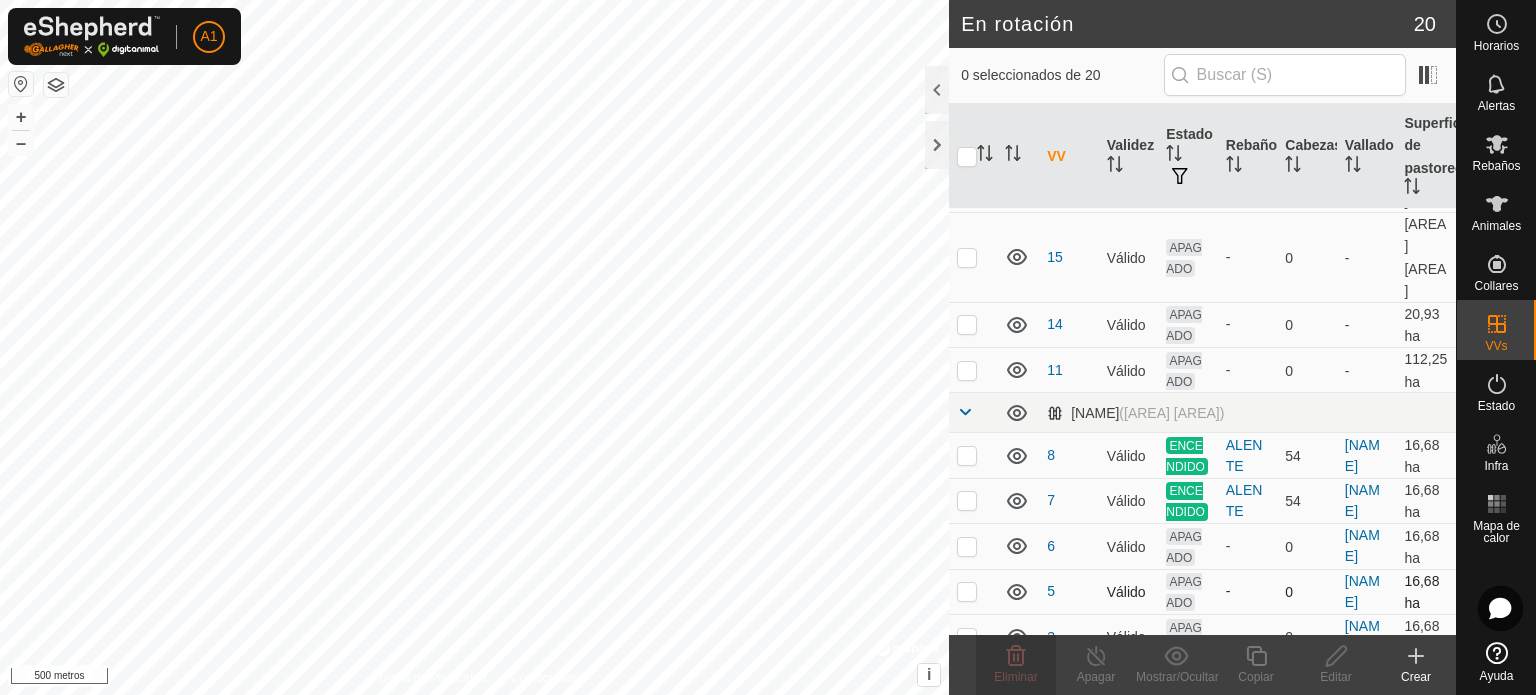 click at bounding box center [967, 591] 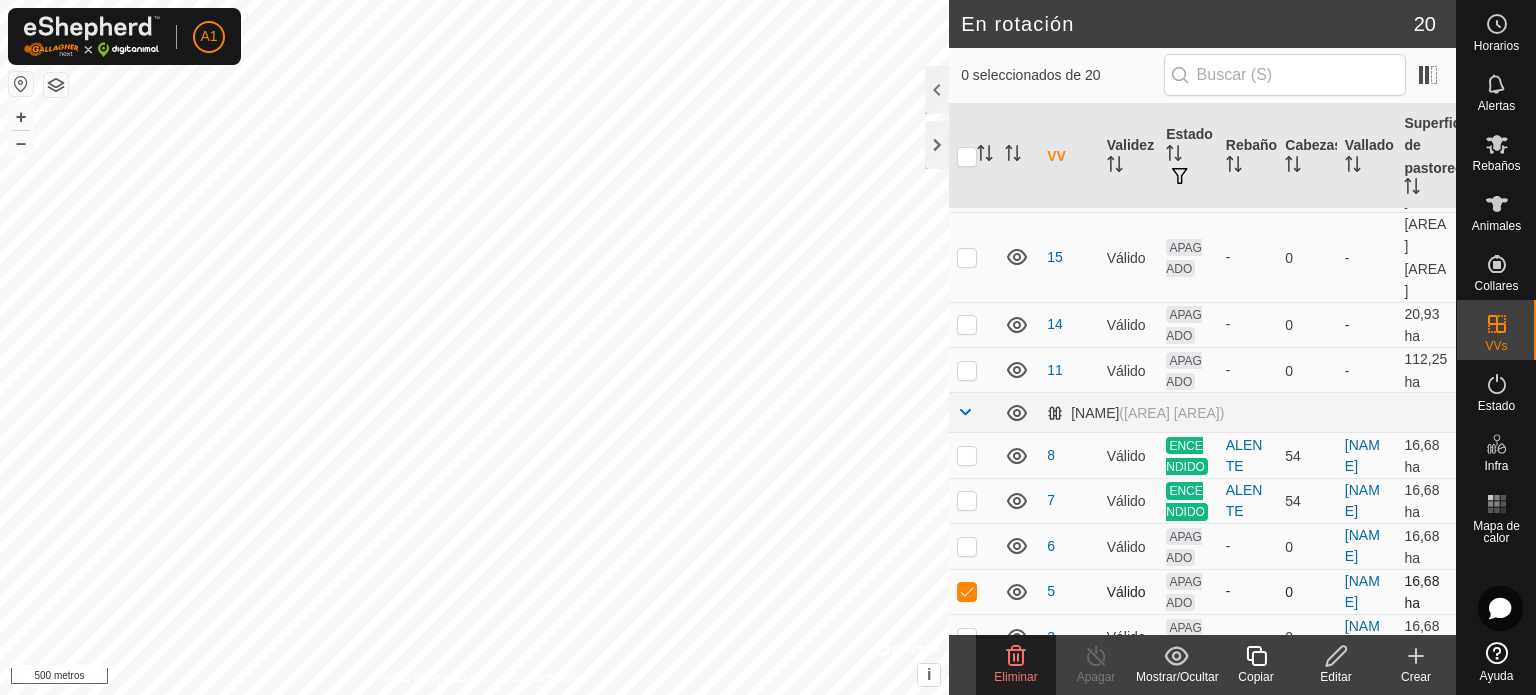 click at bounding box center [967, 591] 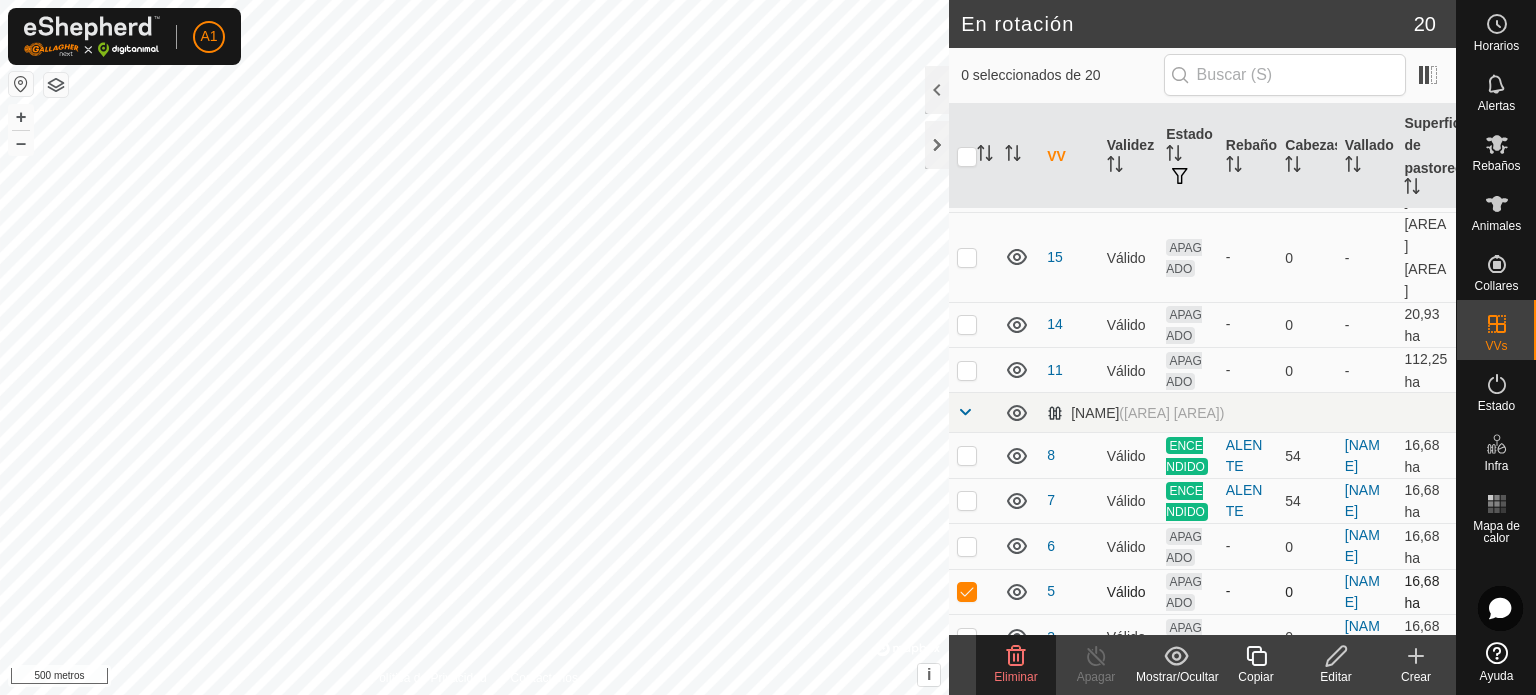 checkbox on "false" 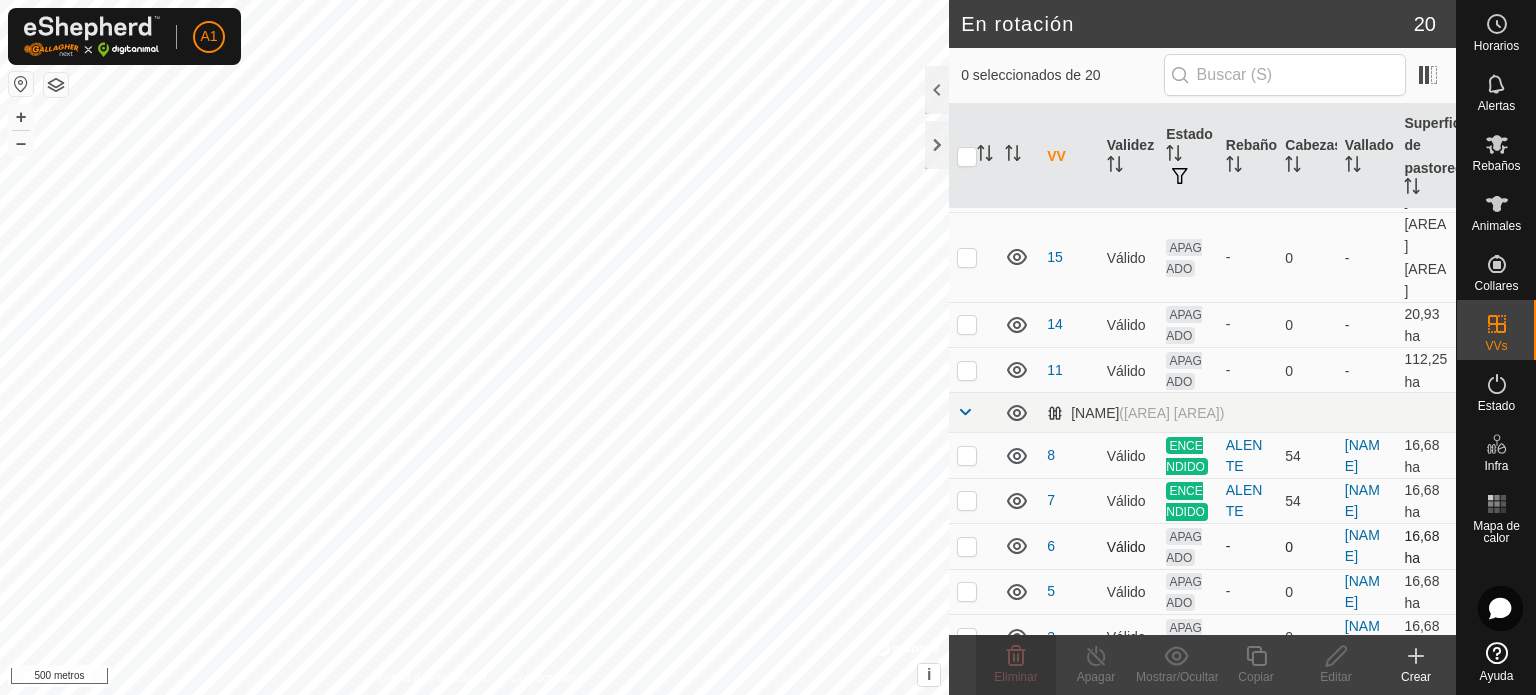 click at bounding box center [967, 546] 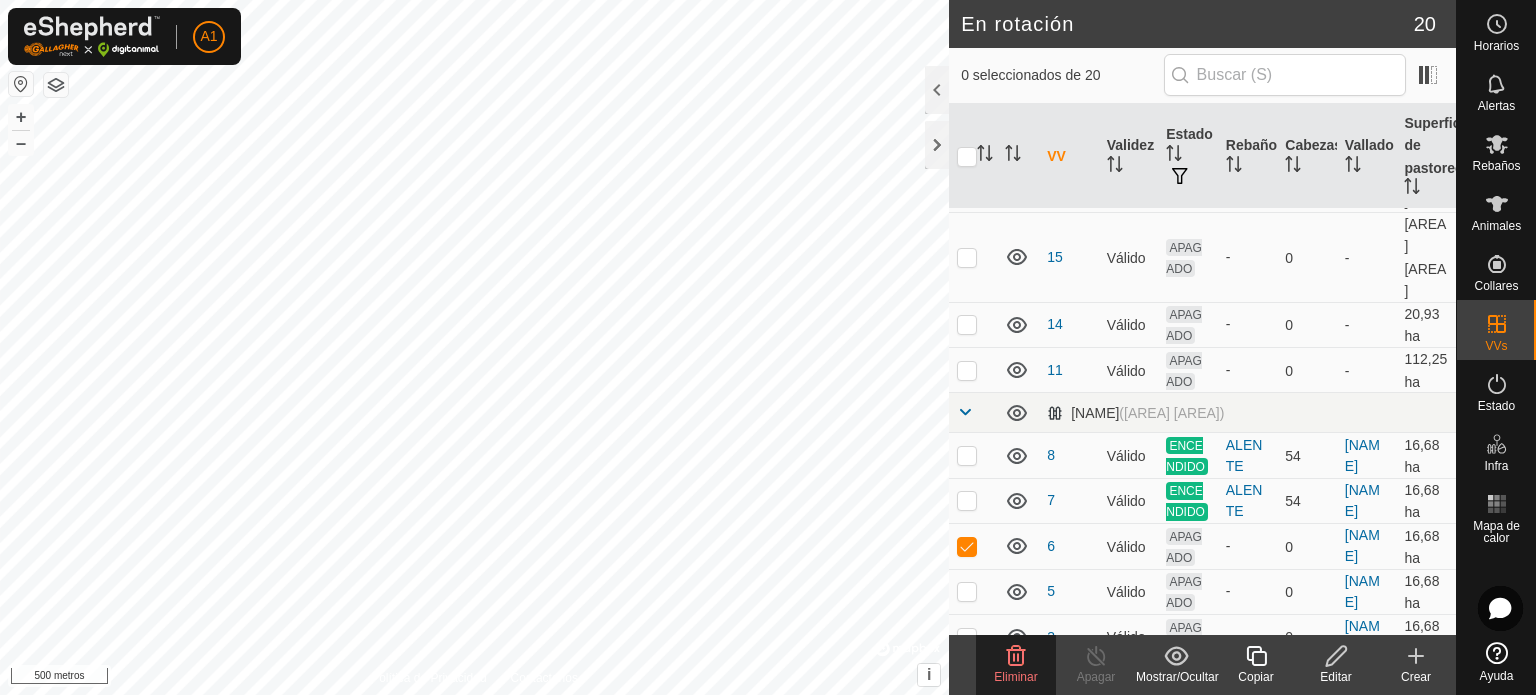 click on "Eliminar" 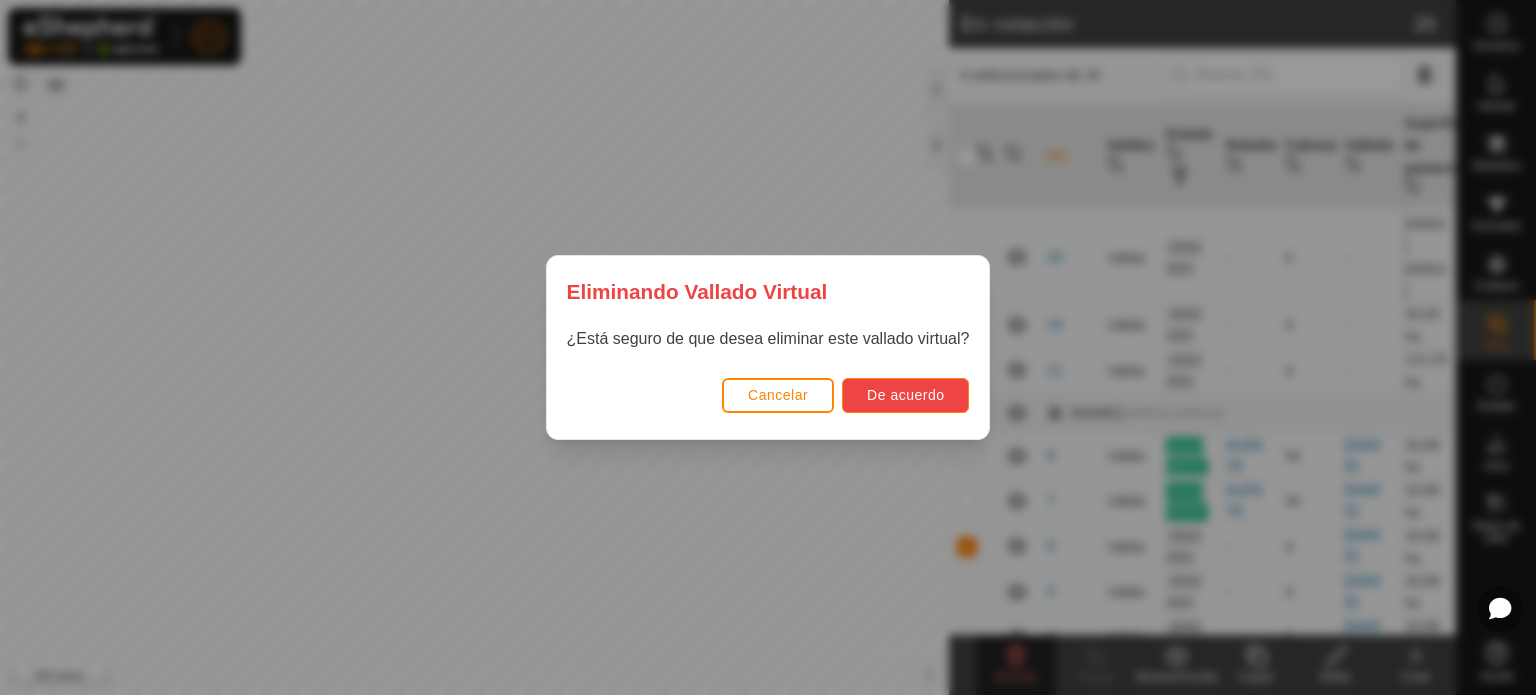 click on "De acuerdo" at bounding box center [905, 395] 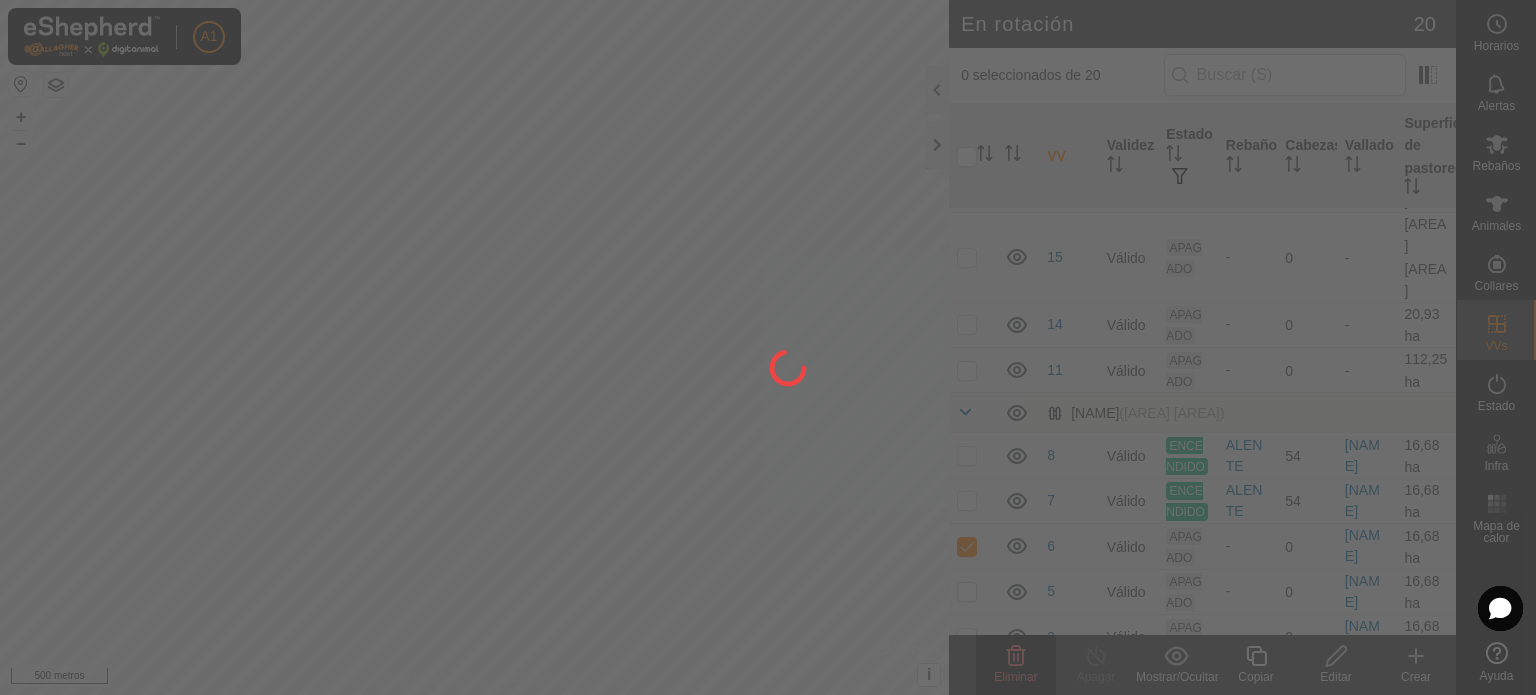 checkbox on "false" 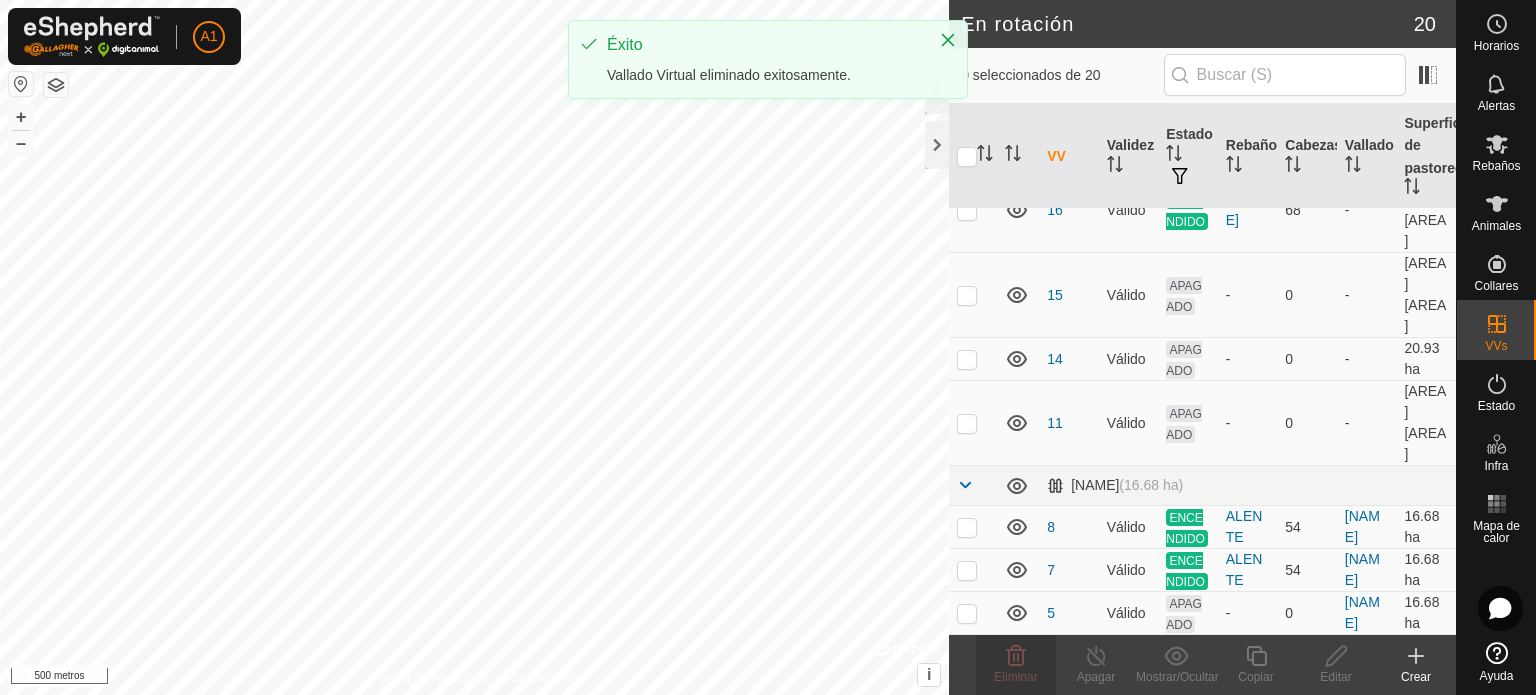 scroll, scrollTop: 0, scrollLeft: 0, axis: both 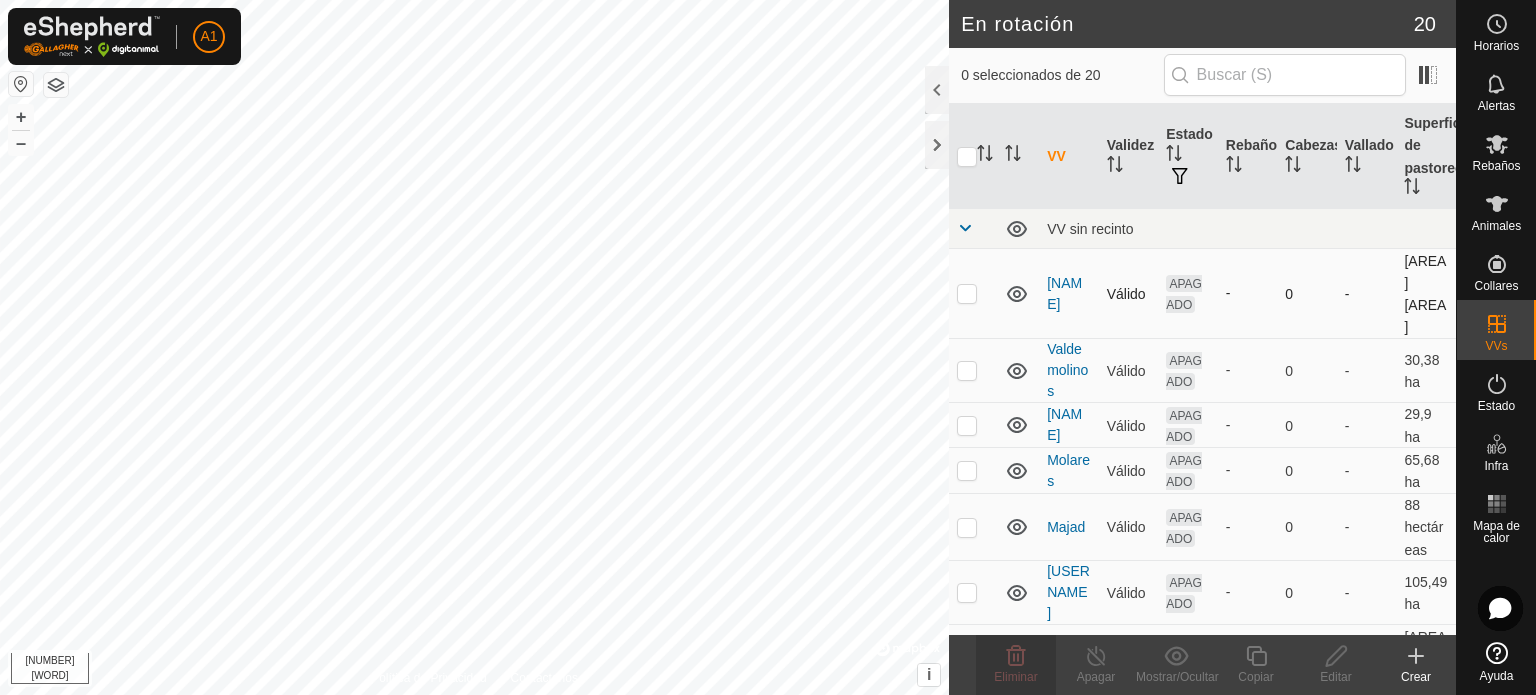 click at bounding box center (967, 293) 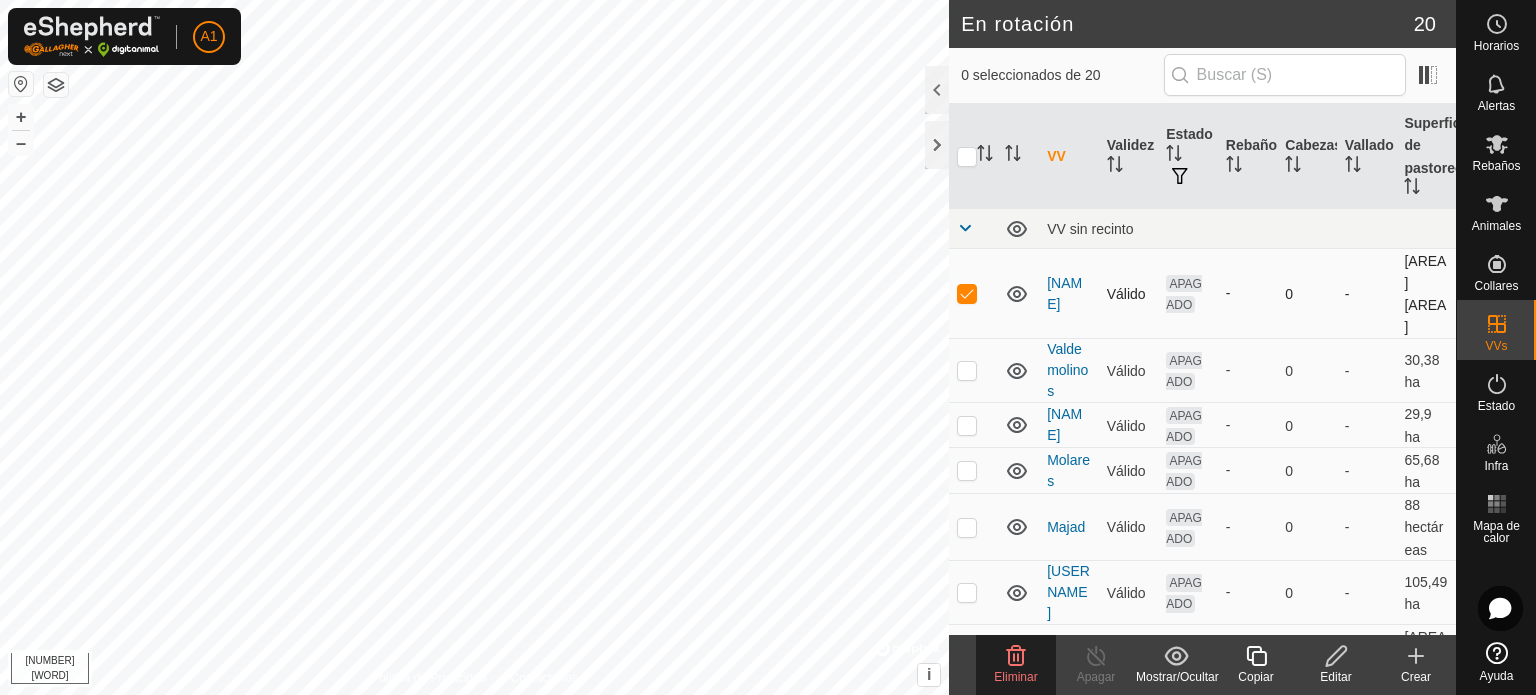 click at bounding box center (967, 293) 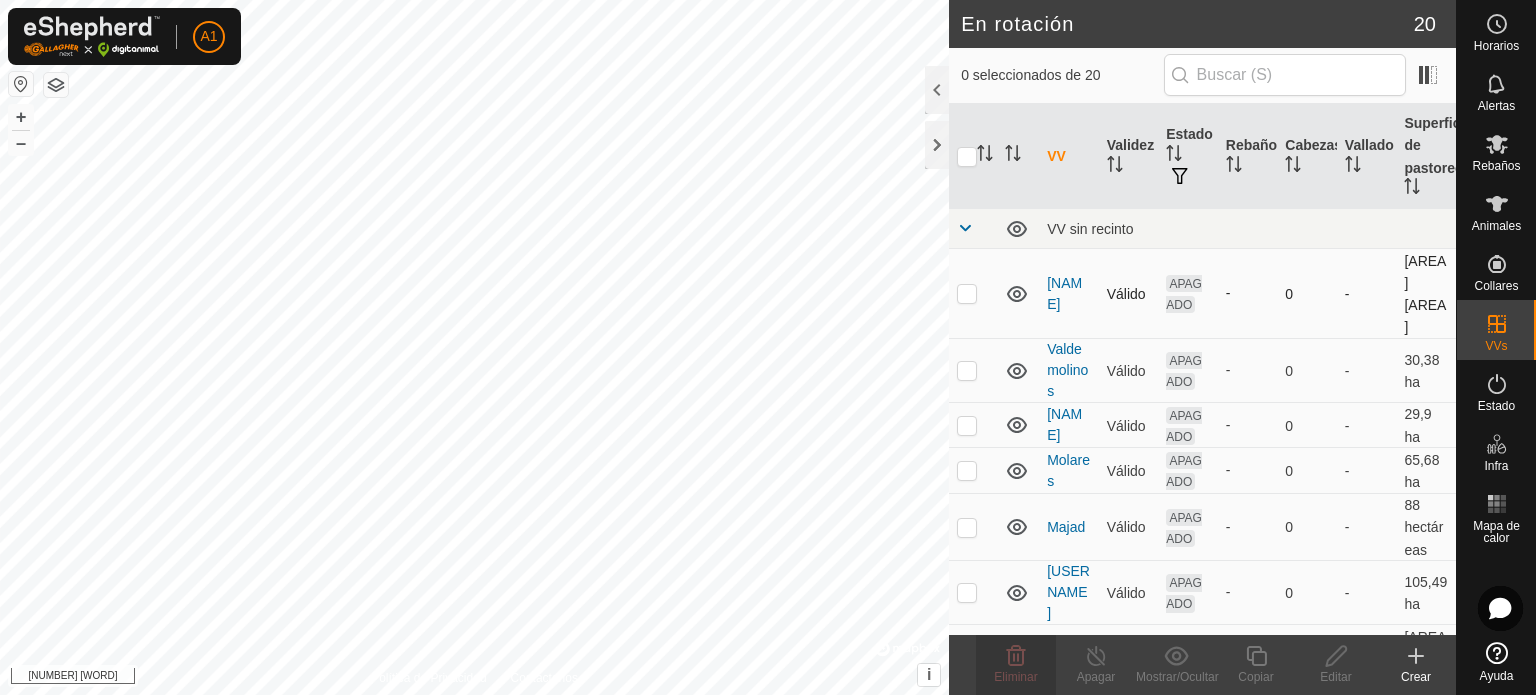 click at bounding box center [967, 293] 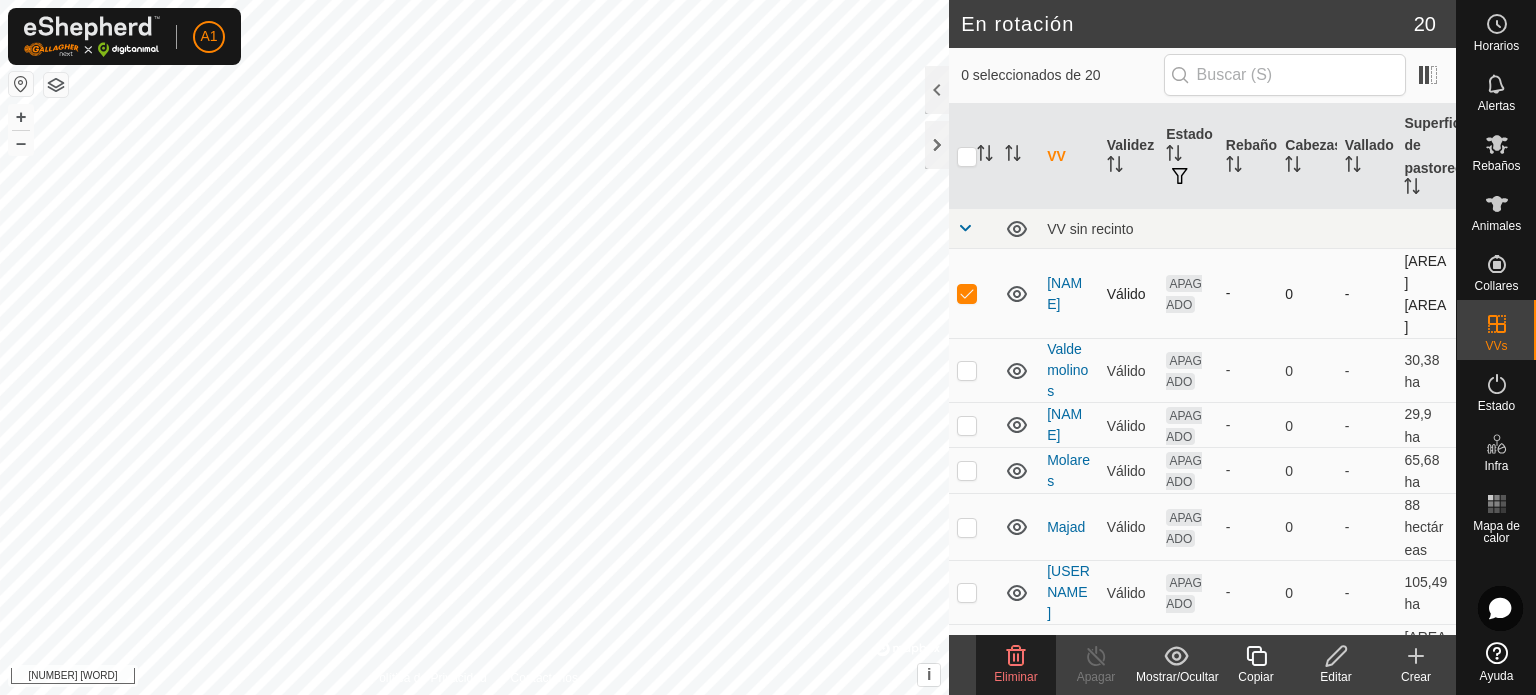 click at bounding box center [967, 293] 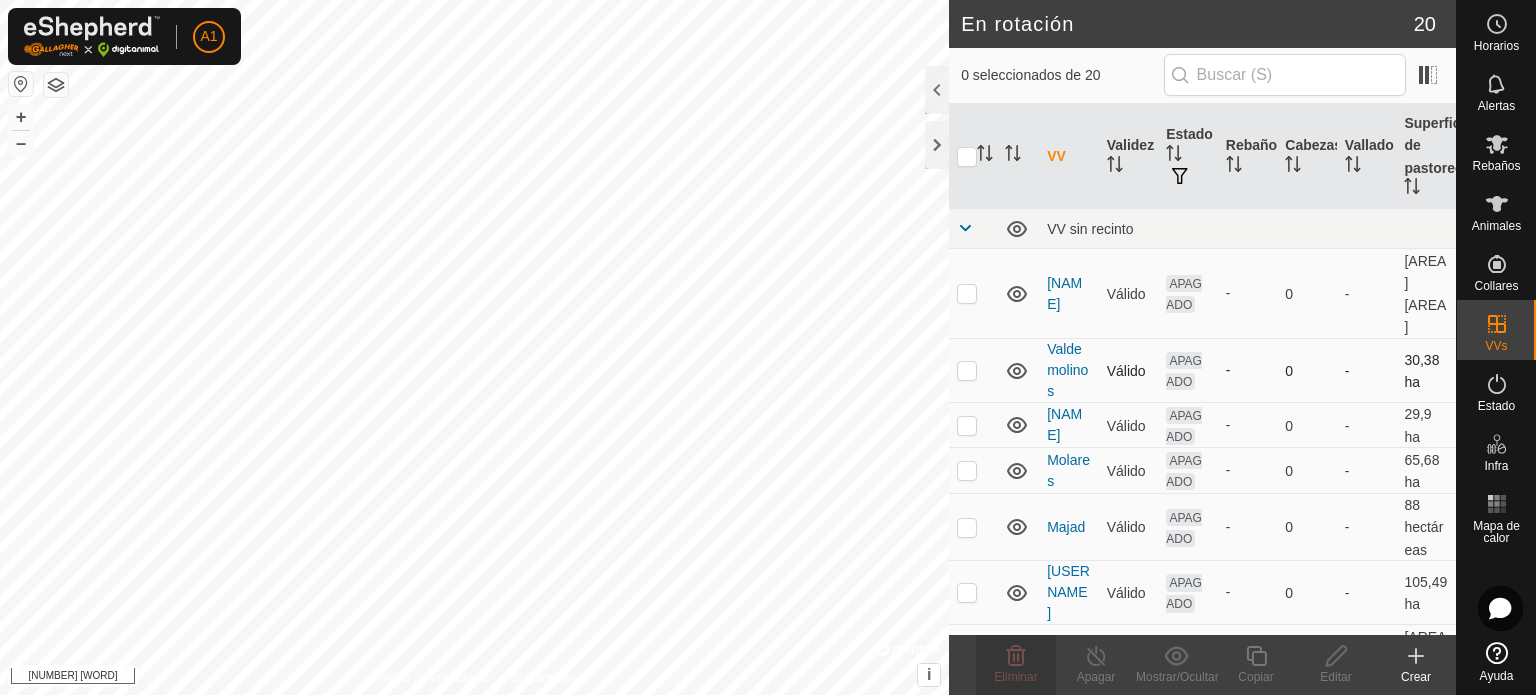 click at bounding box center (967, 370) 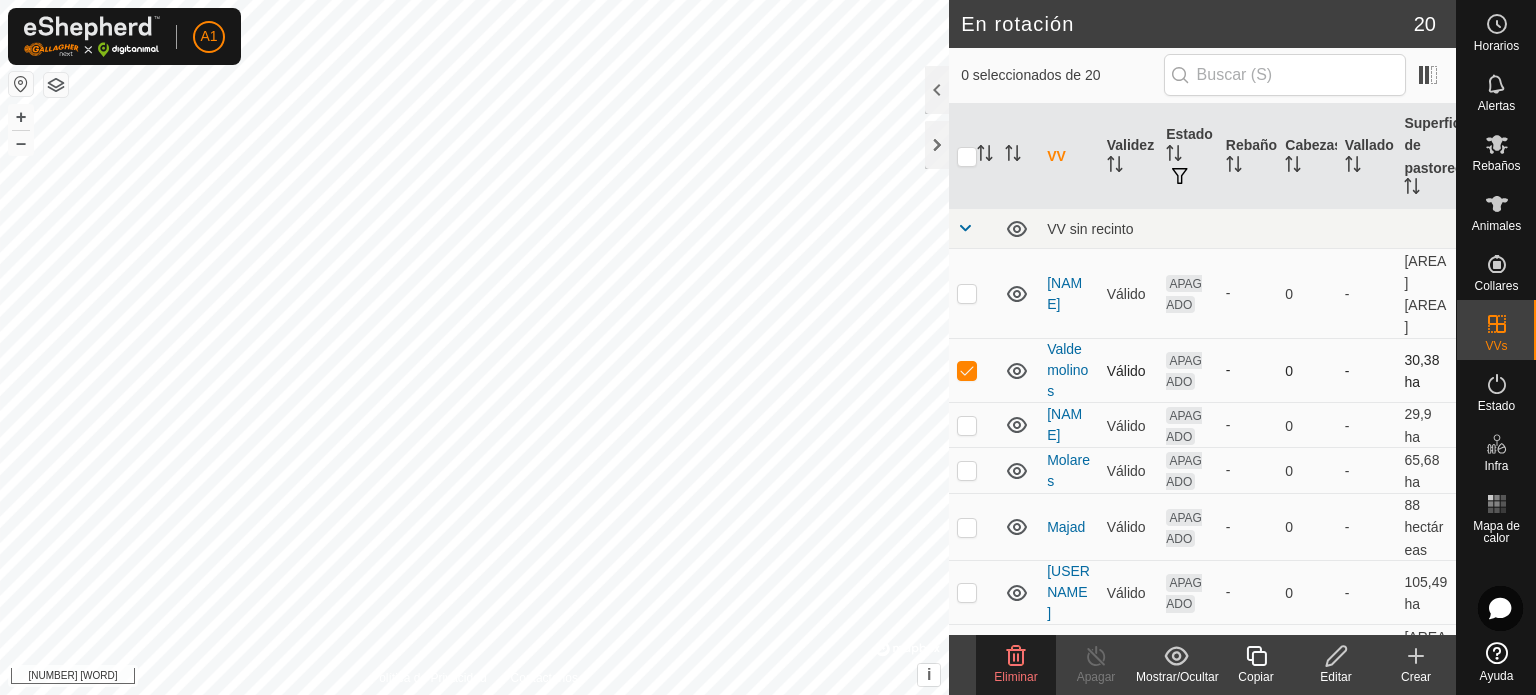 click at bounding box center (967, 370) 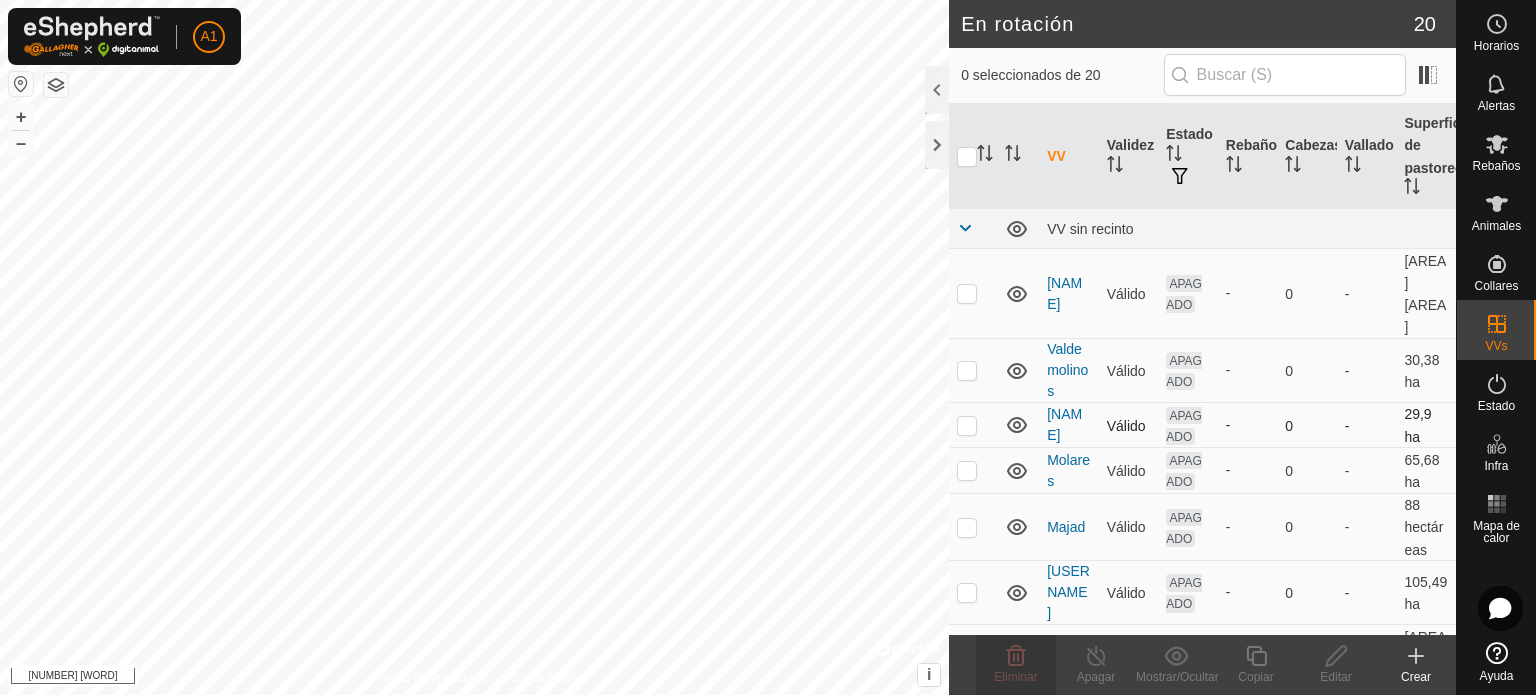 click at bounding box center (973, 425) 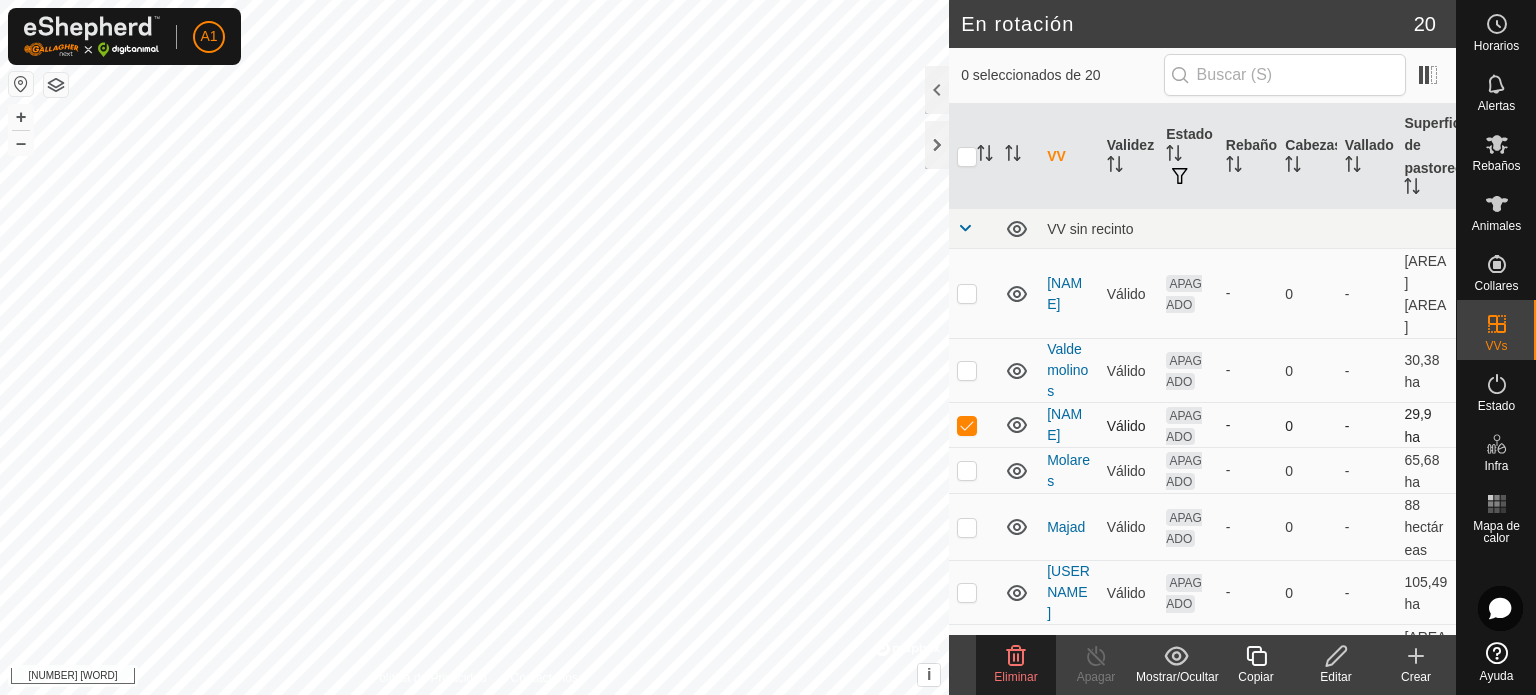 click at bounding box center [967, 425] 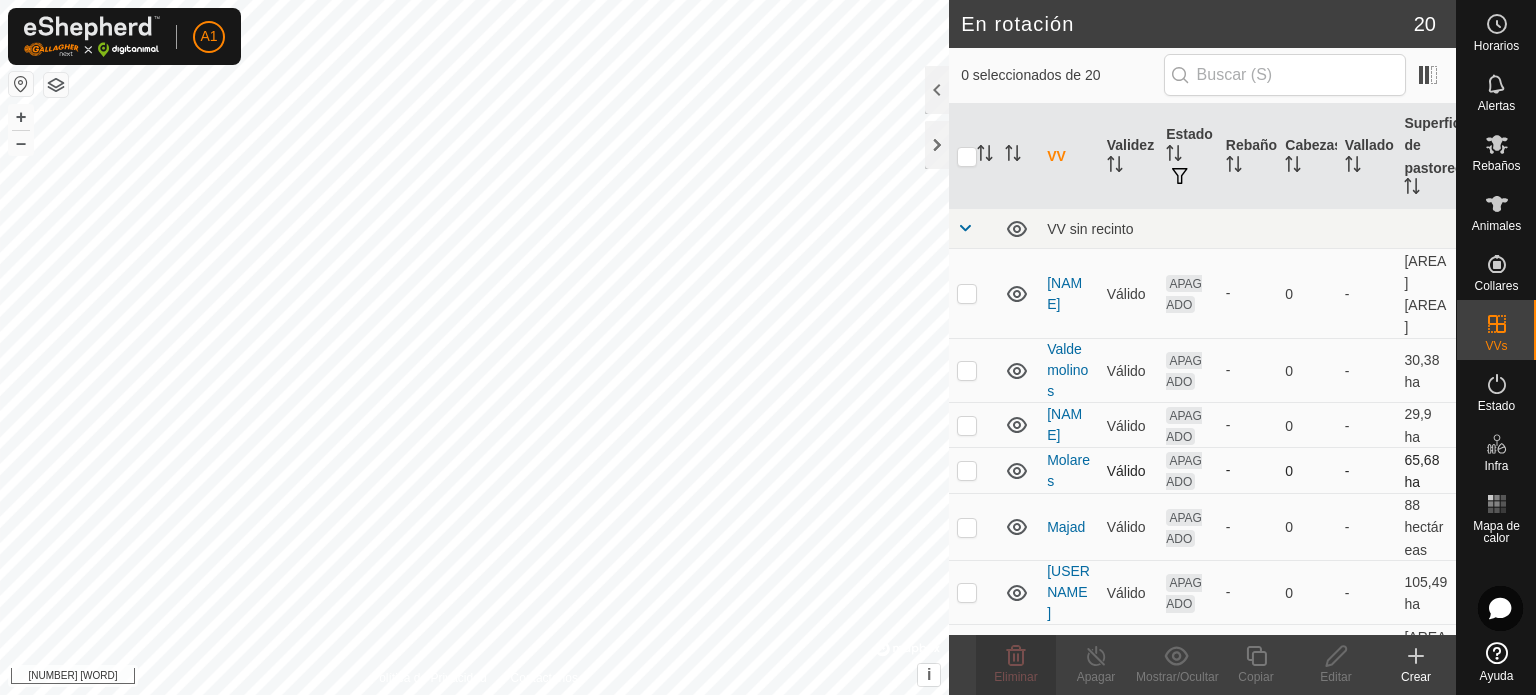 click at bounding box center [967, 470] 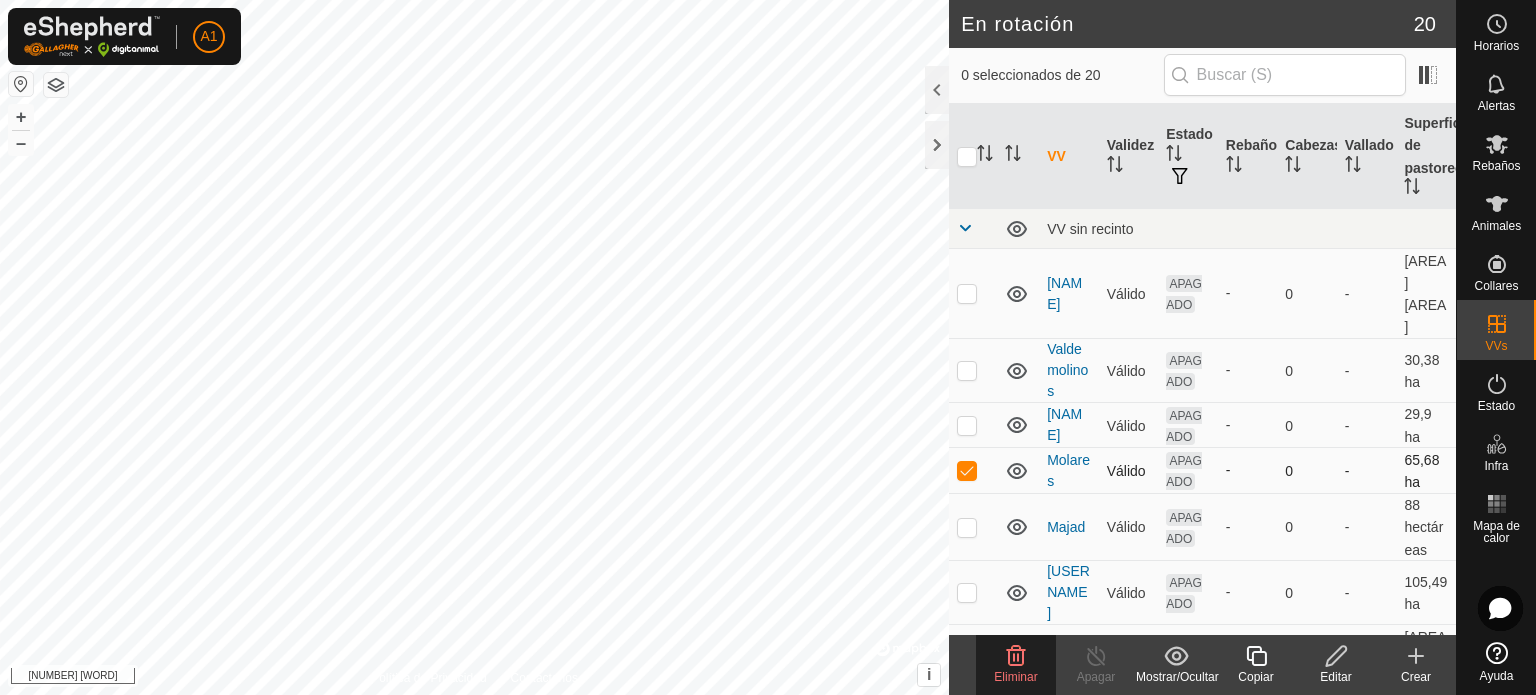 click at bounding box center (967, 470) 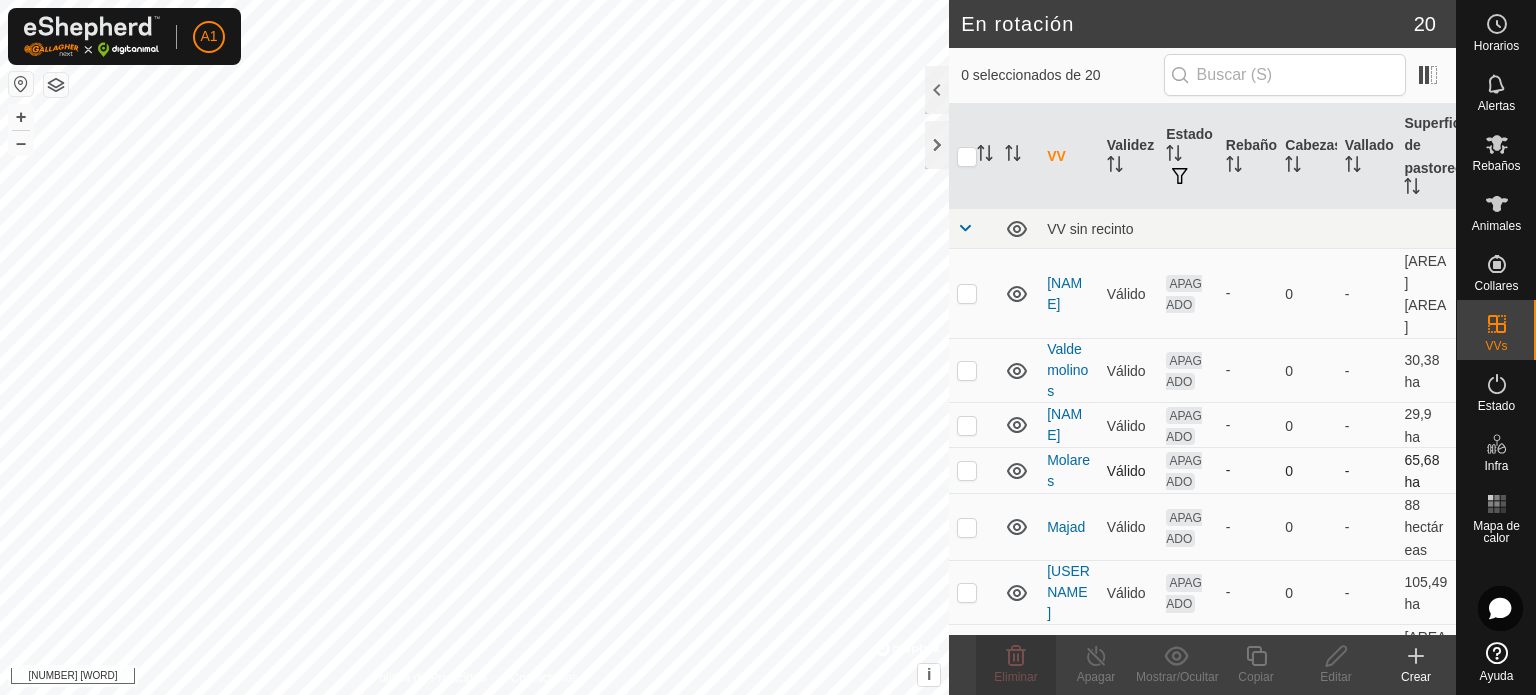 checkbox on "false" 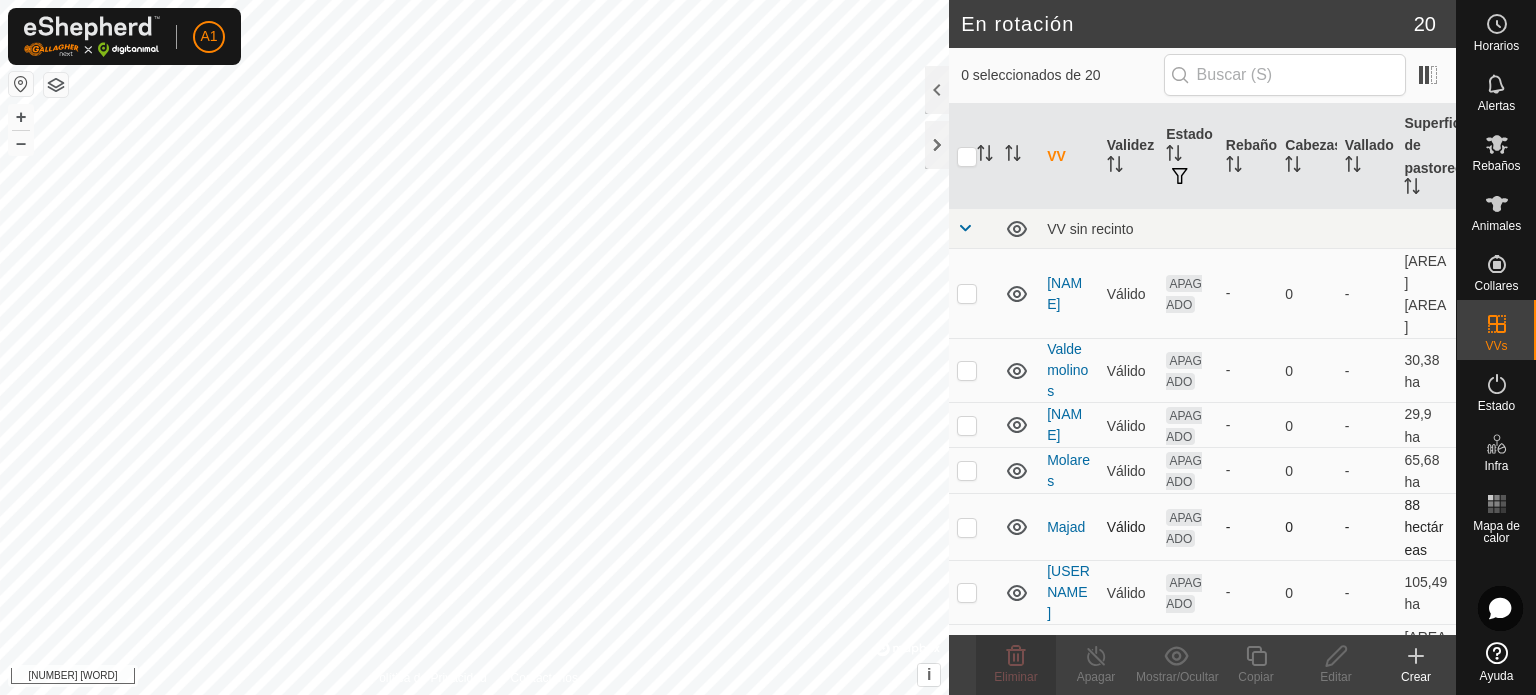 click at bounding box center [967, 527] 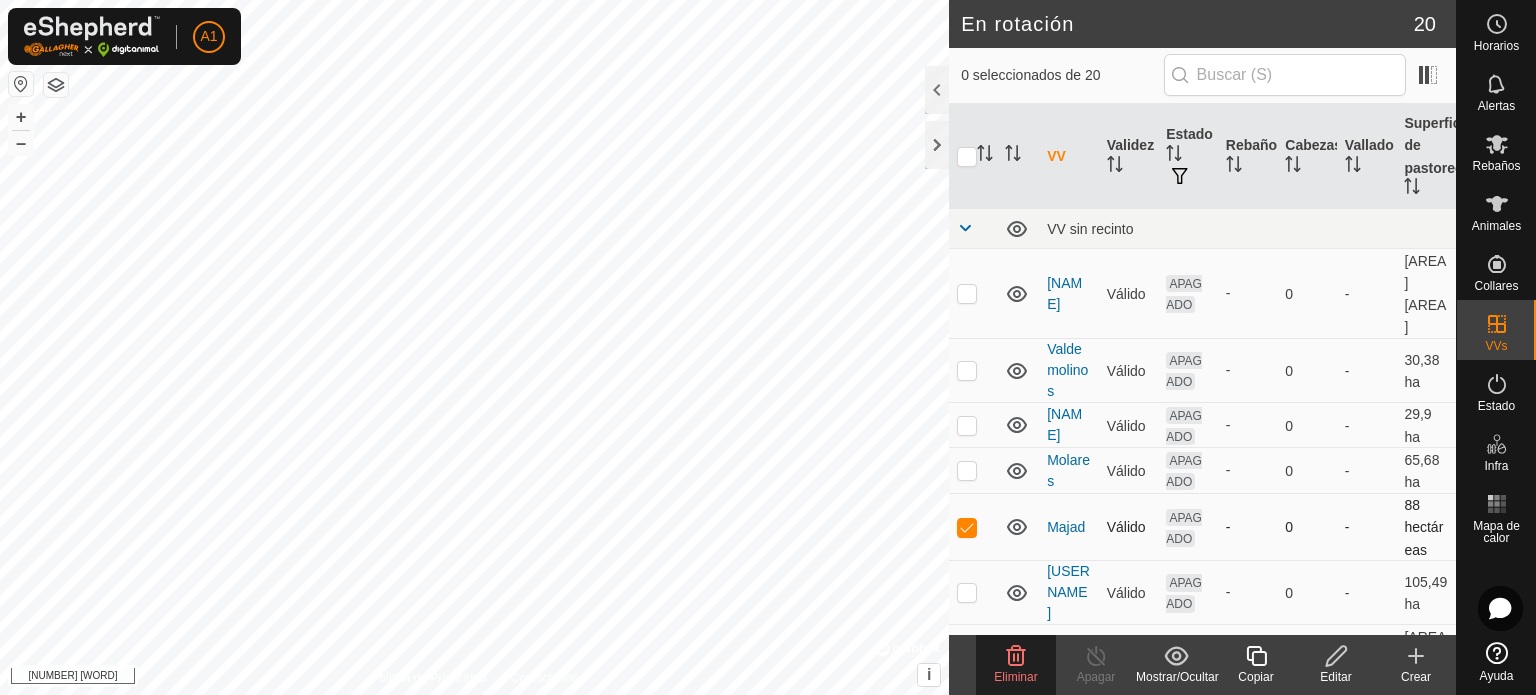 click at bounding box center [967, 527] 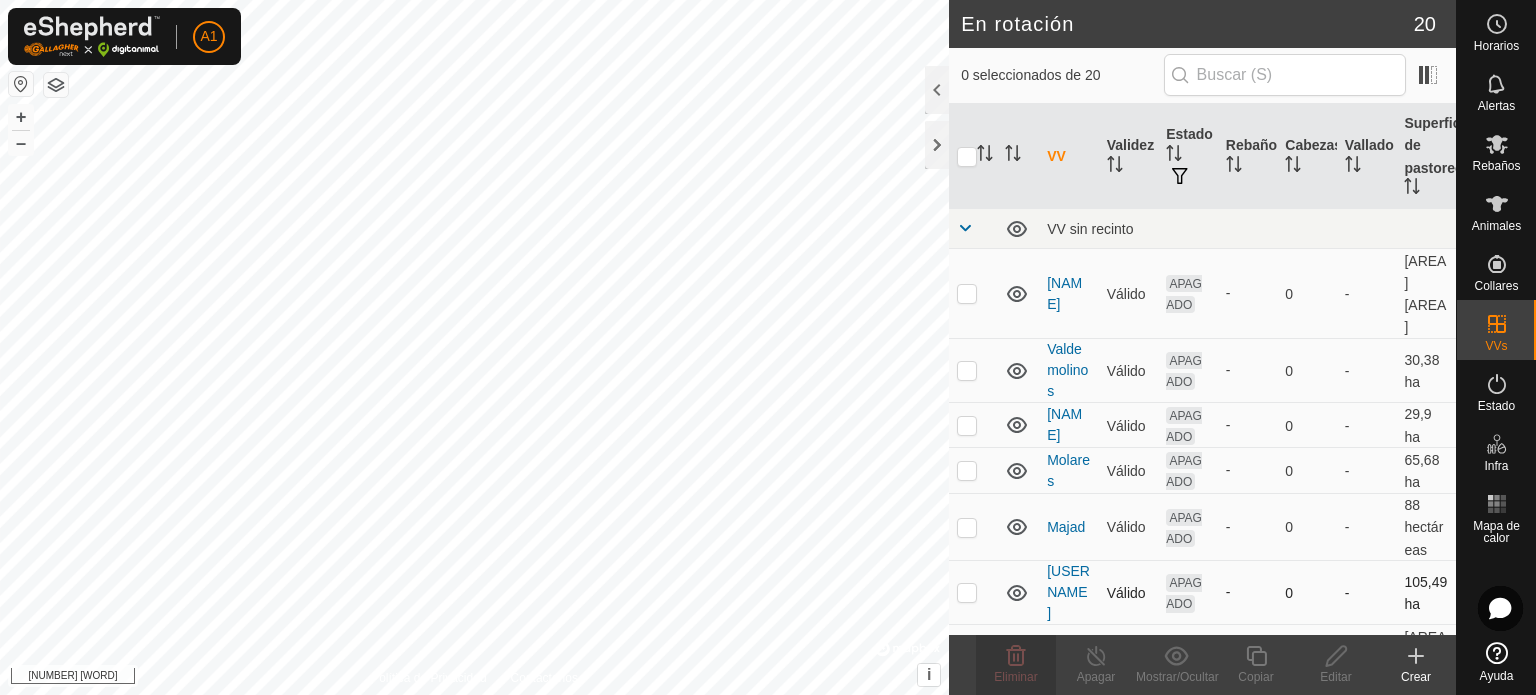 click at bounding box center (967, 592) 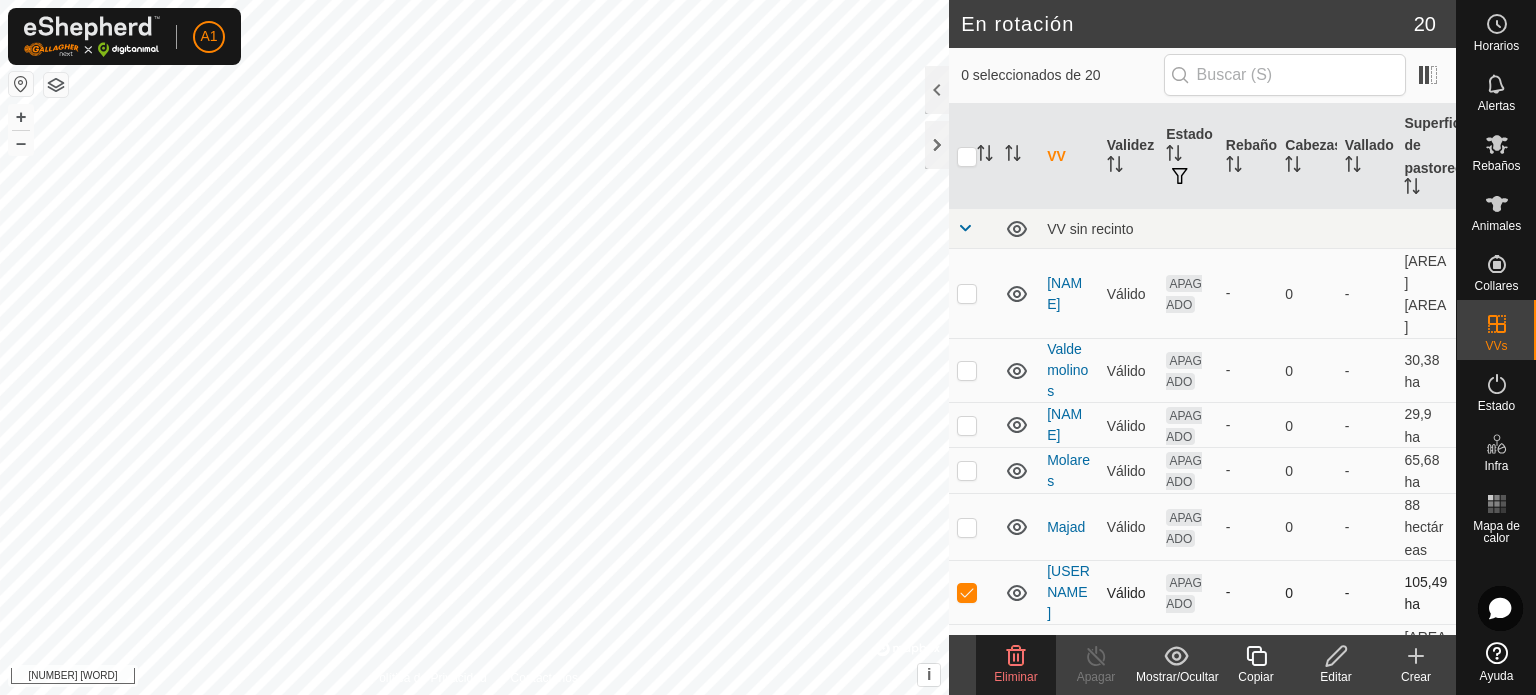 click at bounding box center [967, 592] 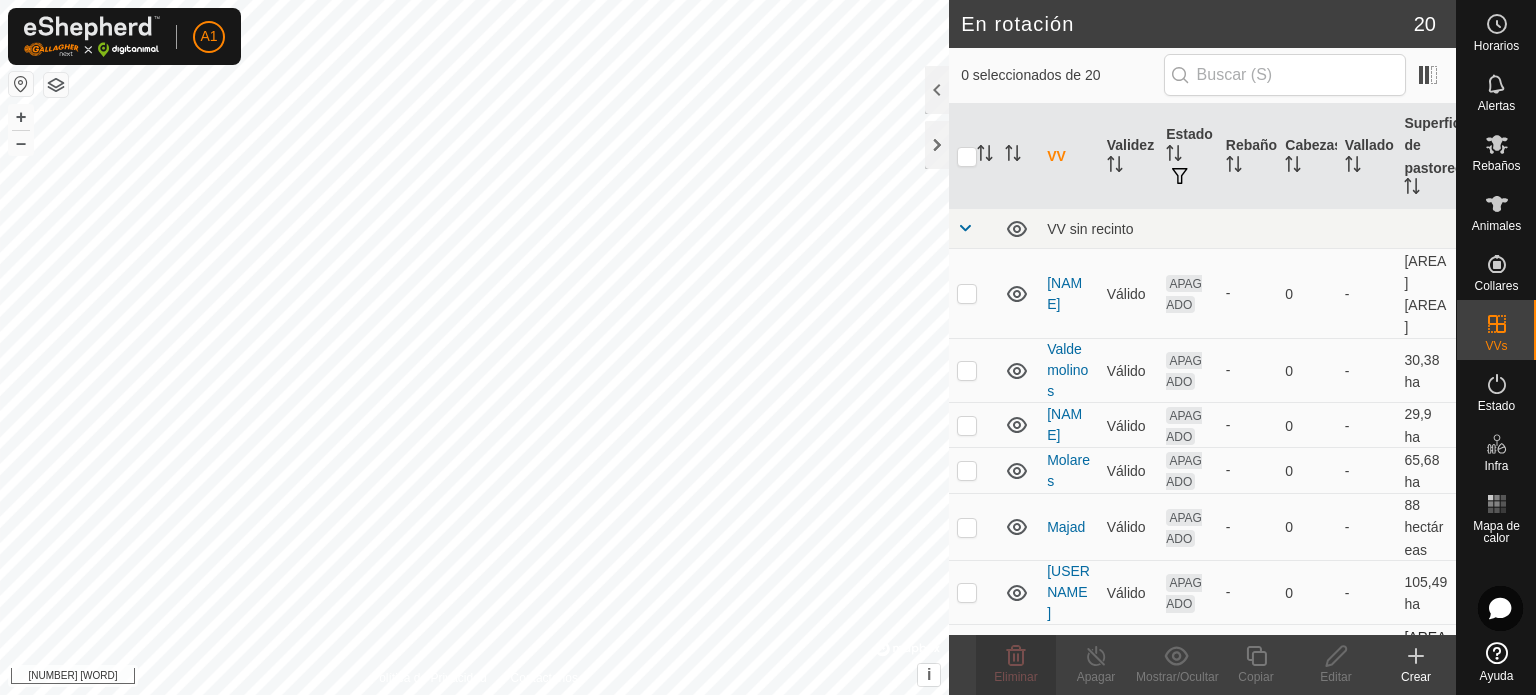 click at bounding box center (967, 669) 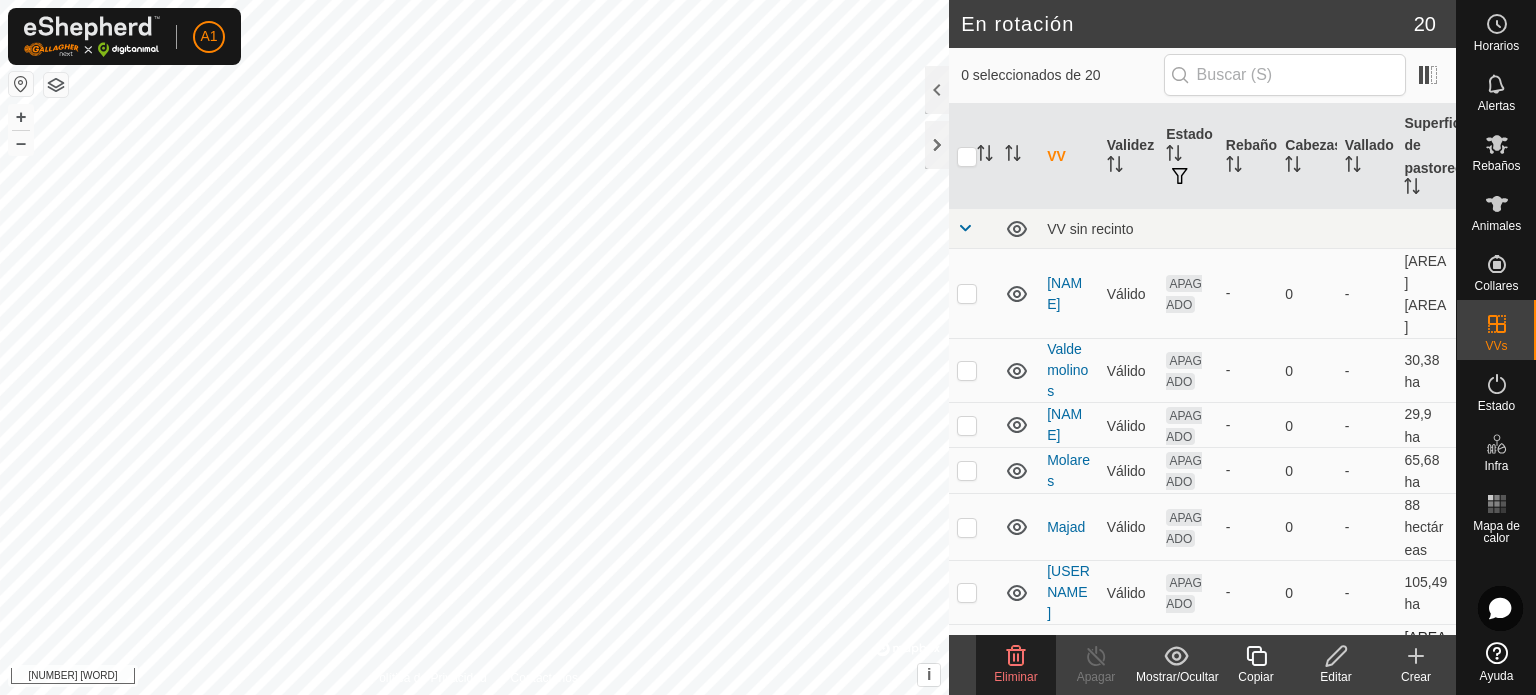 click at bounding box center [967, 669] 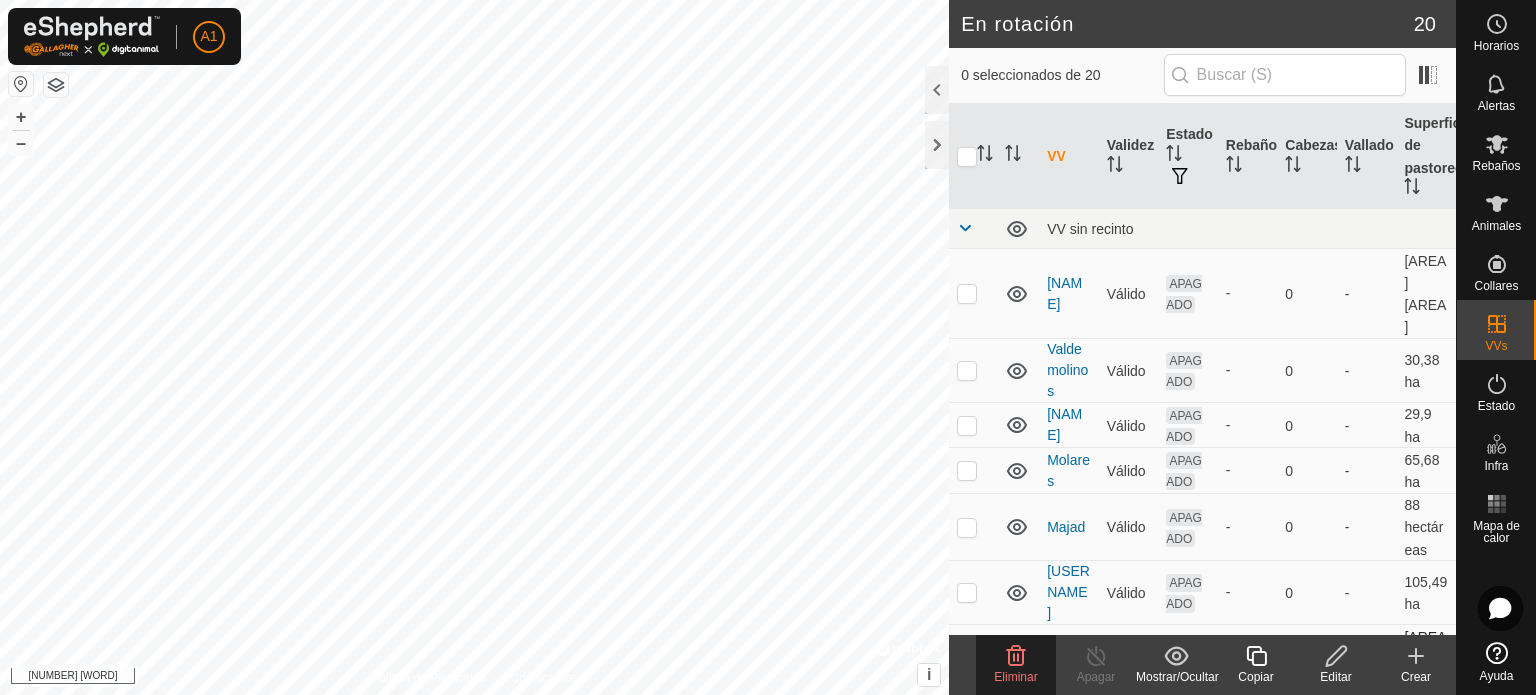 checkbox on "false" 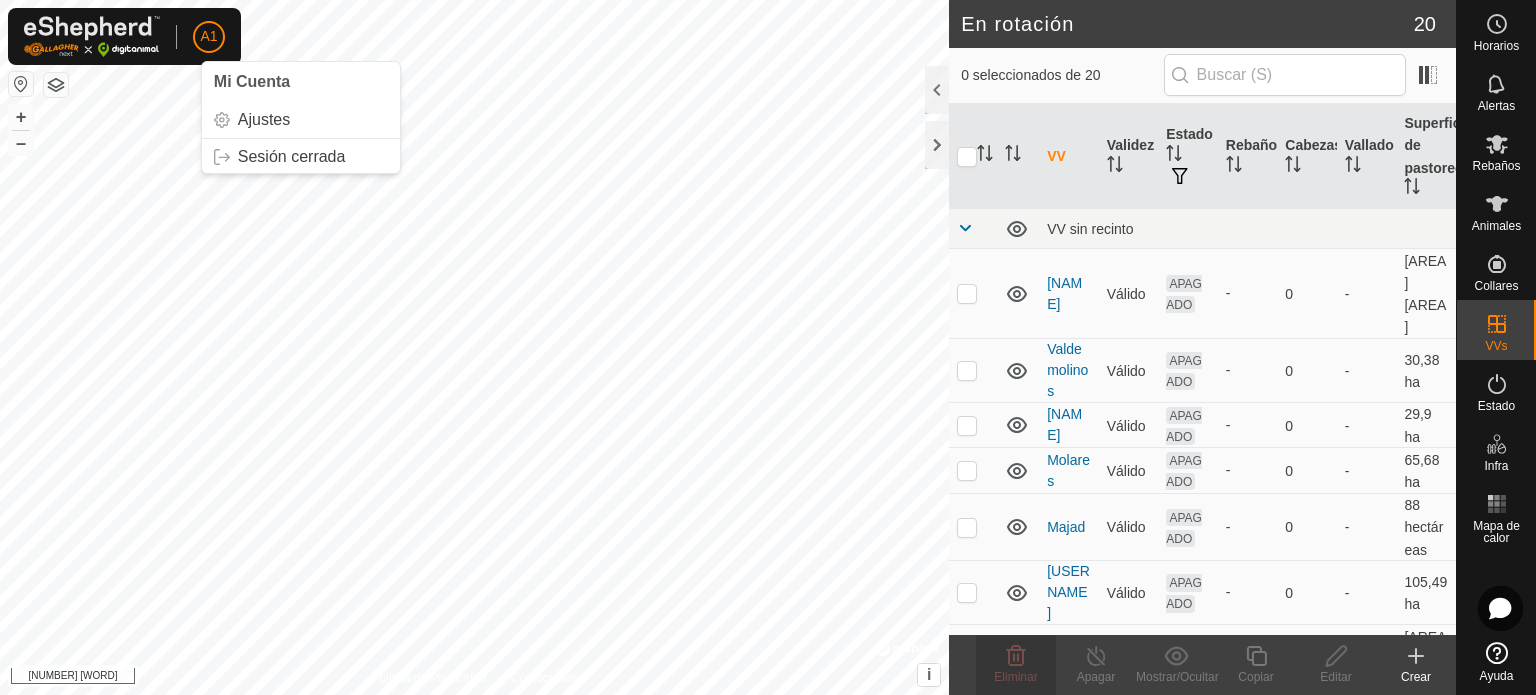 click on "A1" 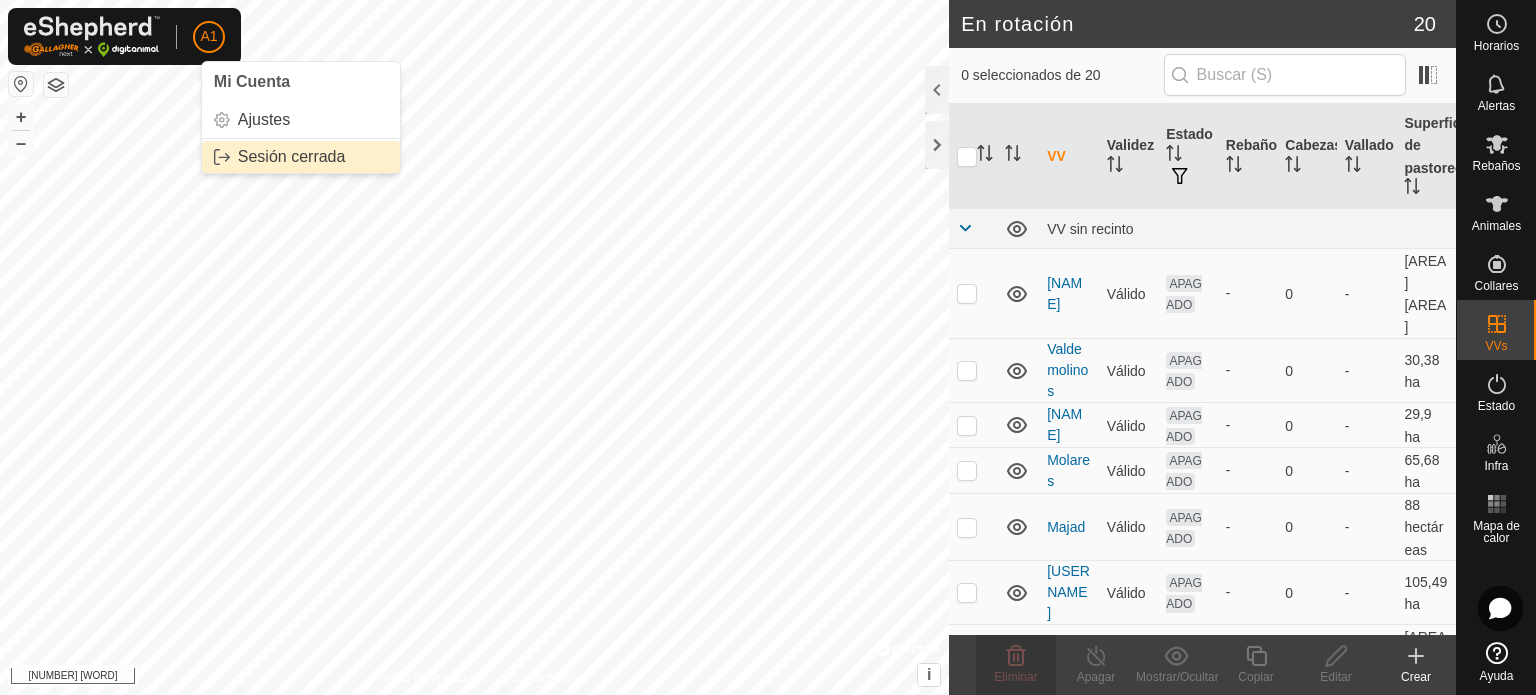 click on "Sesión cerrada" at bounding box center [301, 157] 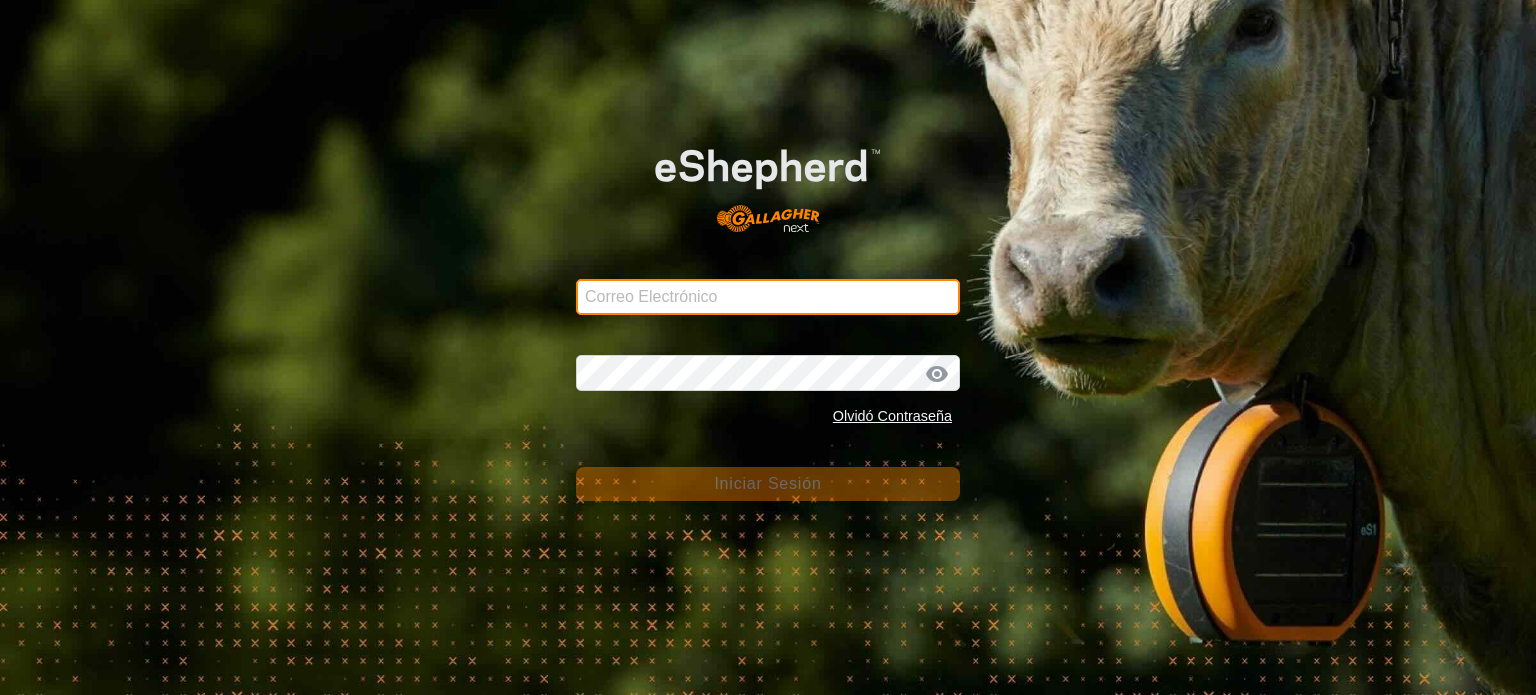 type on "[EMAIL]" 